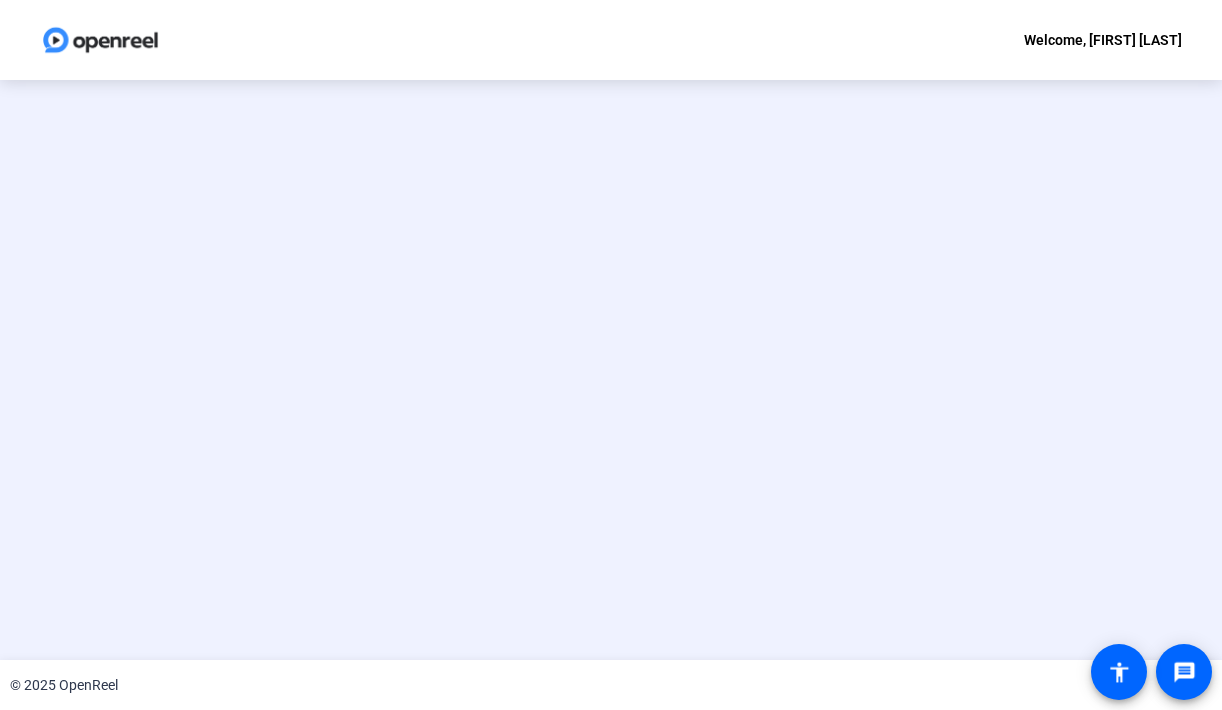 scroll, scrollTop: 0, scrollLeft: 0, axis: both 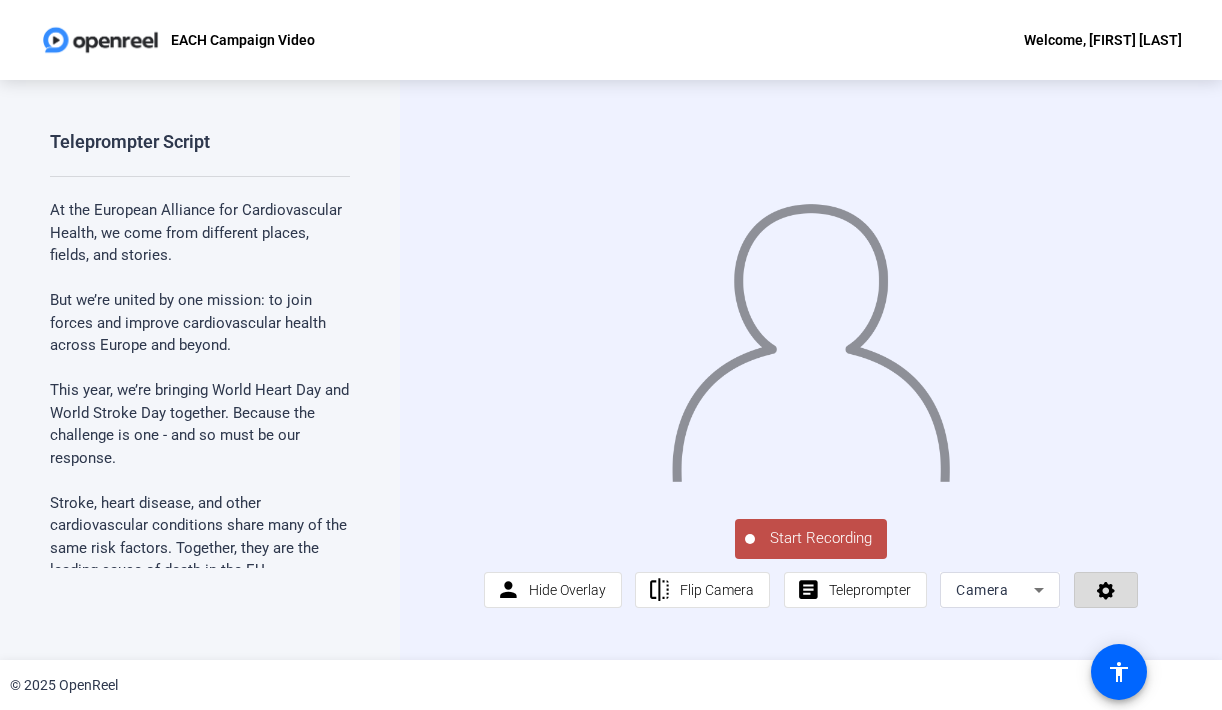 click 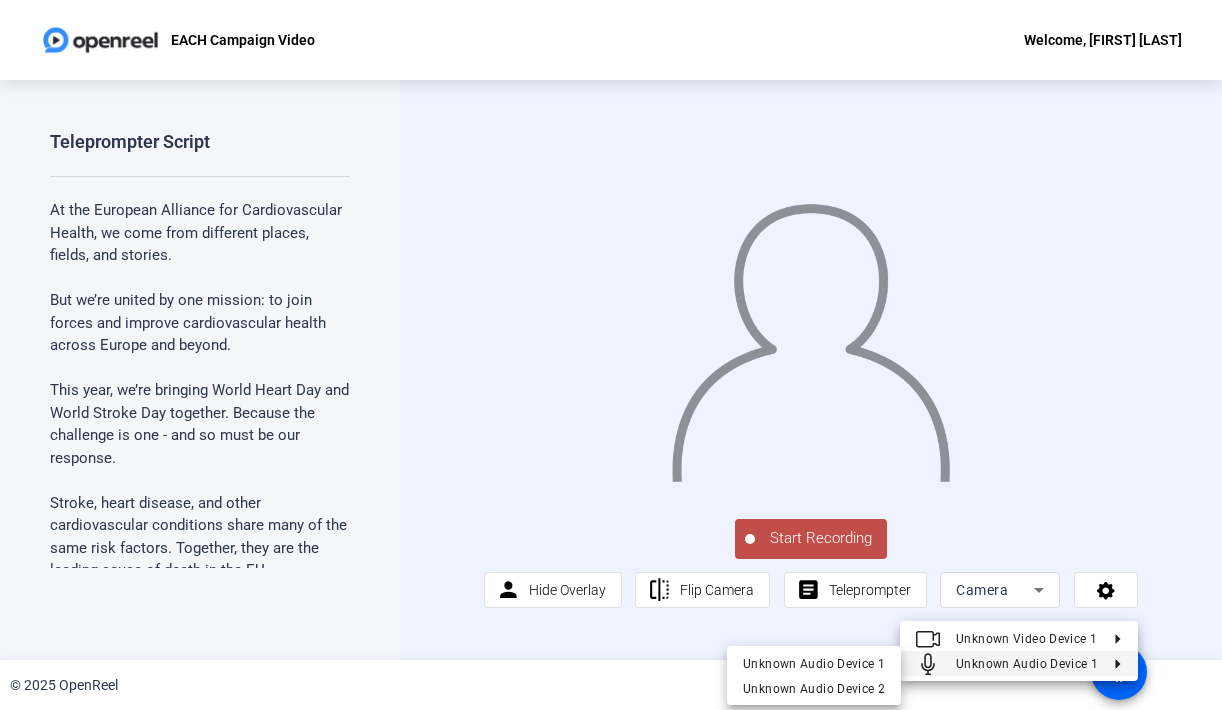 click at bounding box center (611, 355) 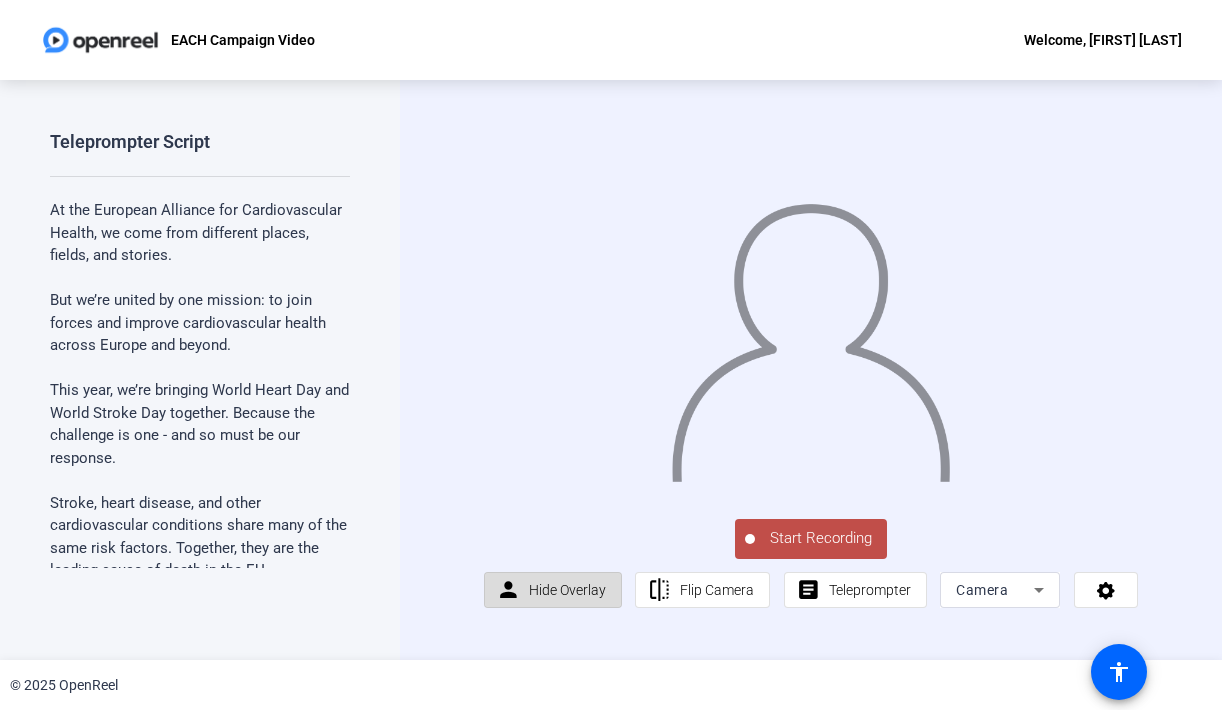 click on "Hide Overlay" 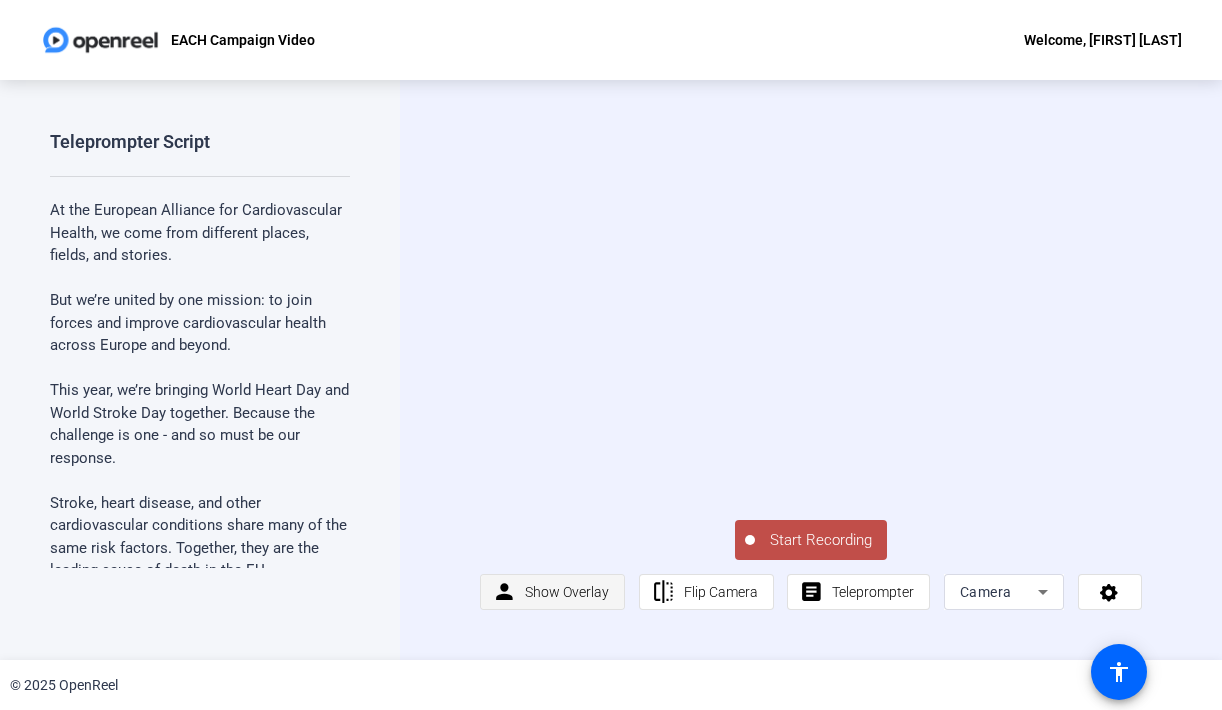 click on "Show Overlay" 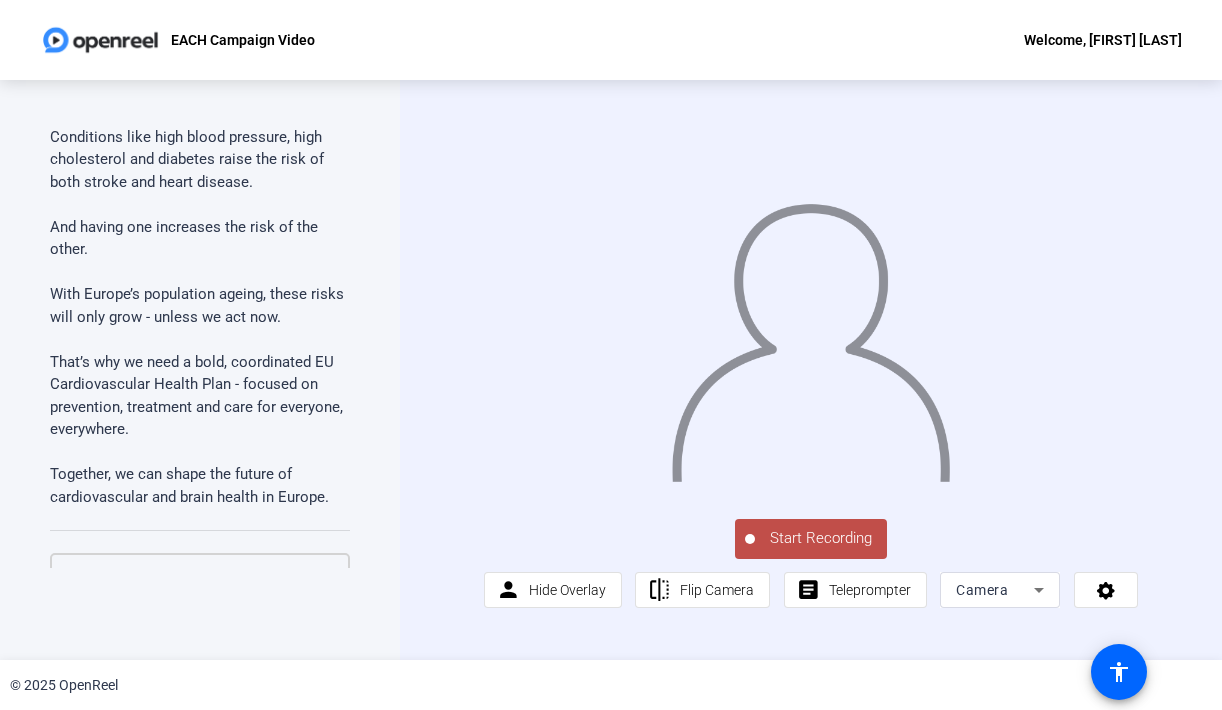 scroll, scrollTop: 812, scrollLeft: 0, axis: vertical 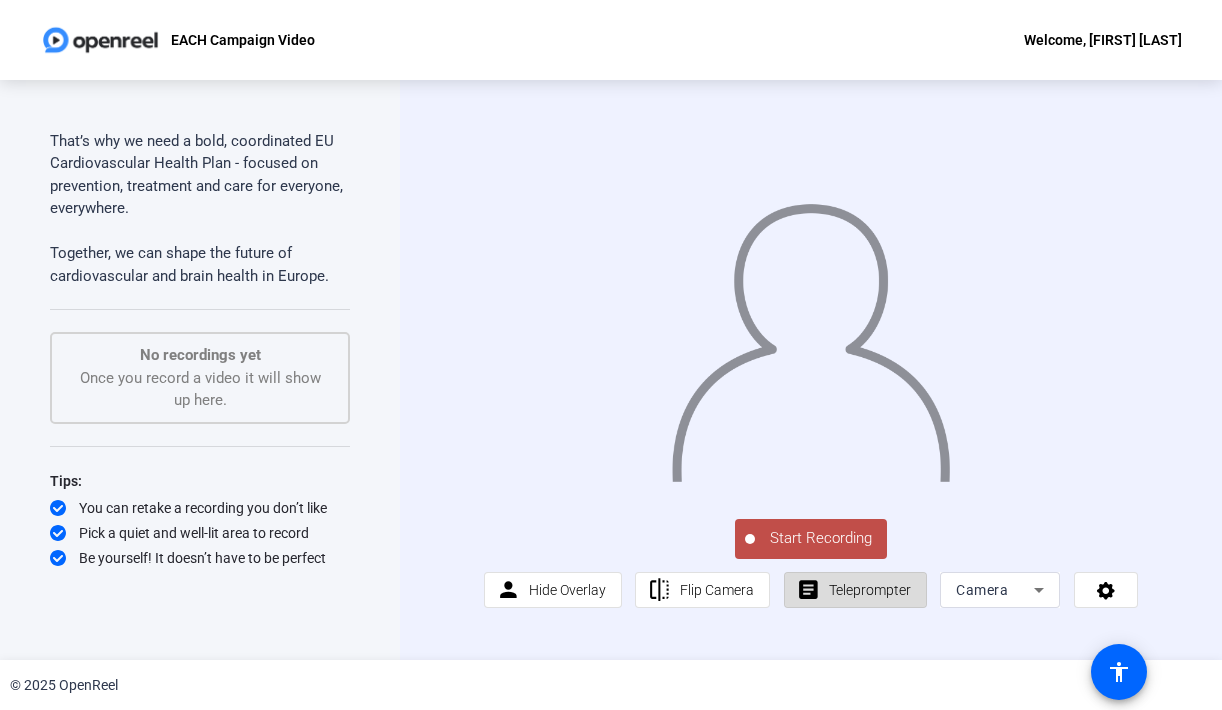 click on "Teleprompter" 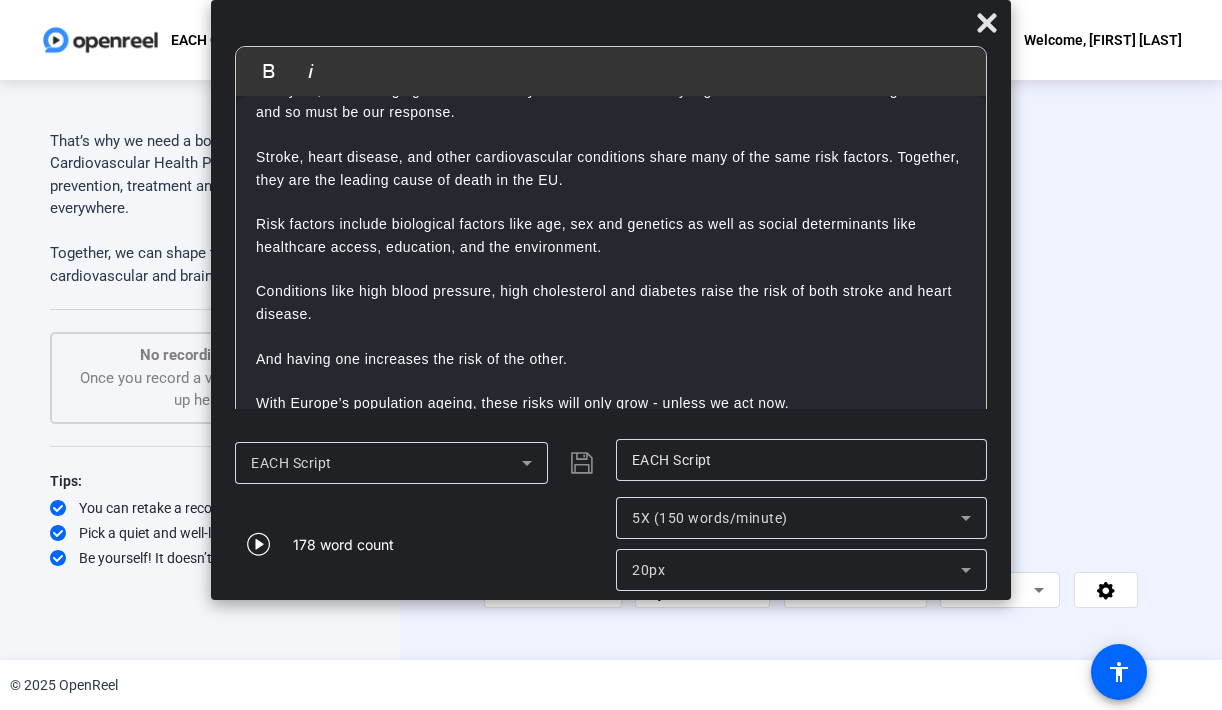 scroll, scrollTop: 154, scrollLeft: 0, axis: vertical 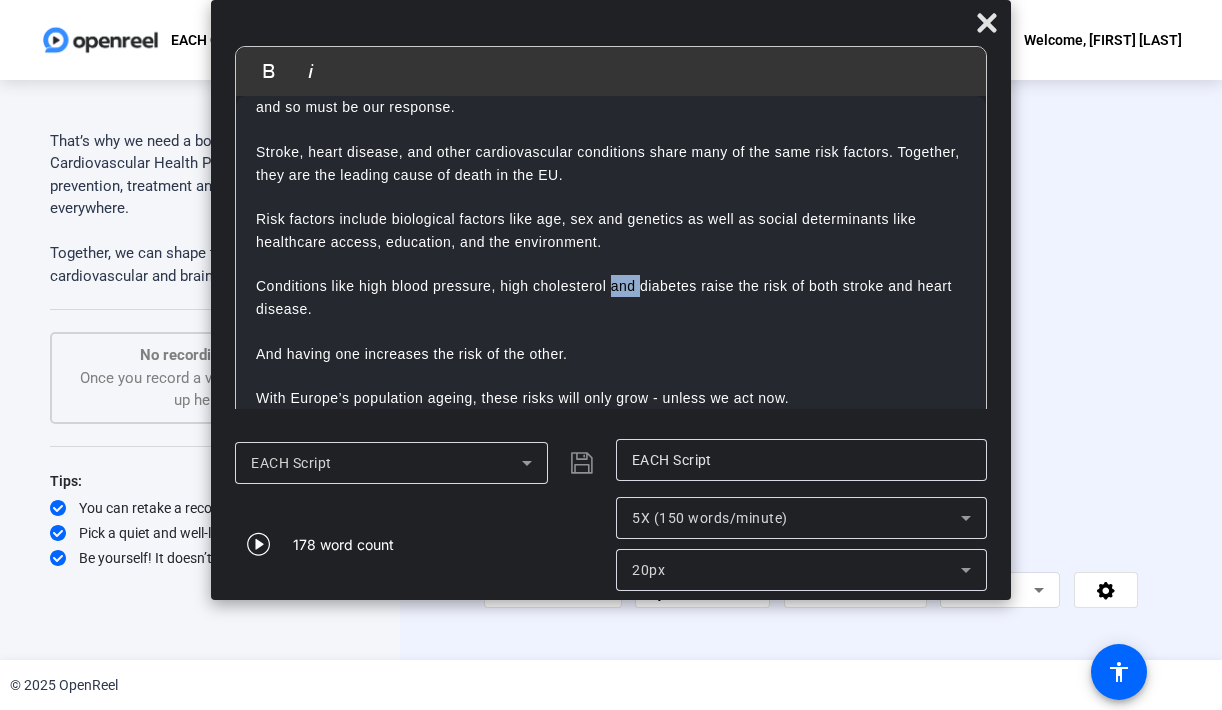 drag, startPoint x: 638, startPoint y: 280, endPoint x: 610, endPoint y: 282, distance: 28.071337 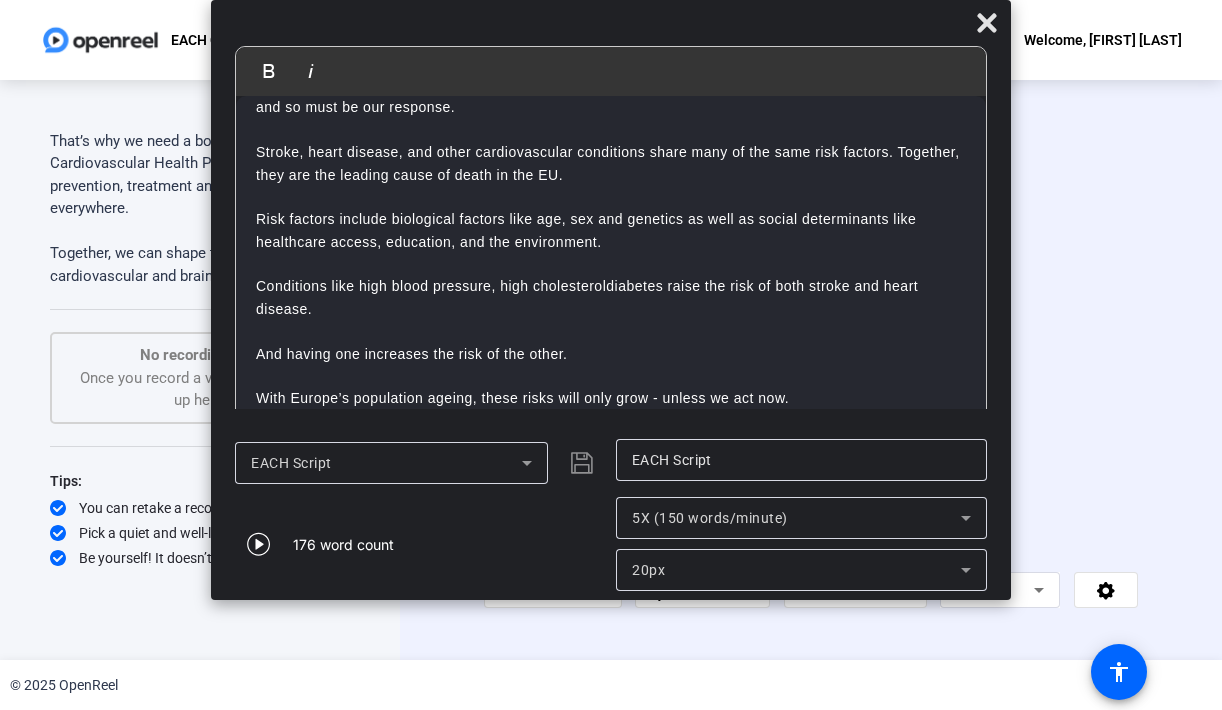 type 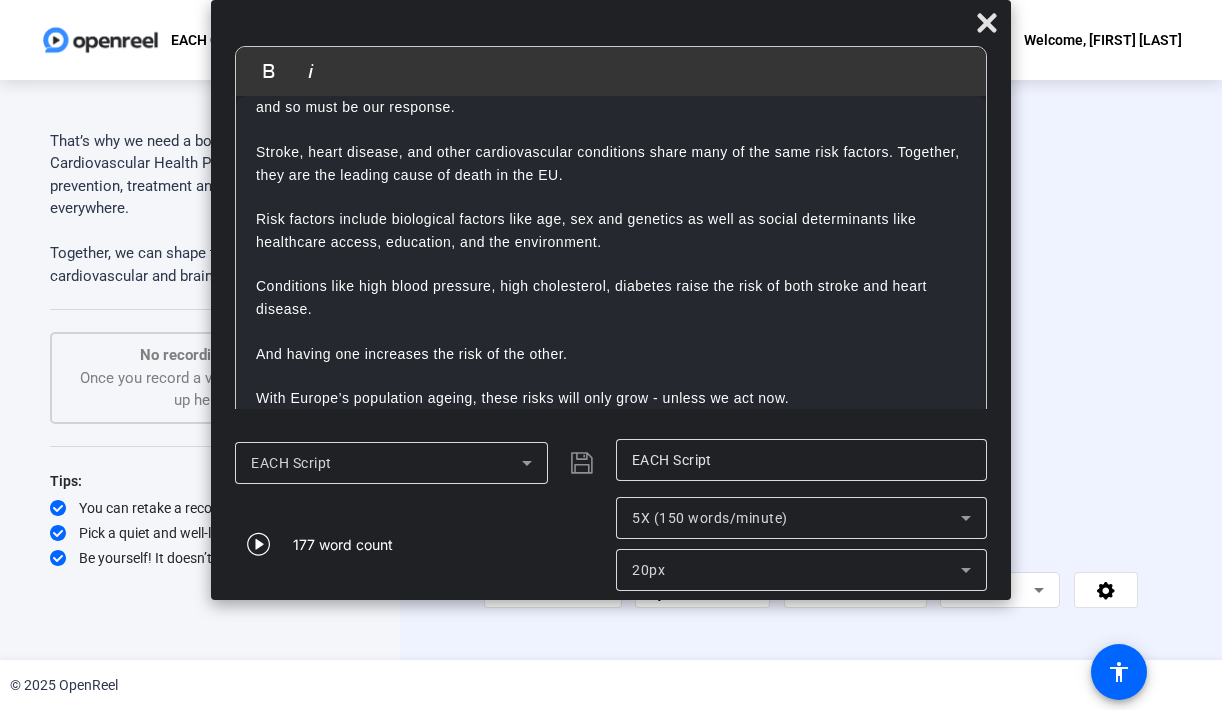 click on "Conditions like high blood pressure, high cholesterol, diabetes raise the risk of both stroke and heart disease." at bounding box center (611, 297) 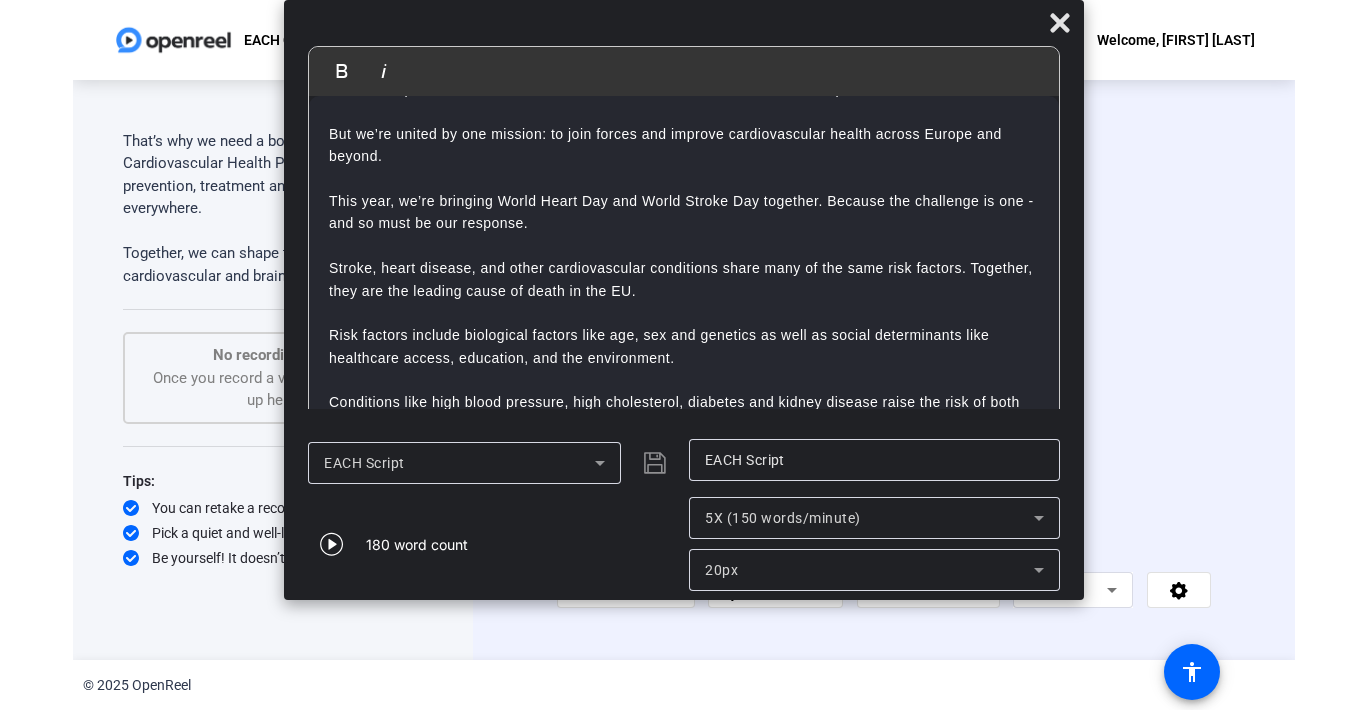 scroll, scrollTop: 0, scrollLeft: 0, axis: both 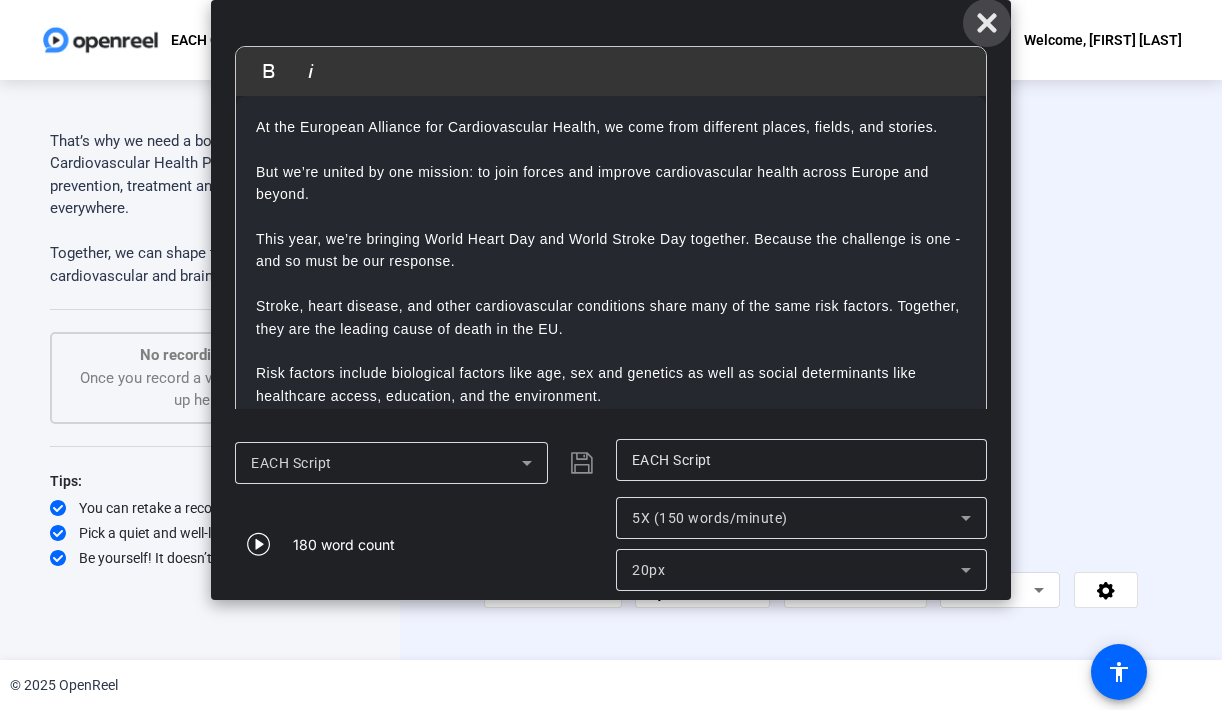 click 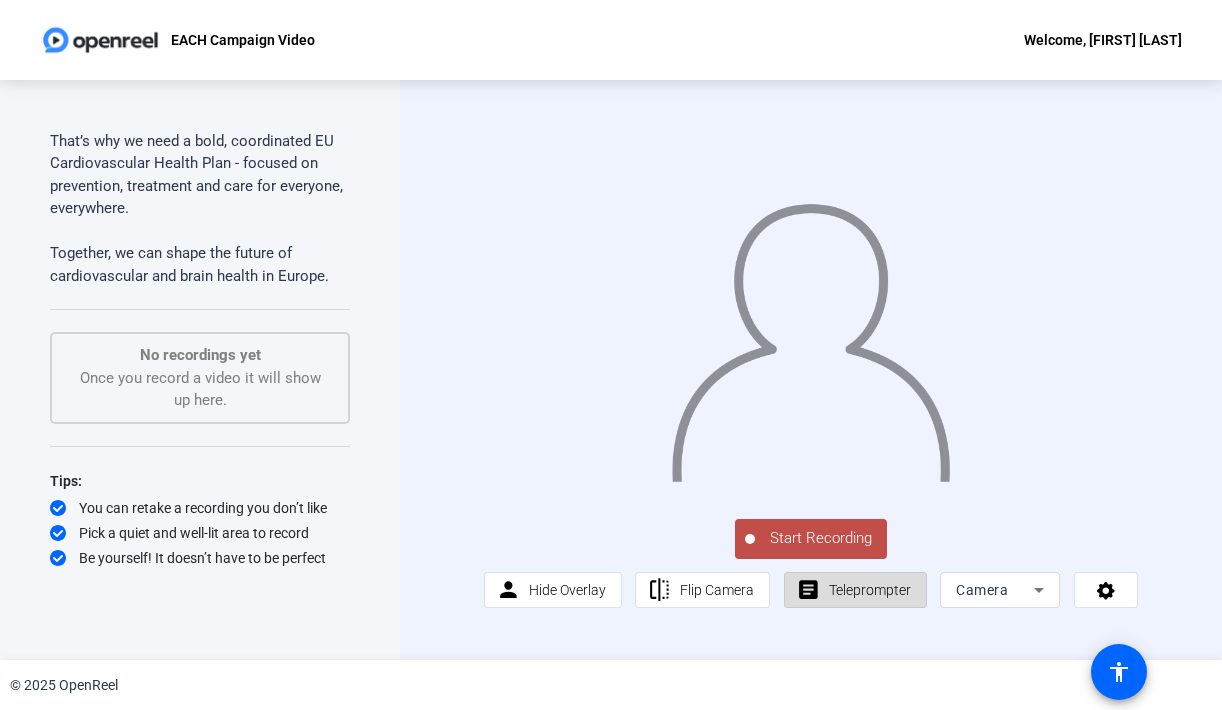 click on "Teleprompter" 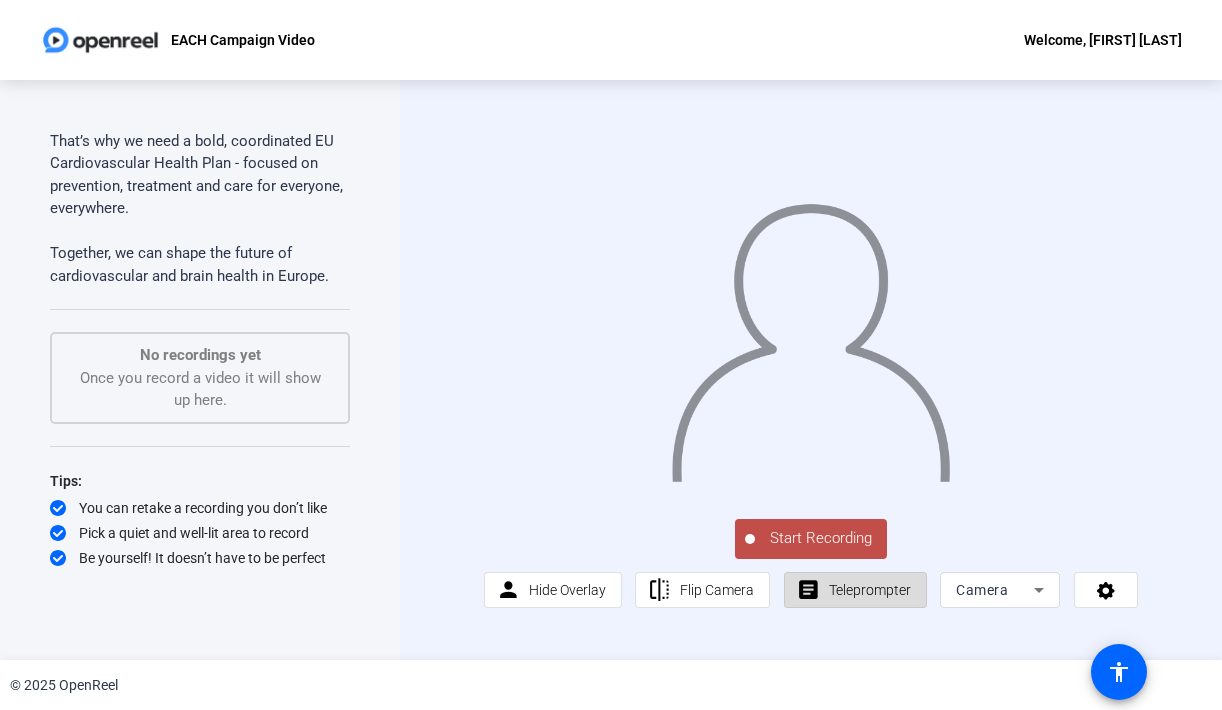 click on "Teleprompter" 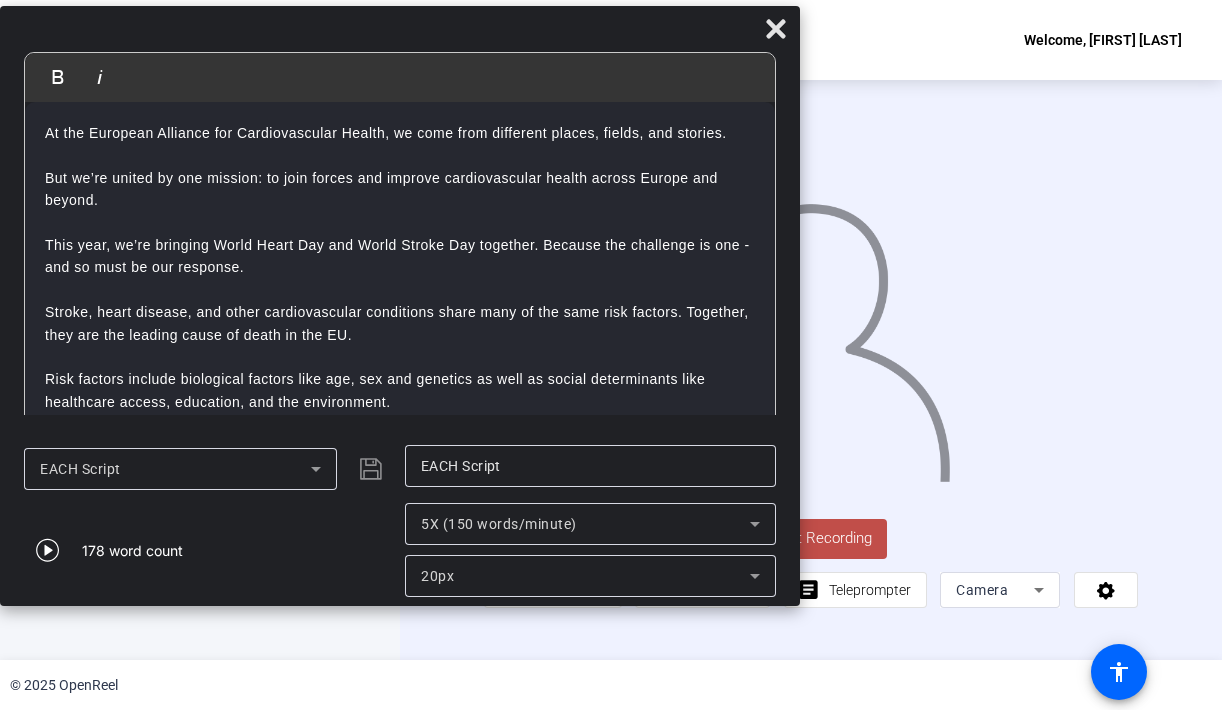 drag, startPoint x: 766, startPoint y: 17, endPoint x: 548, endPoint y: 22, distance: 218.05733 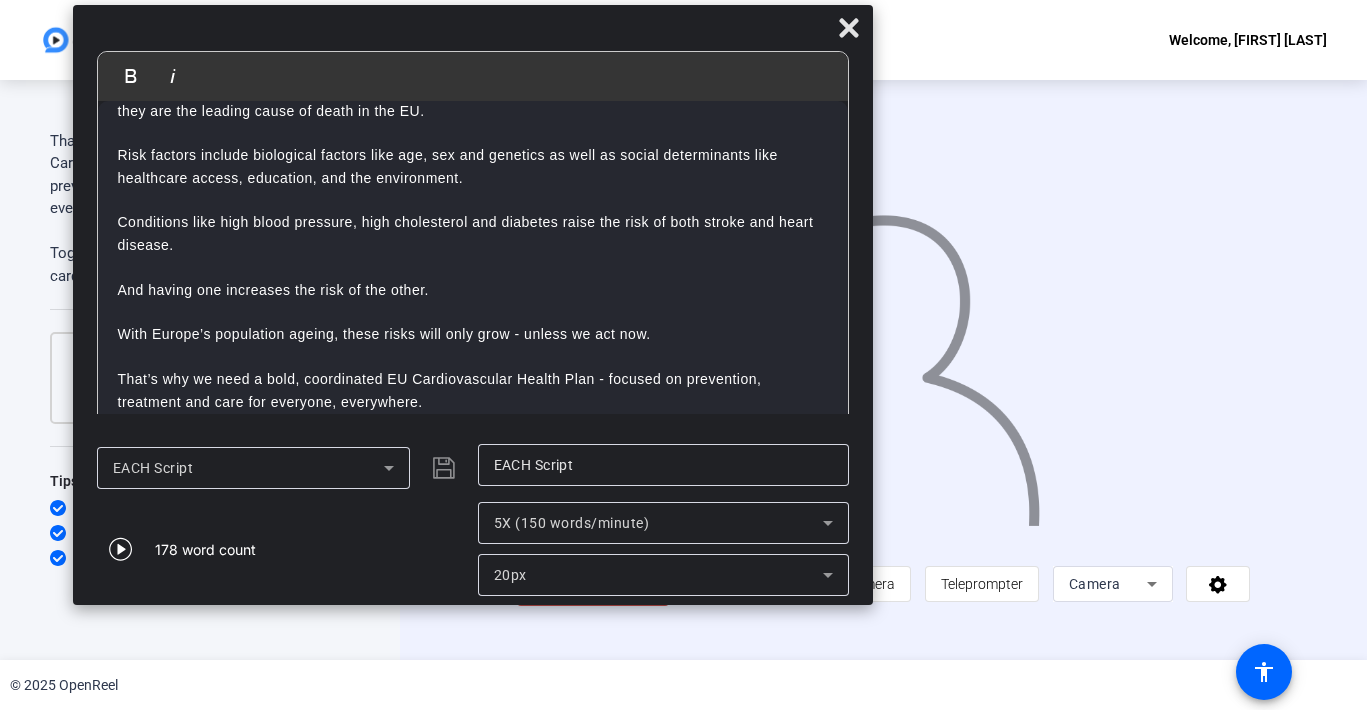 scroll, scrollTop: 270, scrollLeft: 0, axis: vertical 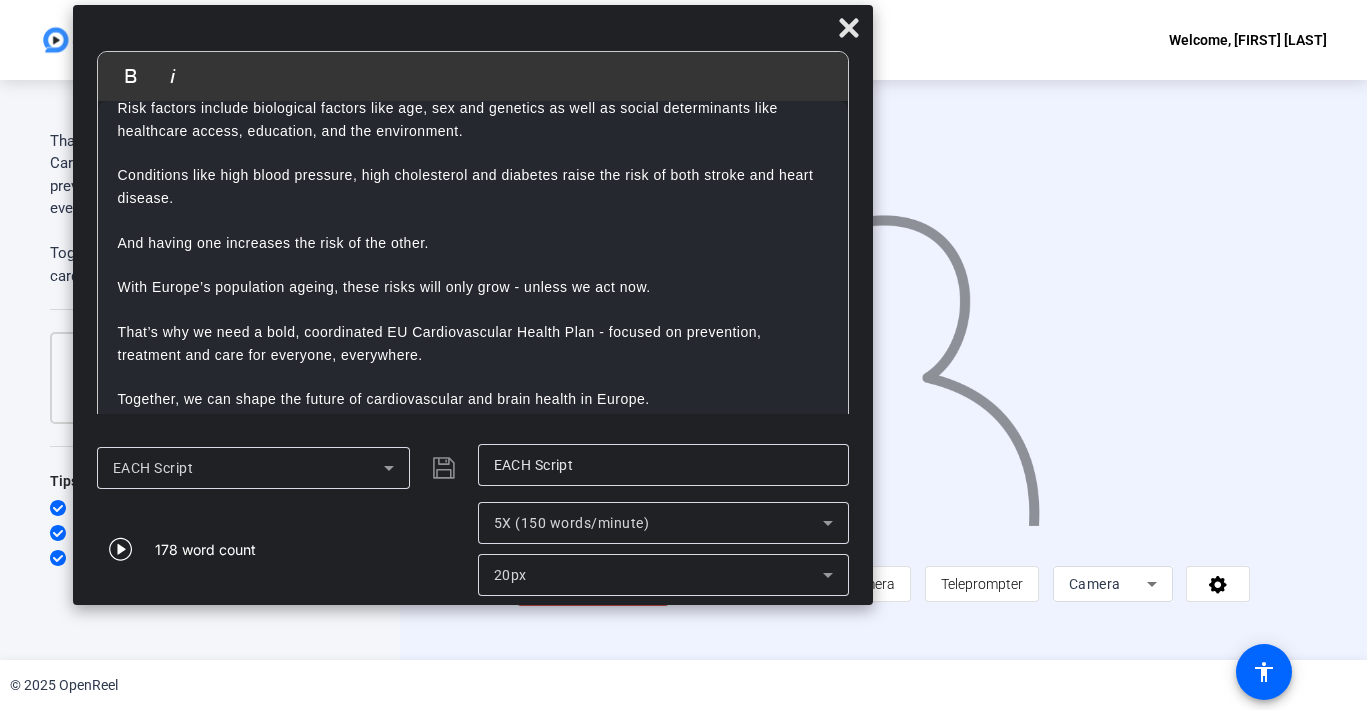 click 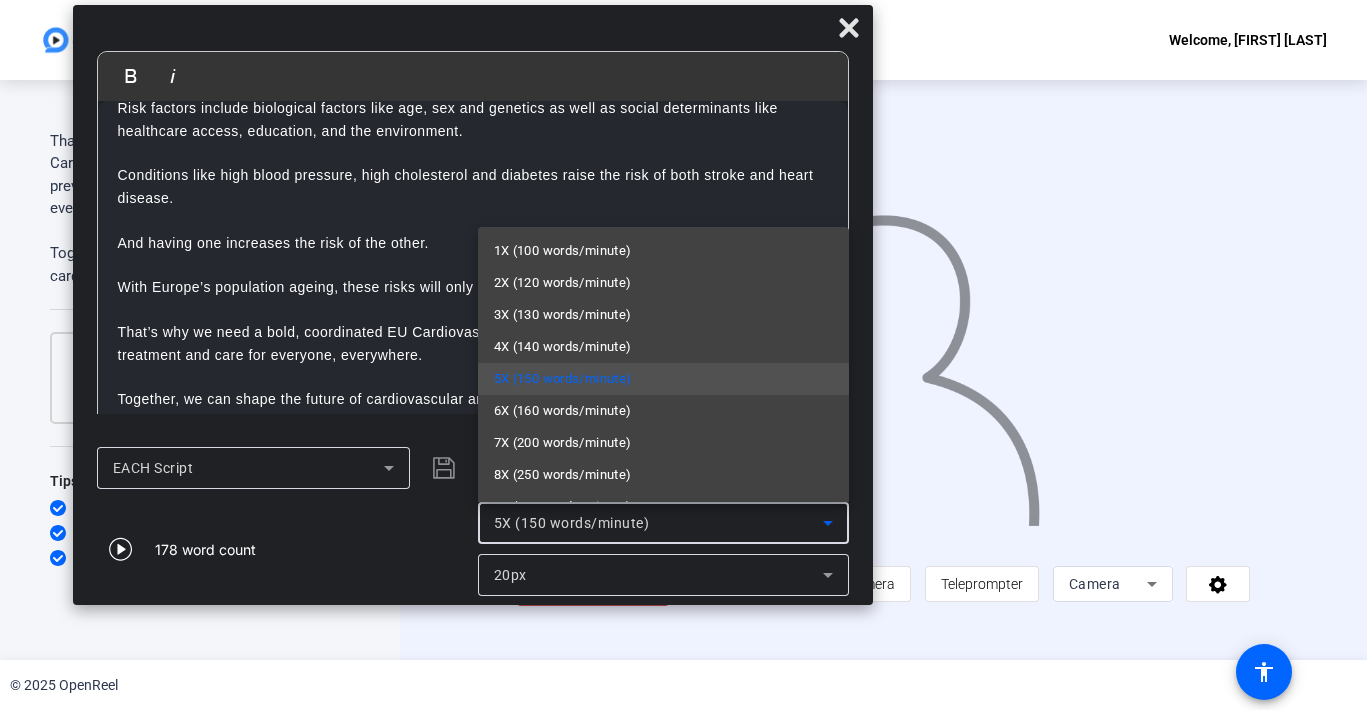 click at bounding box center [683, 355] 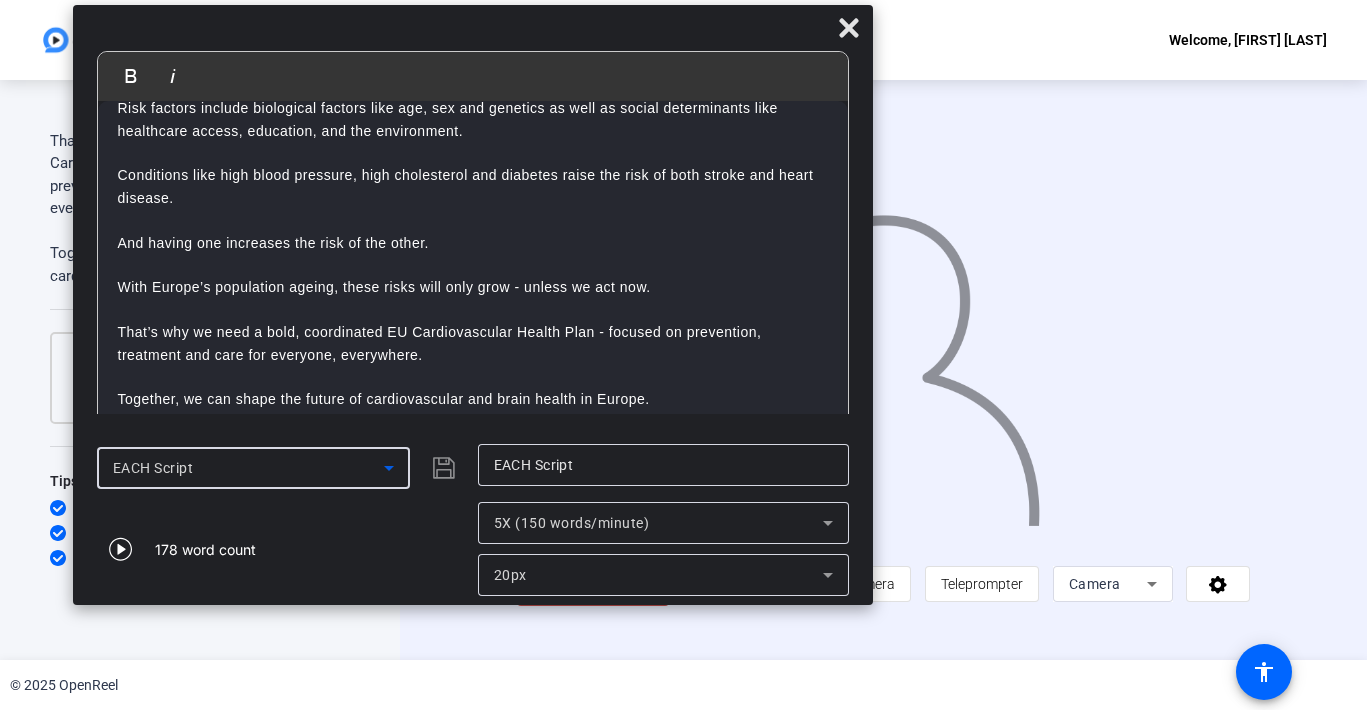 click 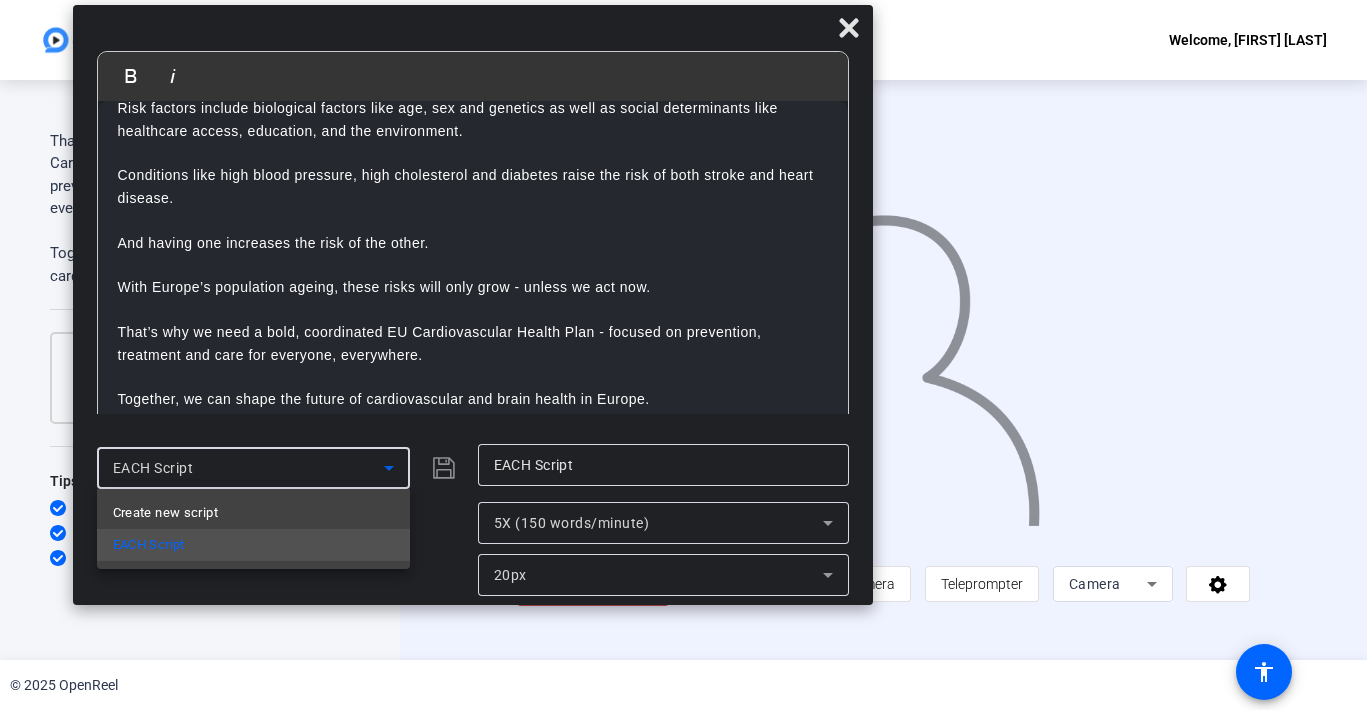 click at bounding box center [683, 355] 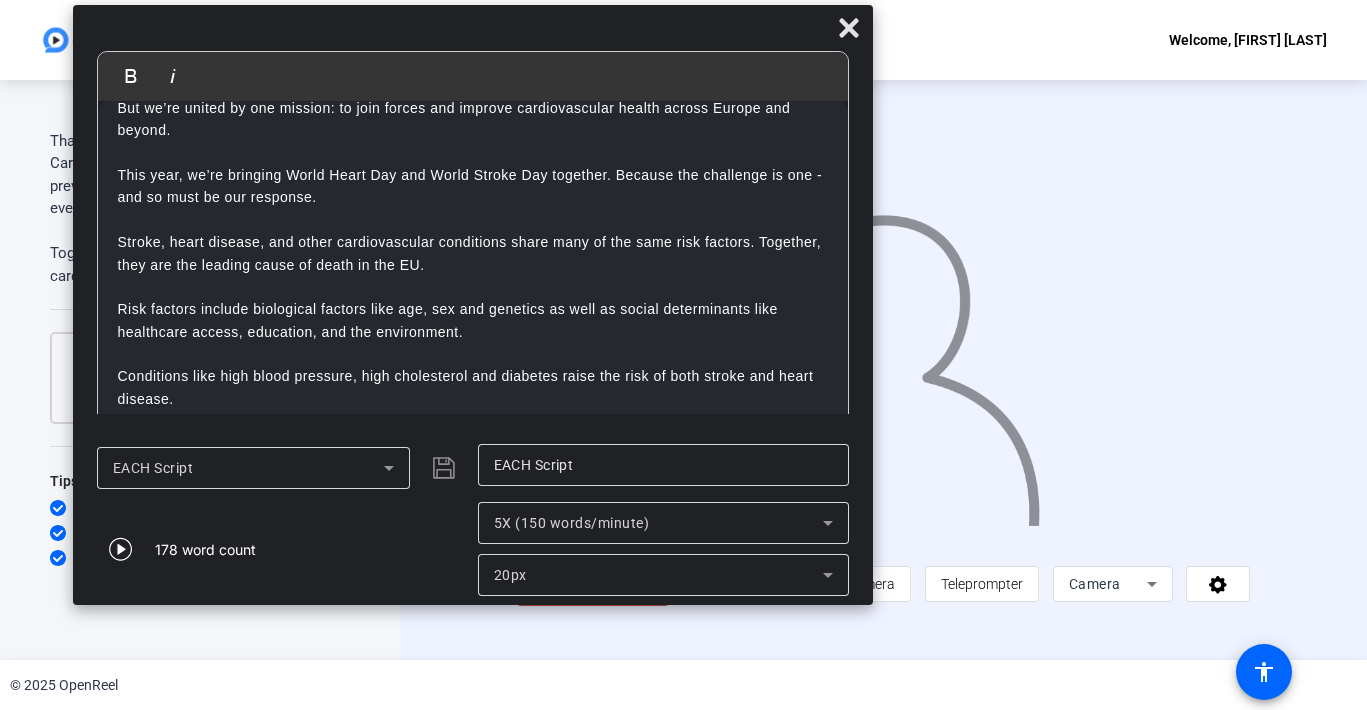 scroll, scrollTop: 0, scrollLeft: 0, axis: both 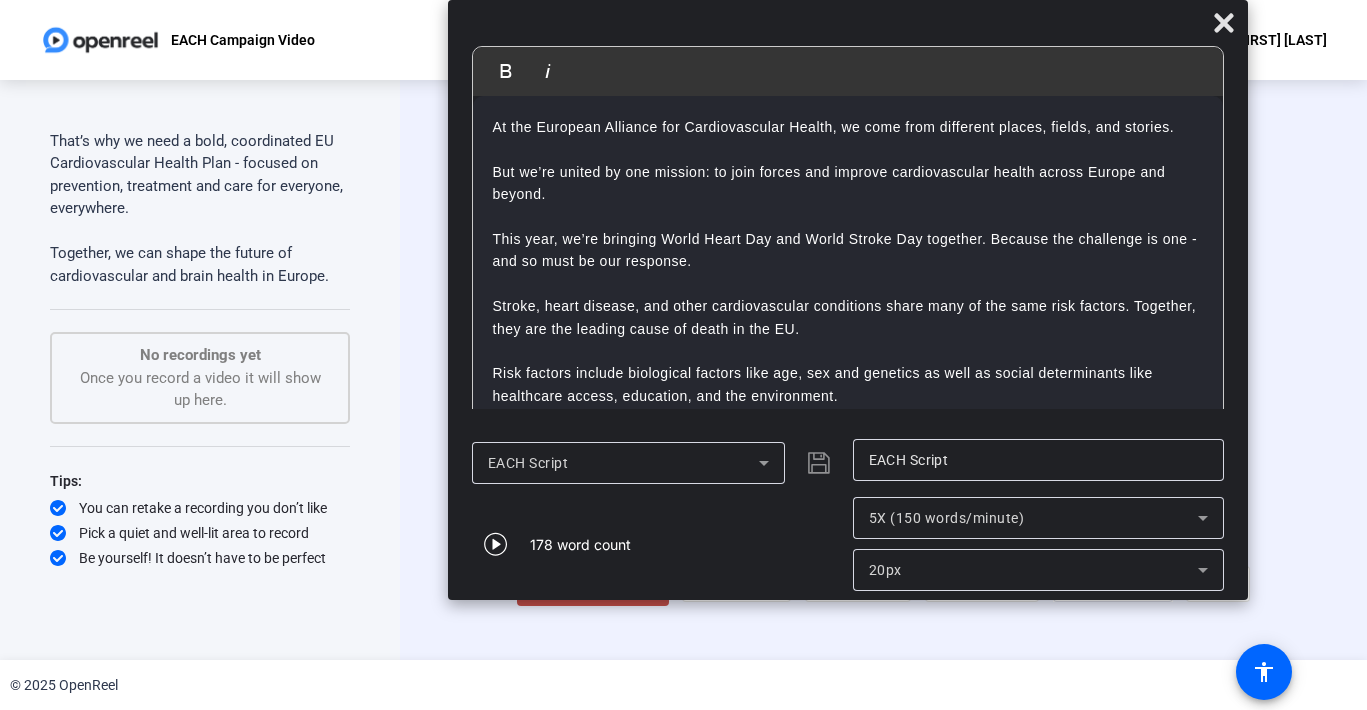 drag, startPoint x: 560, startPoint y: 20, endPoint x: 934, endPoint y: -79, distance: 386.8811 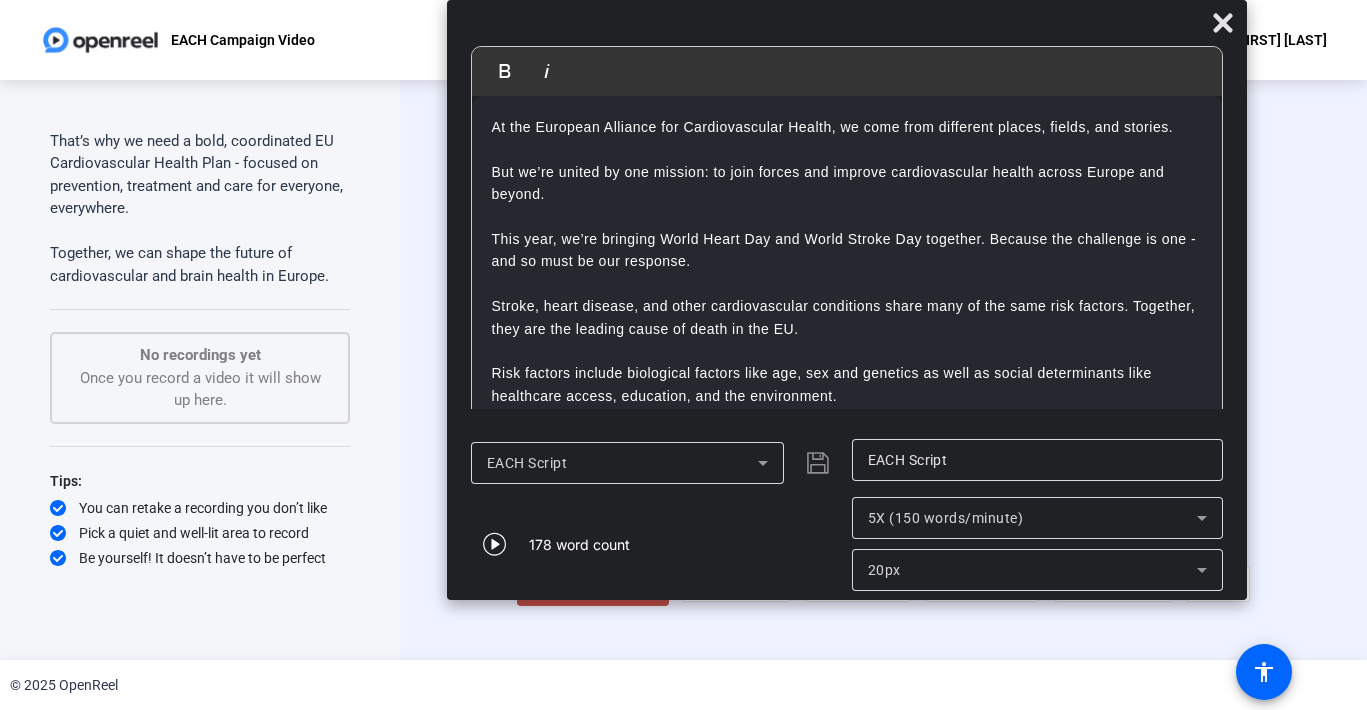 click on "Start Recording" 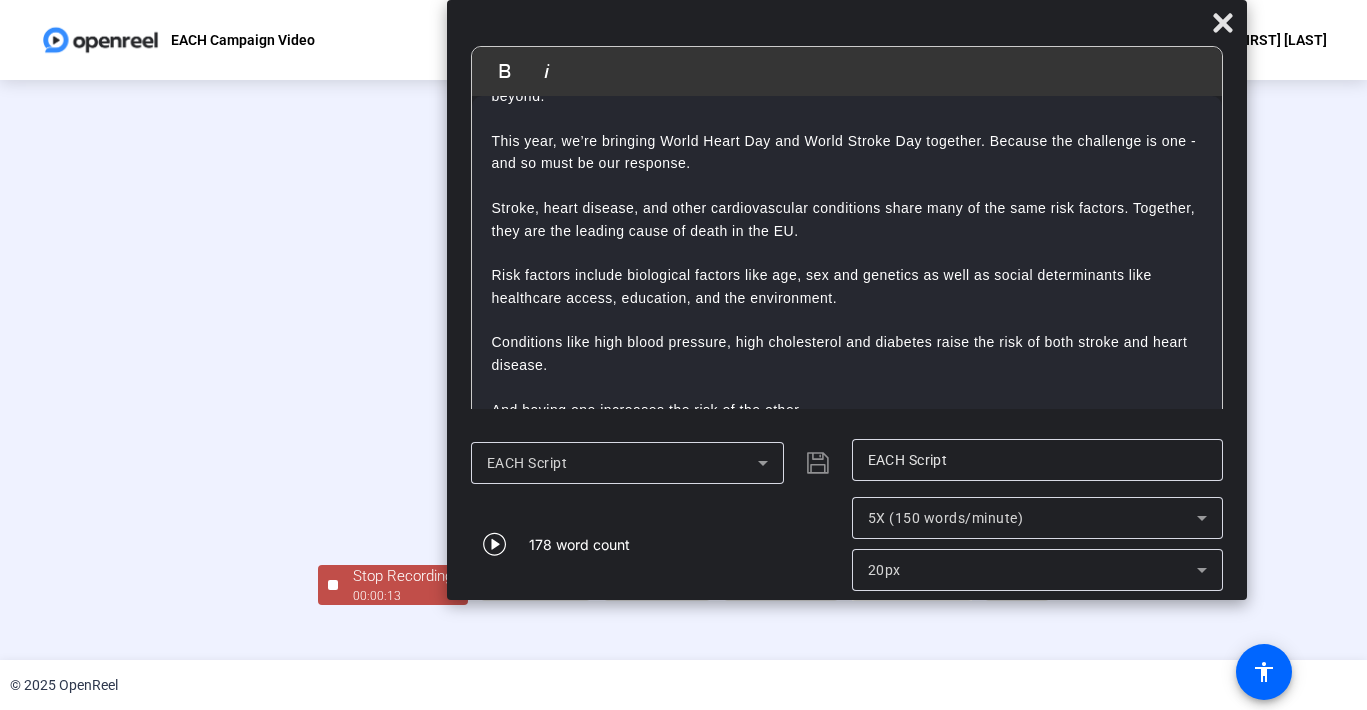 scroll, scrollTop: 109, scrollLeft: 0, axis: vertical 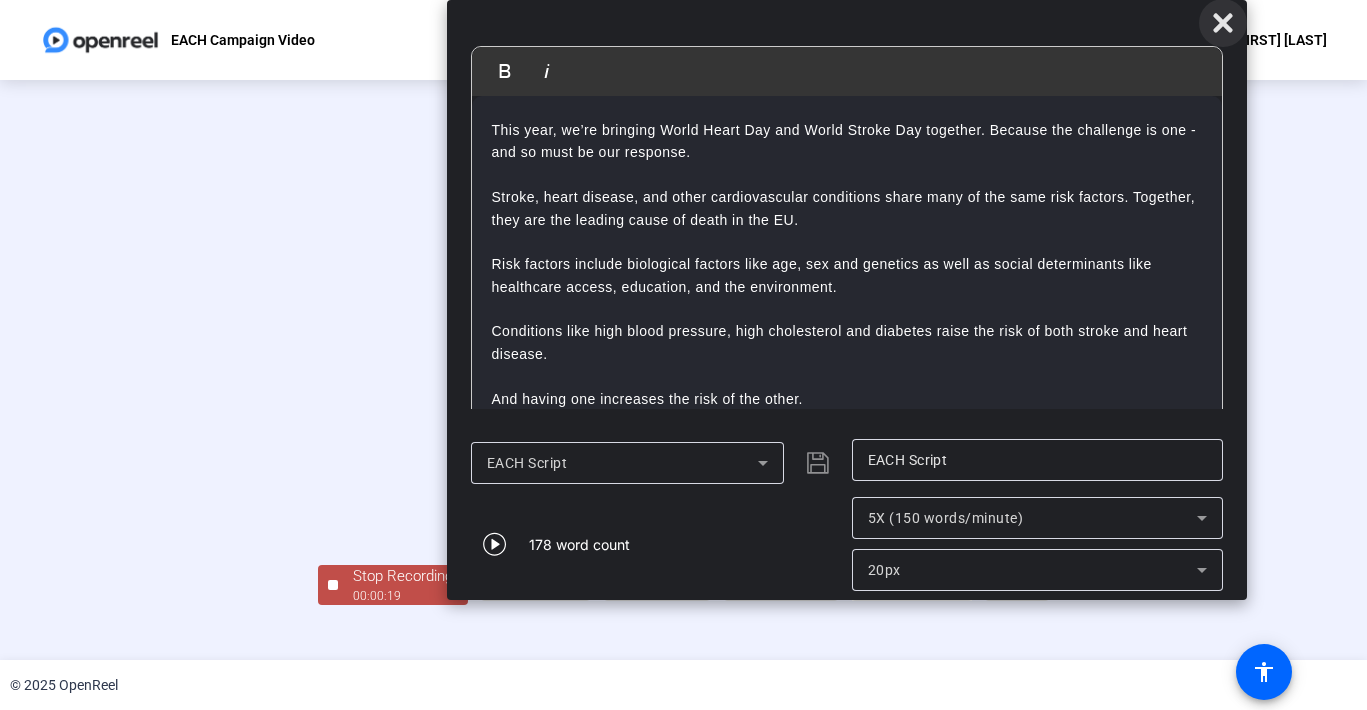 click 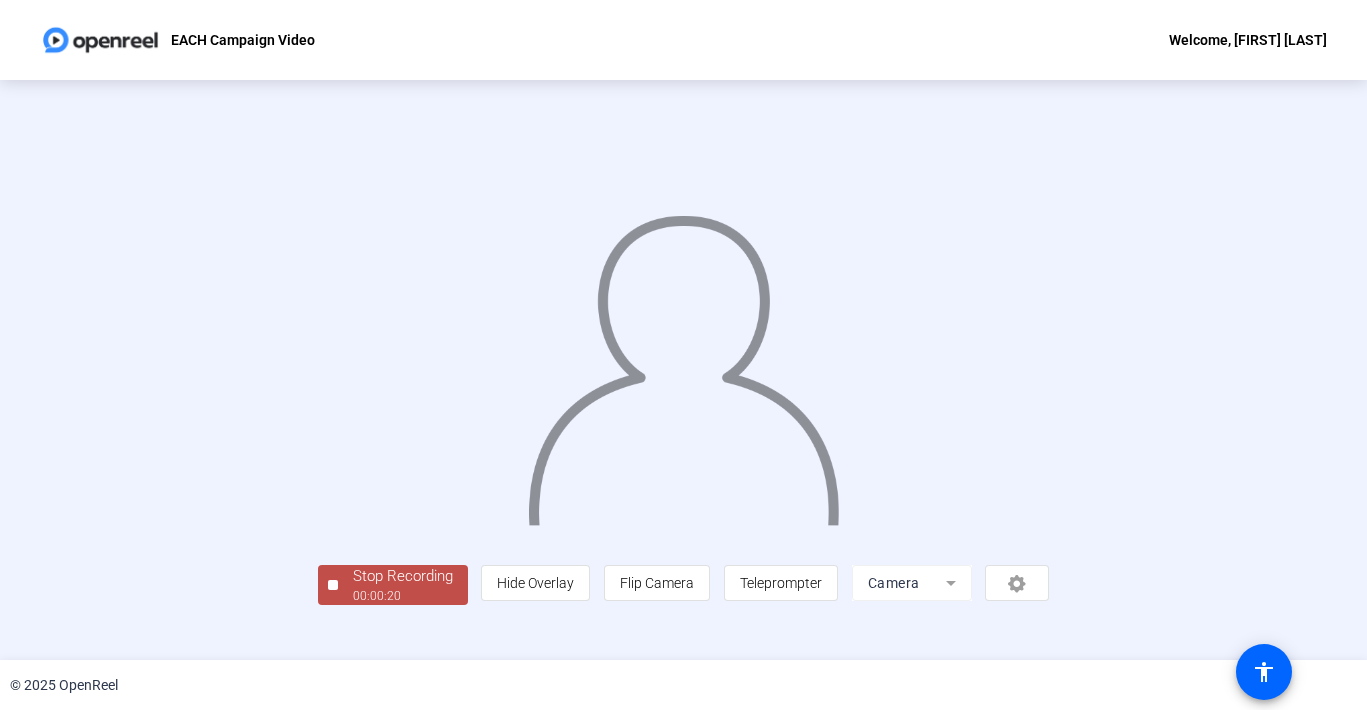 scroll, scrollTop: 70, scrollLeft: 0, axis: vertical 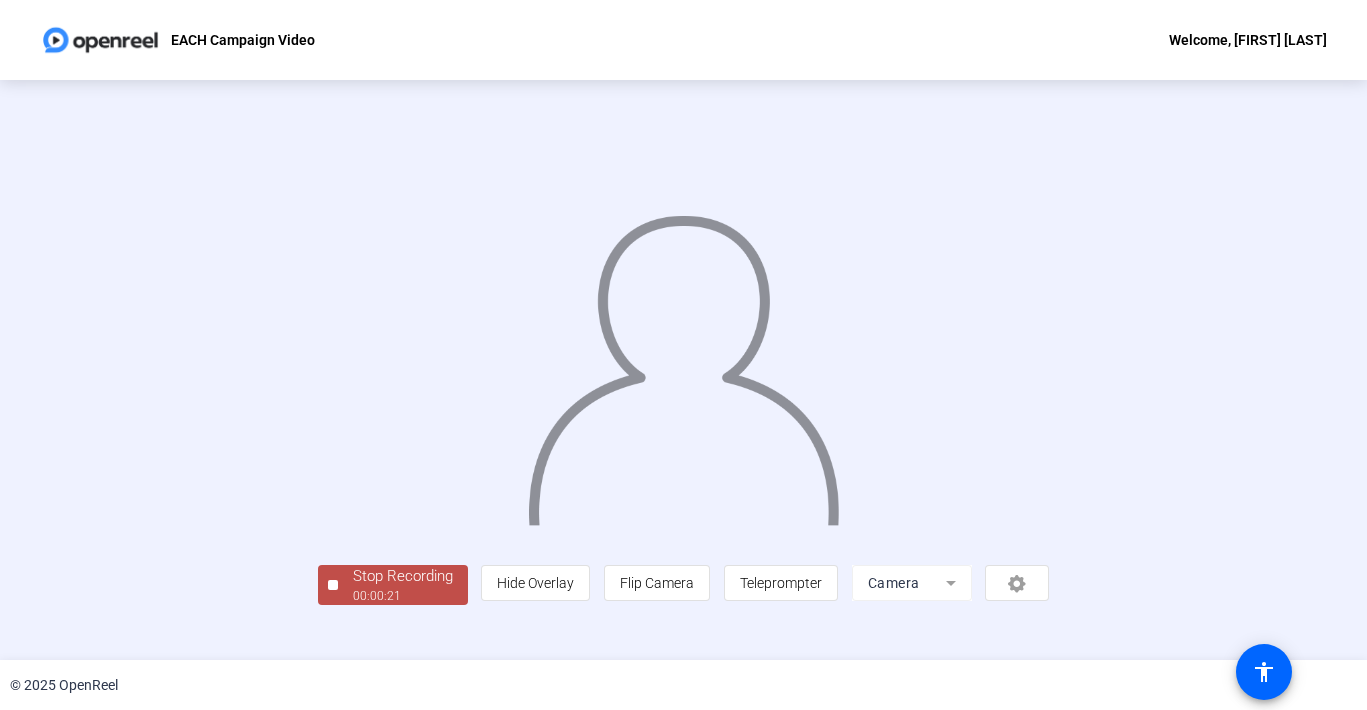 click on "Stop Recording" 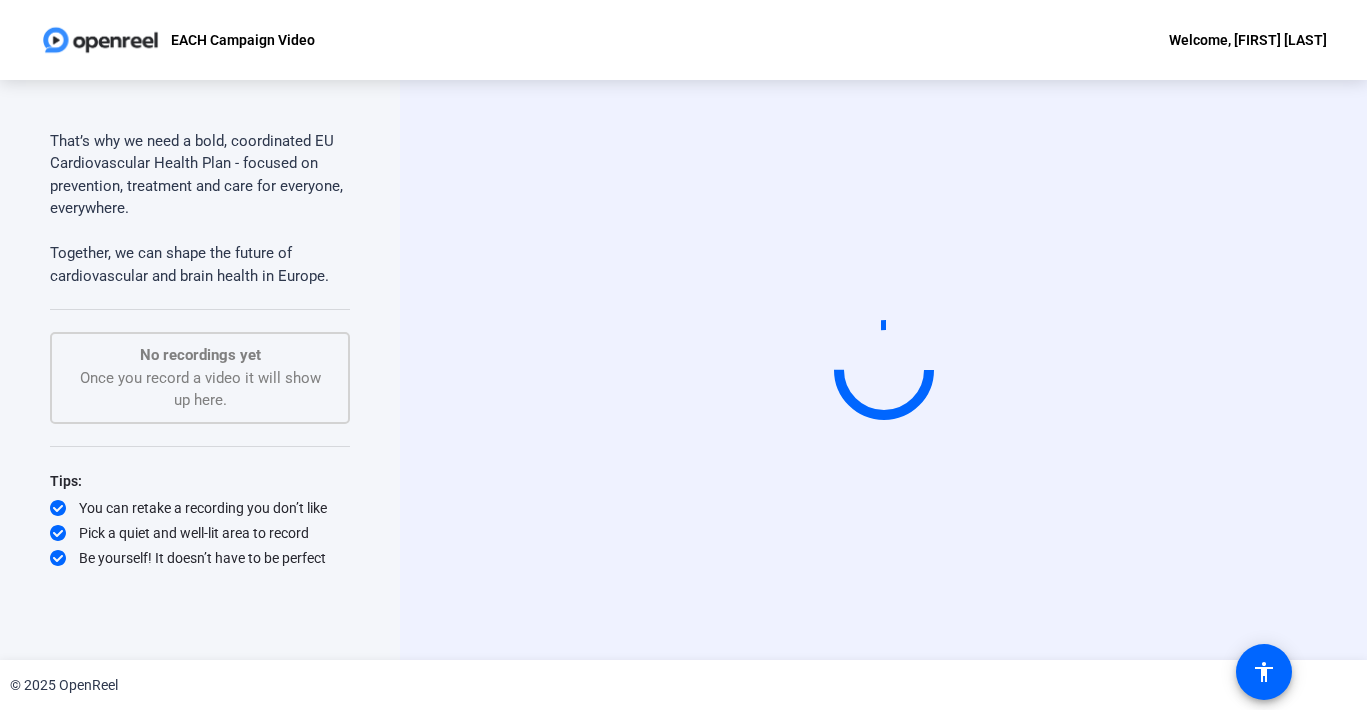 scroll, scrollTop: 0, scrollLeft: 0, axis: both 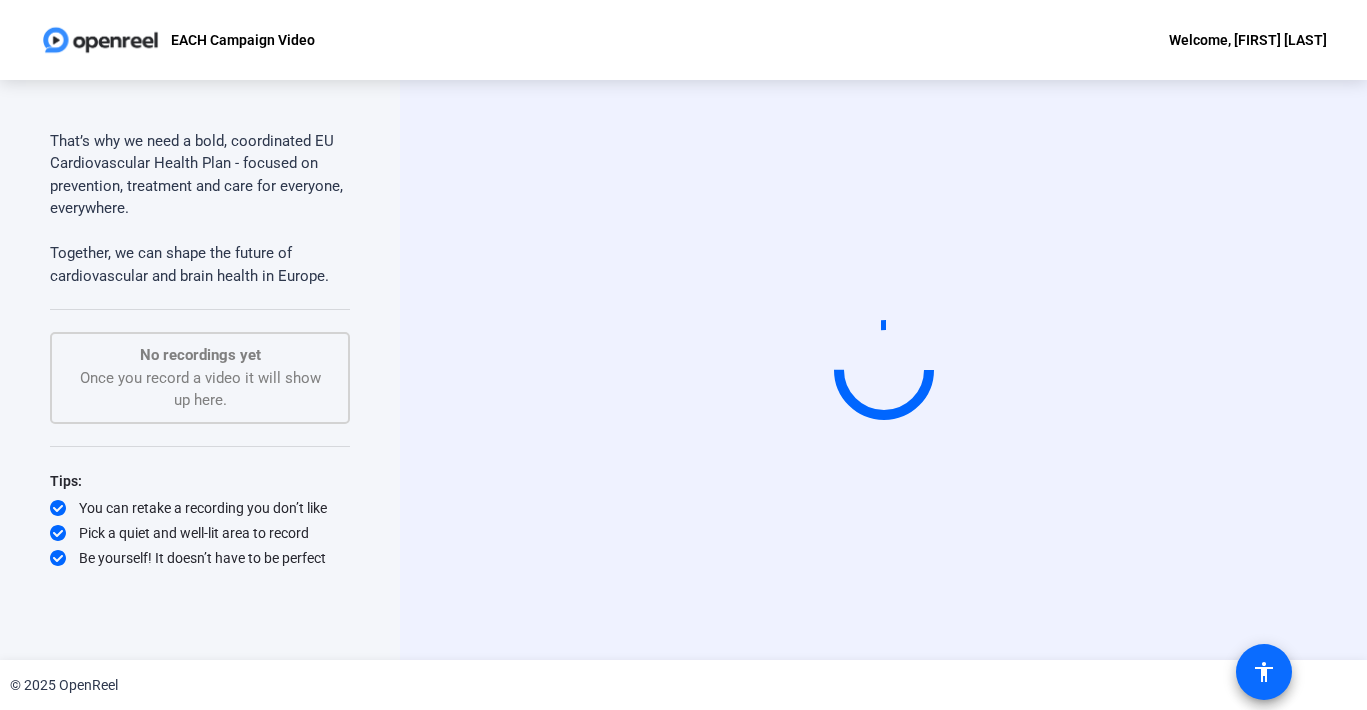 click on "accessibility" 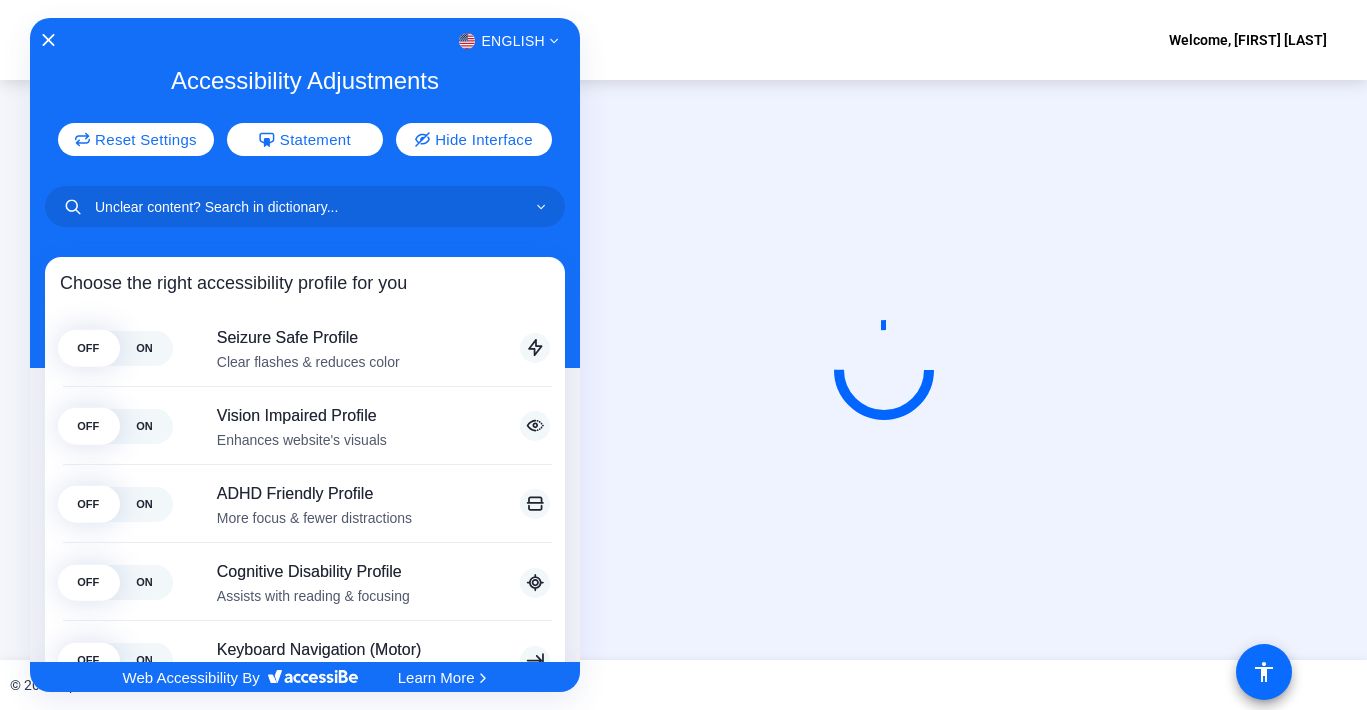 click 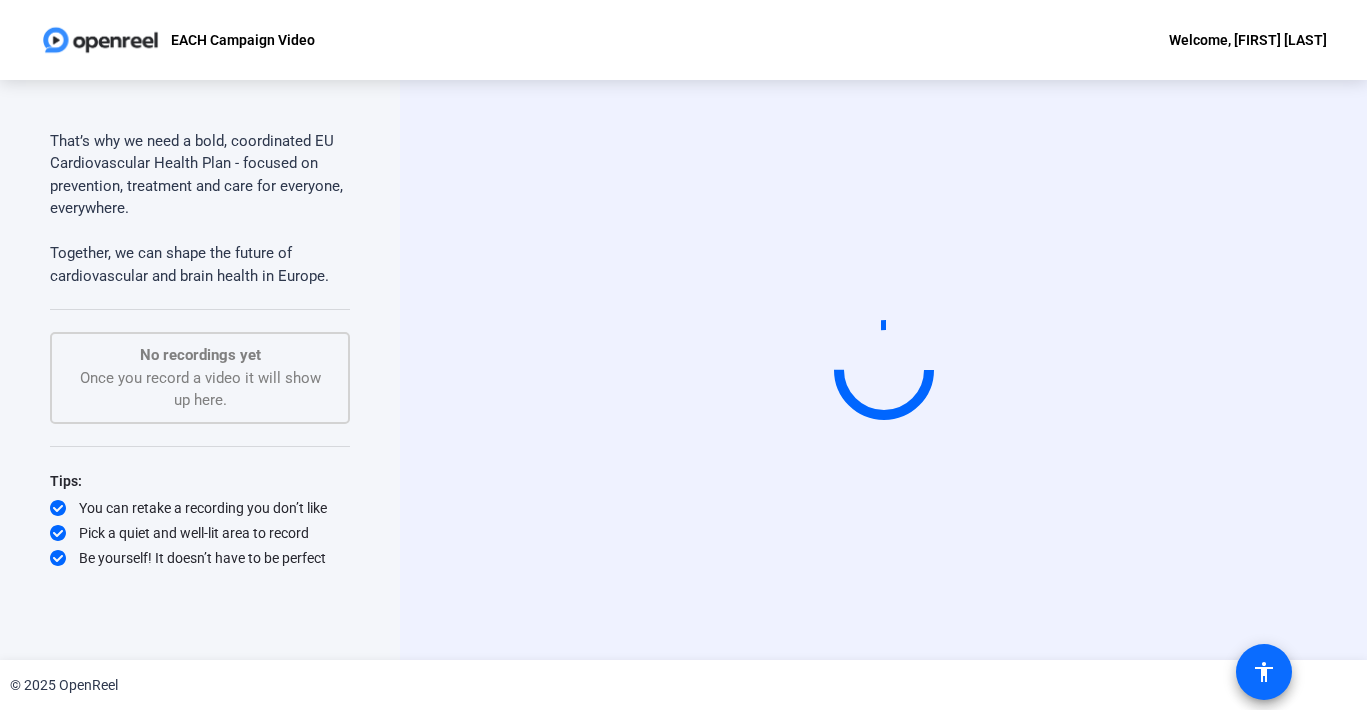click on "accessibility" 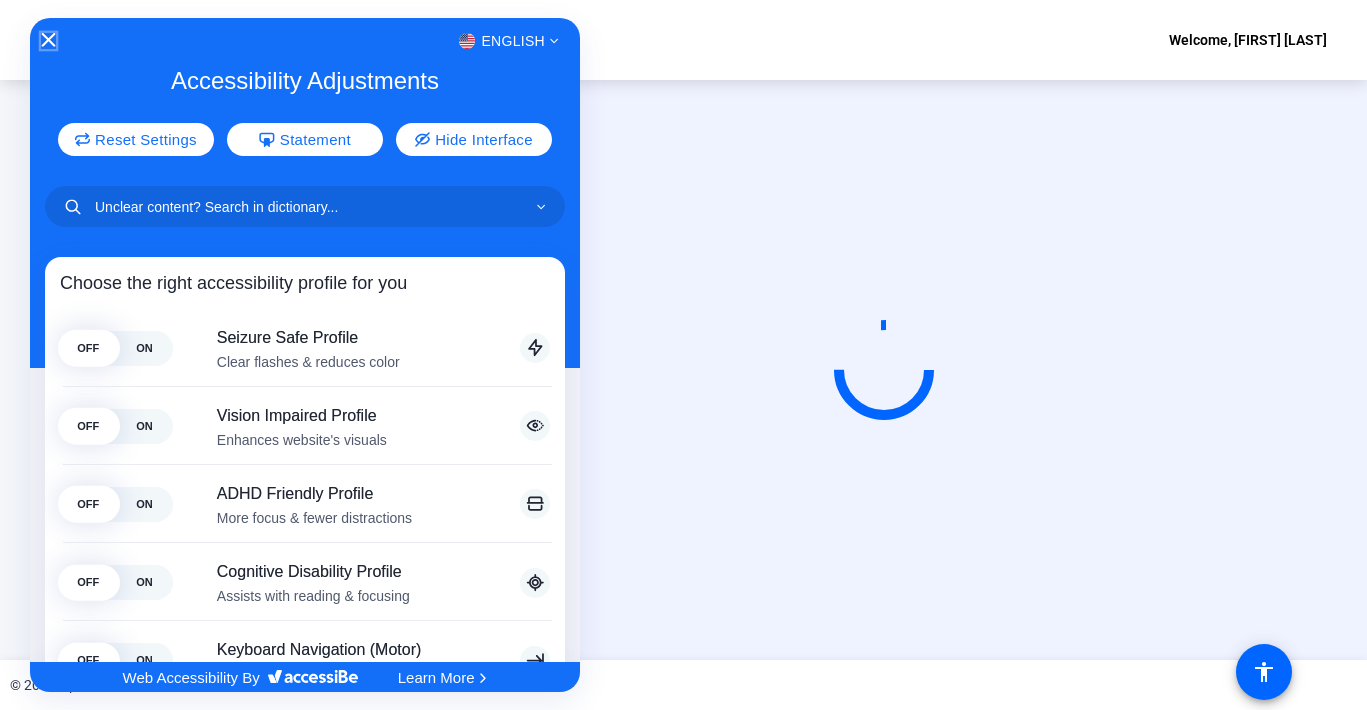 click 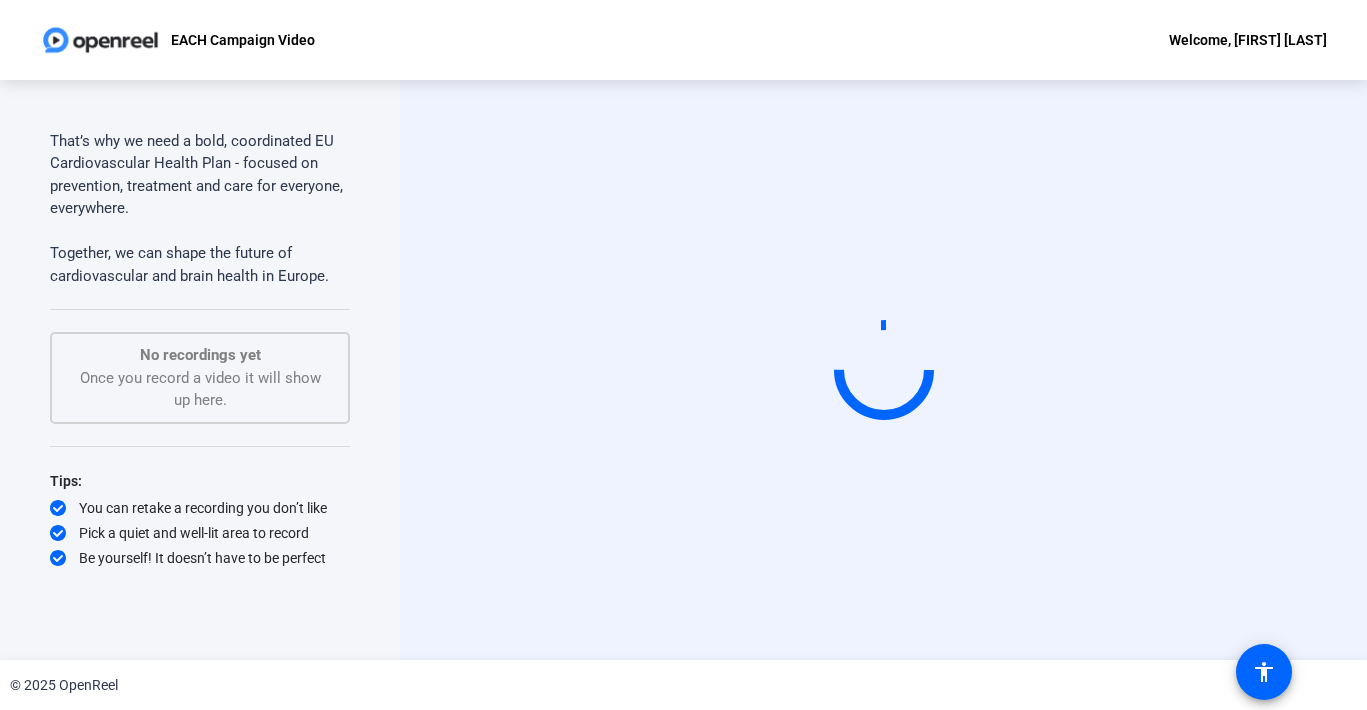 click on "Pick a quiet and well-lit area to record" 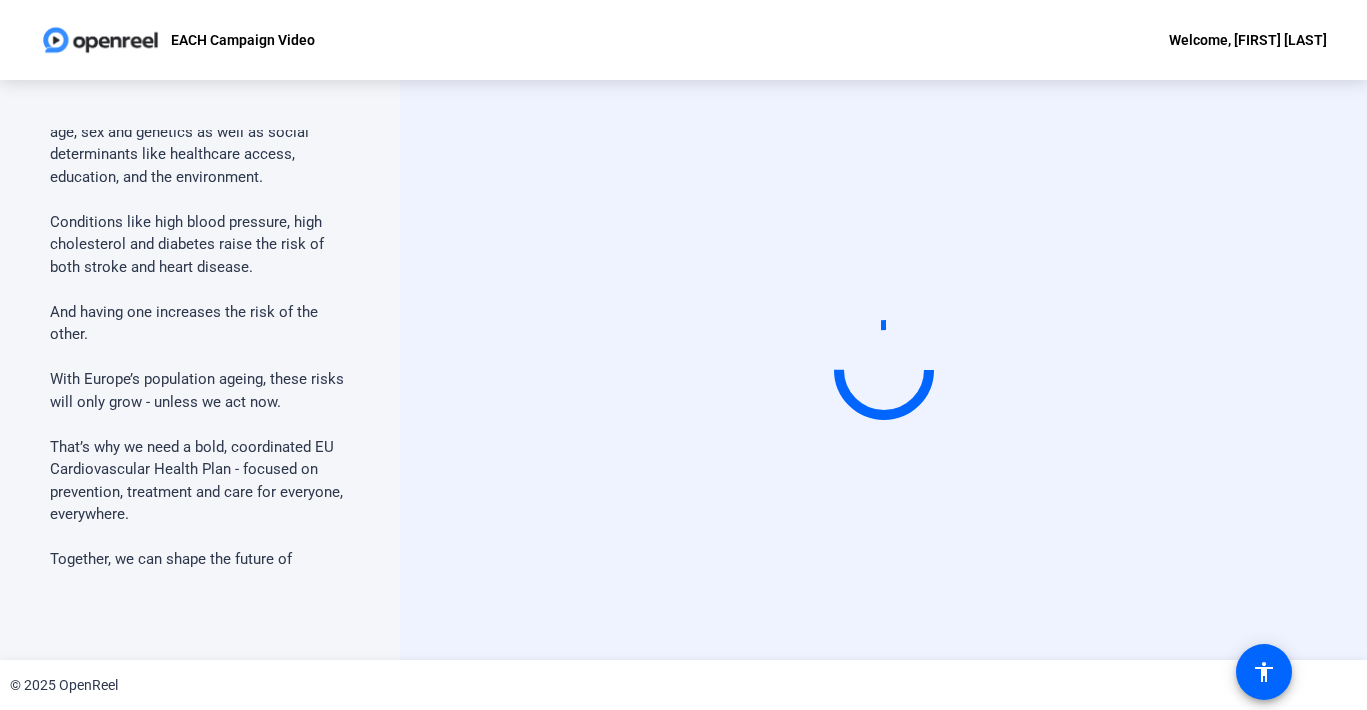 scroll, scrollTop: 507, scrollLeft: 0, axis: vertical 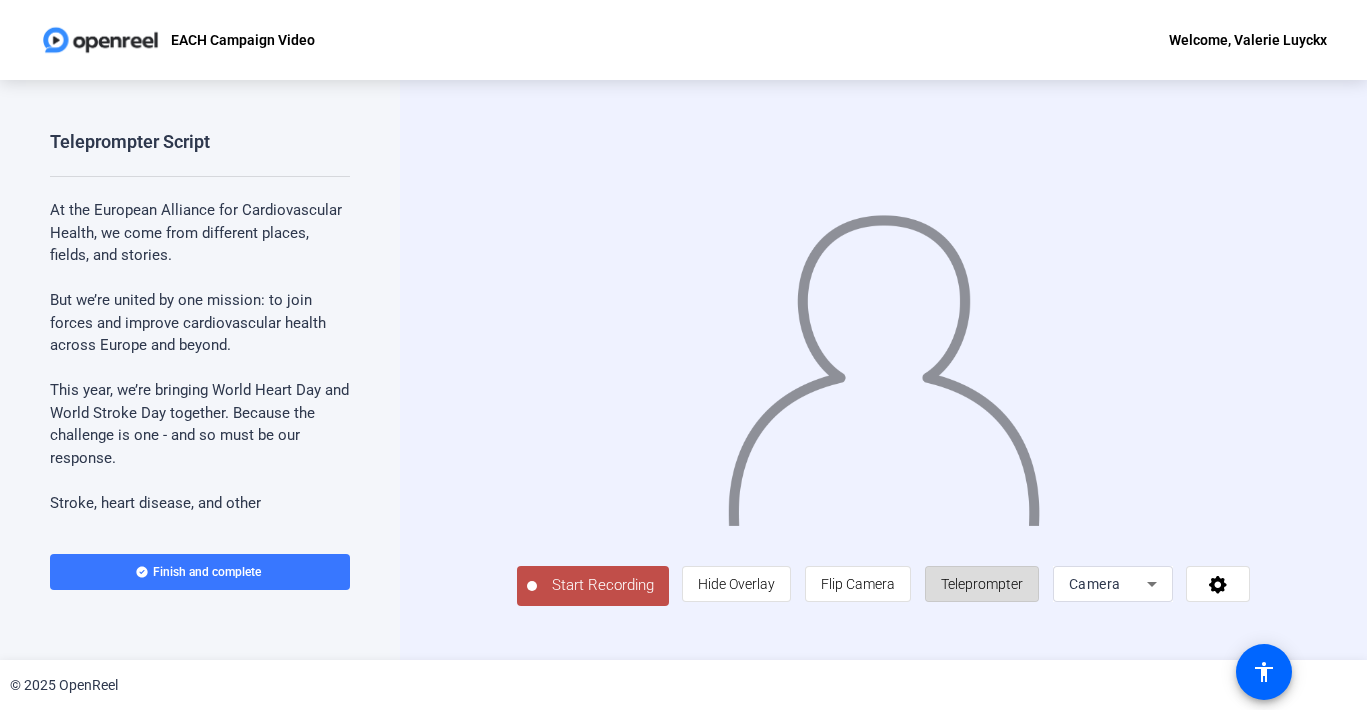 click on "Teleprompter" 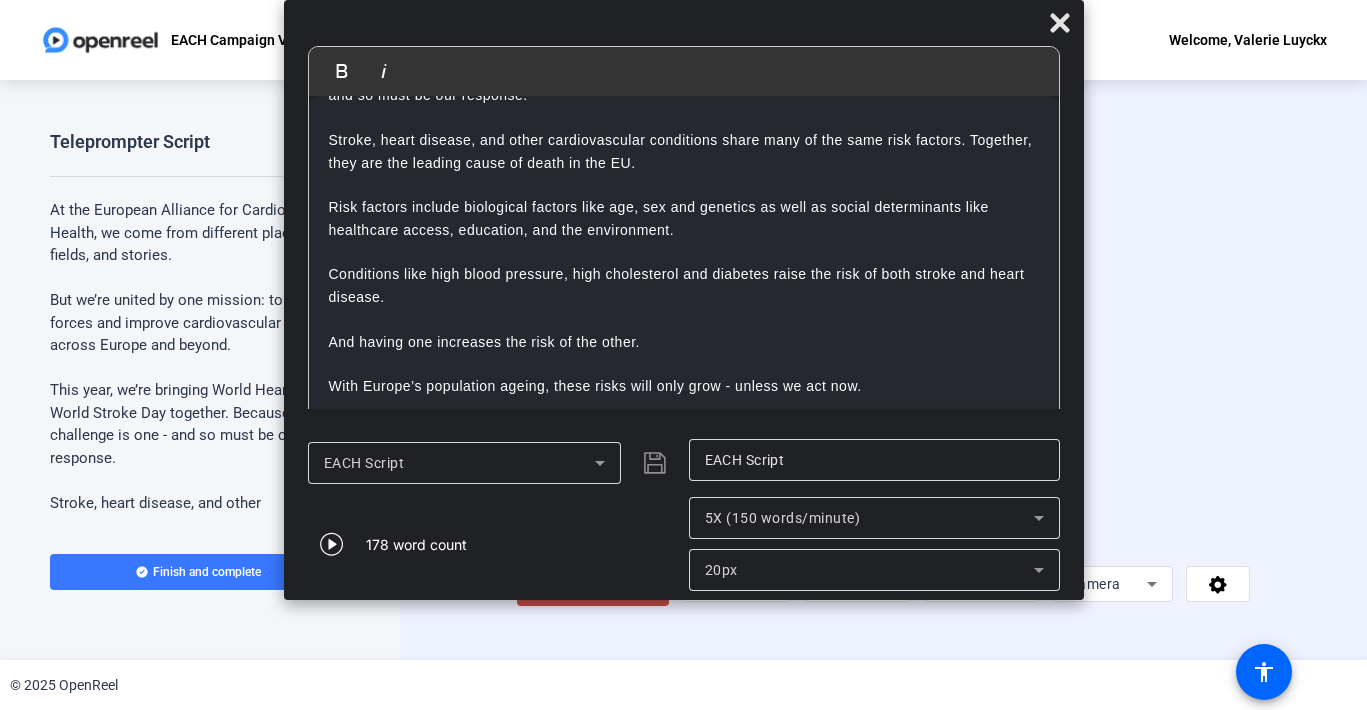 scroll, scrollTop: 147, scrollLeft: 0, axis: vertical 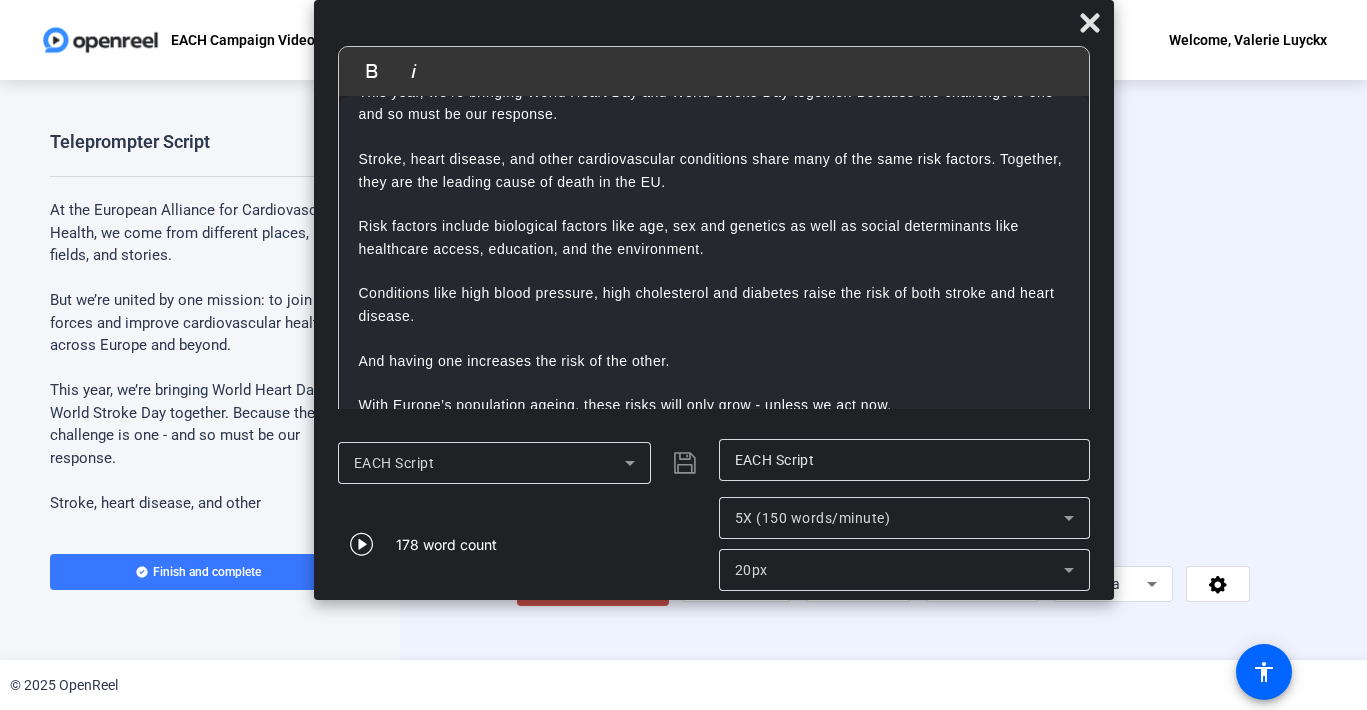 drag, startPoint x: 854, startPoint y: 14, endPoint x: 884, endPoint y: -42, distance: 63.529522 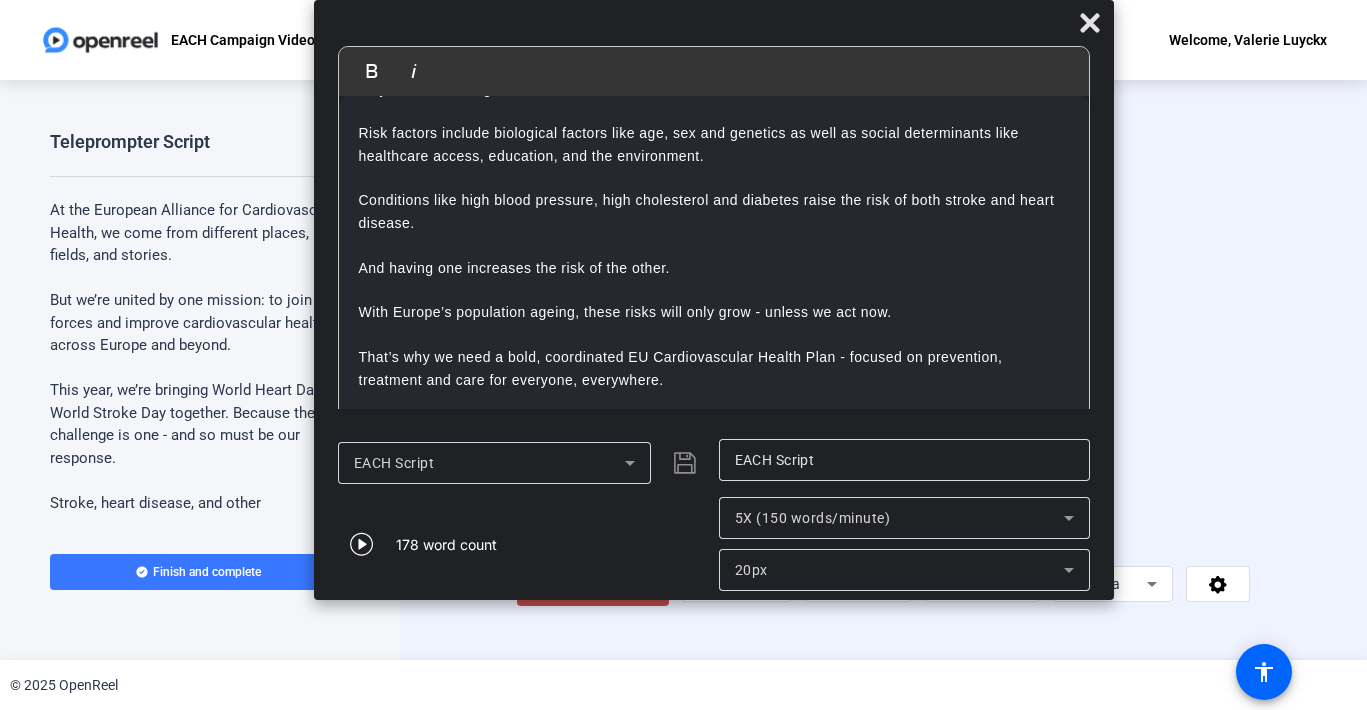 scroll, scrollTop: 270, scrollLeft: 0, axis: vertical 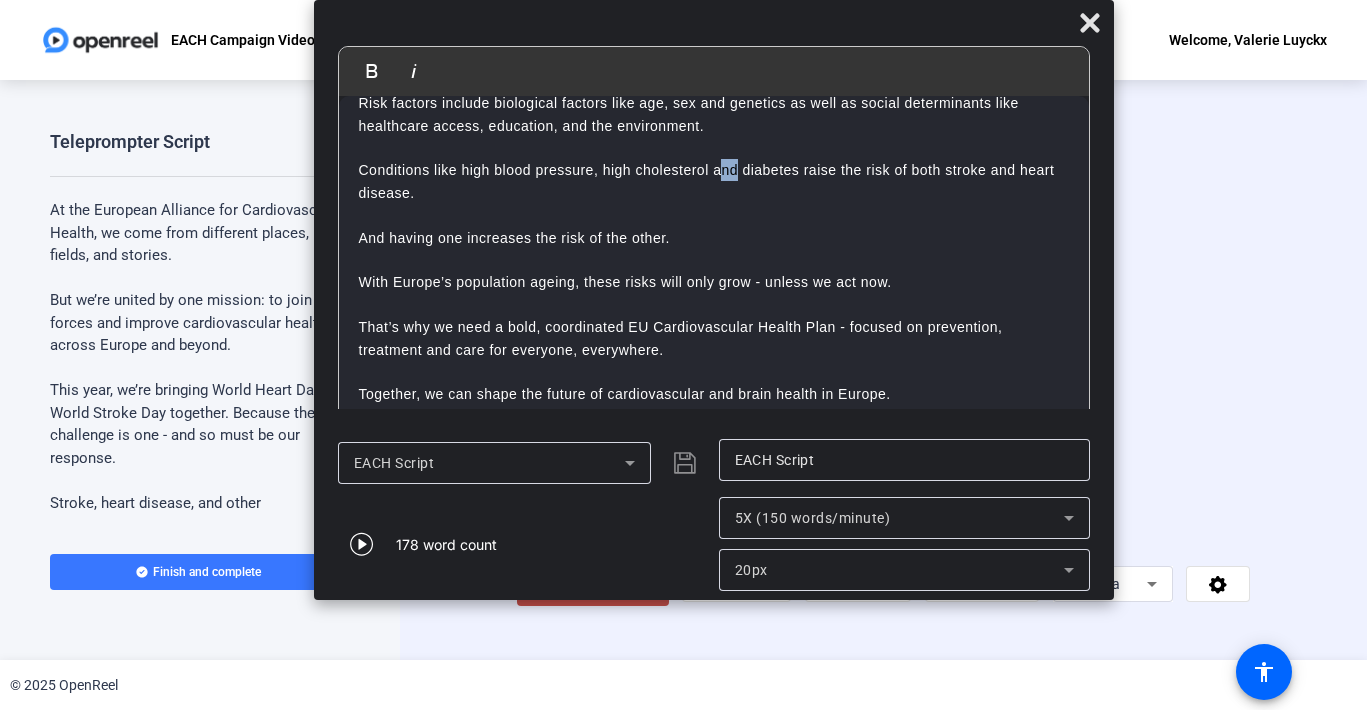 drag, startPoint x: 739, startPoint y: 167, endPoint x: 720, endPoint y: 169, distance: 19.104973 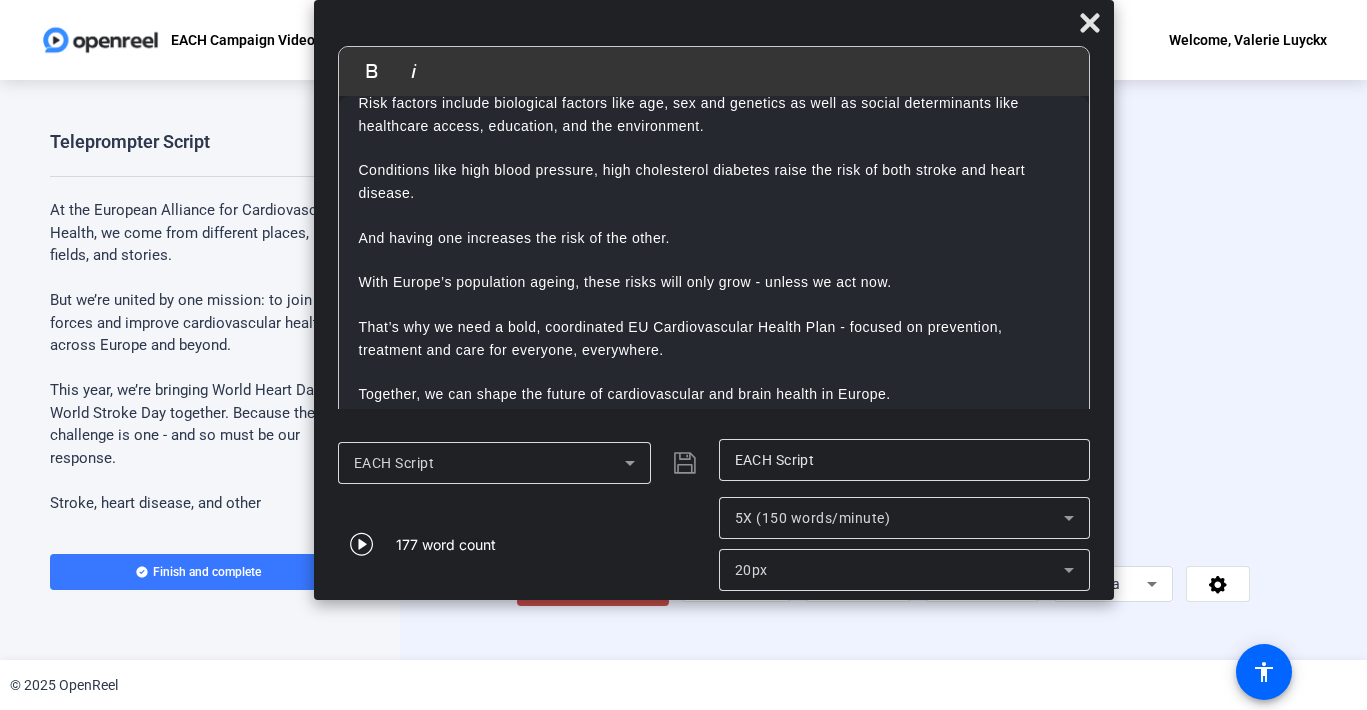 type 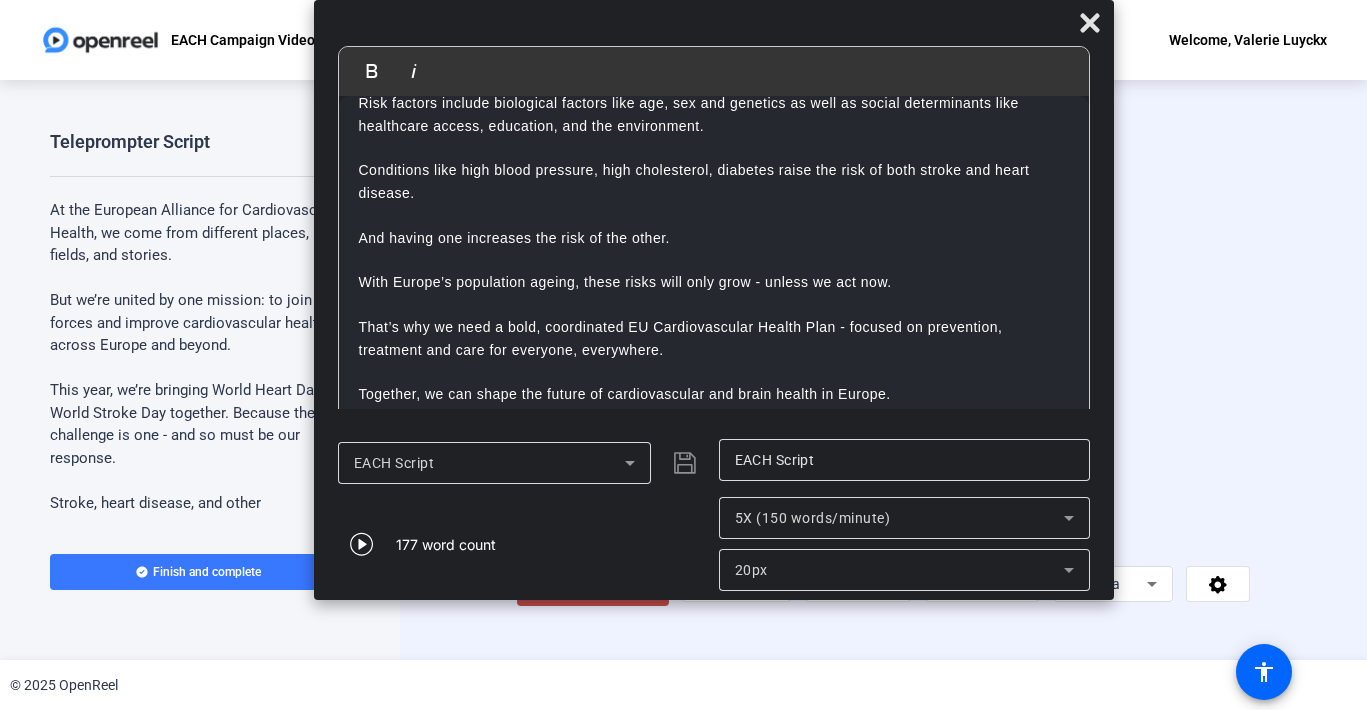 drag, startPoint x: 782, startPoint y: 169, endPoint x: 782, endPoint y: 193, distance: 24 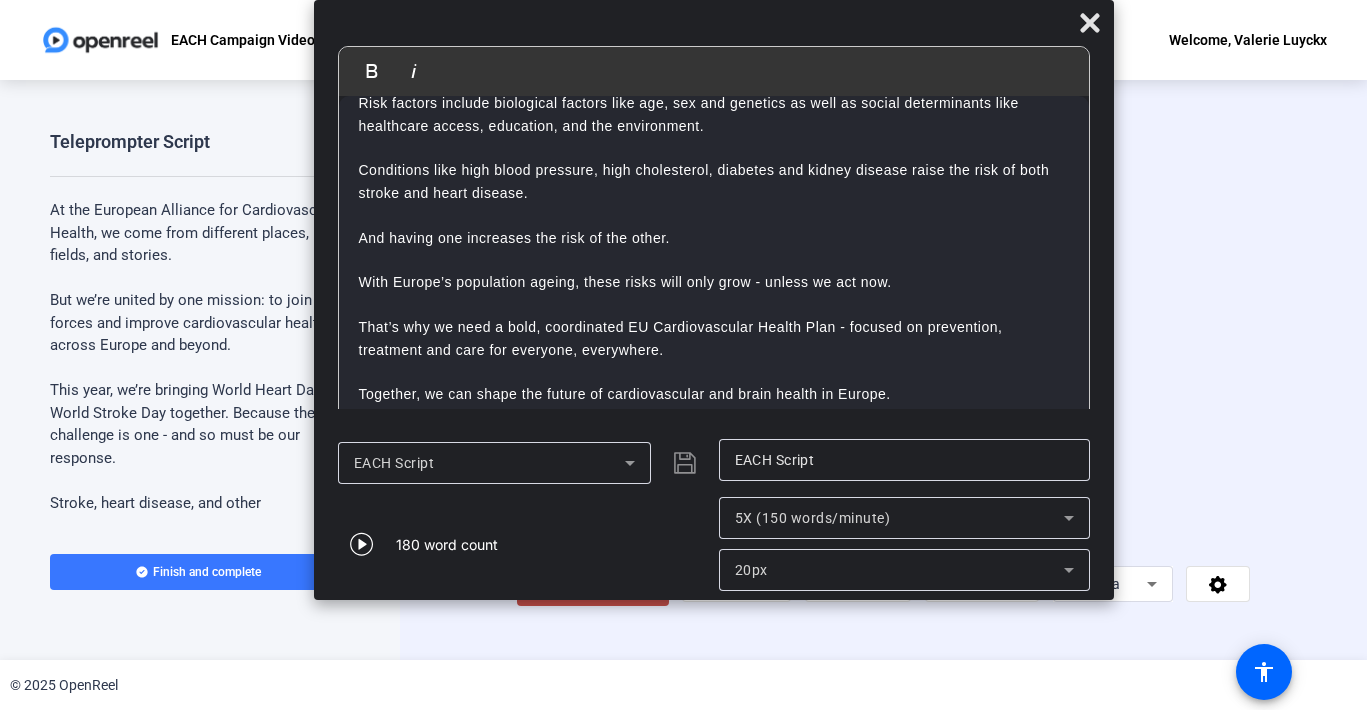 scroll, scrollTop: 0, scrollLeft: 0, axis: both 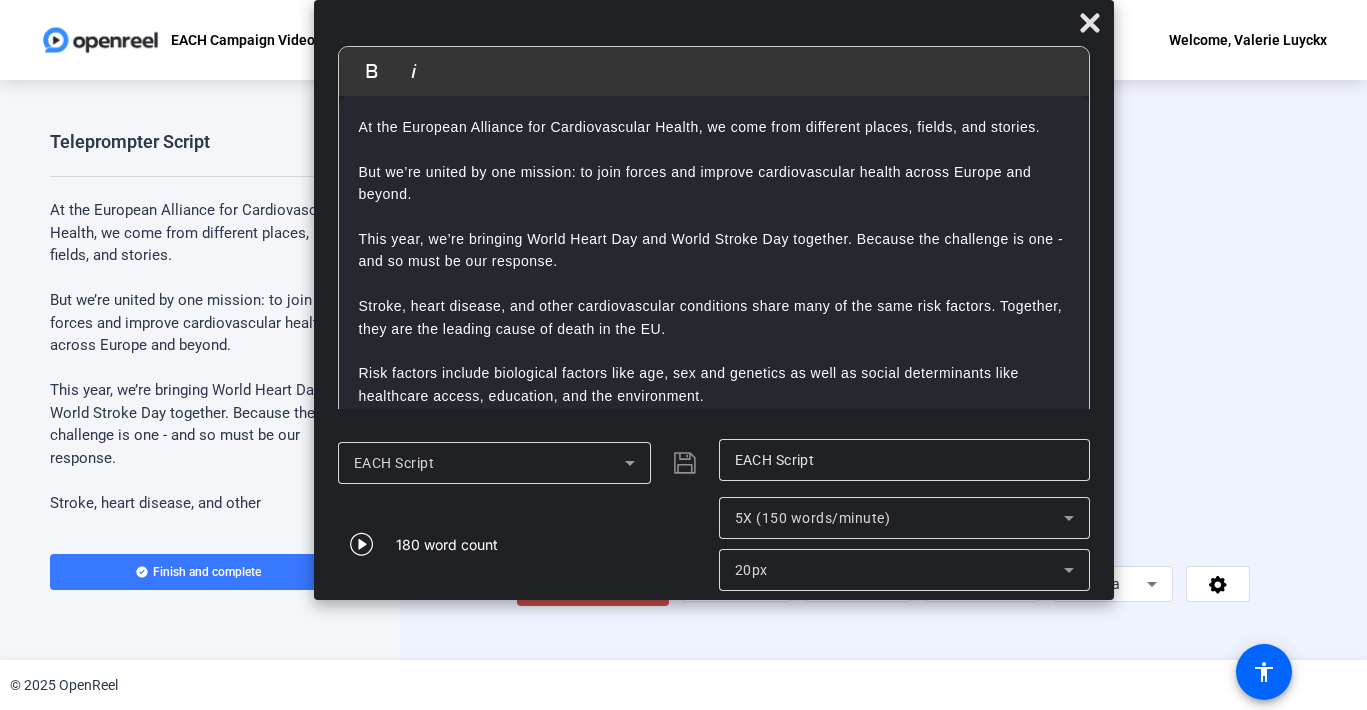 click on "Start Recording" 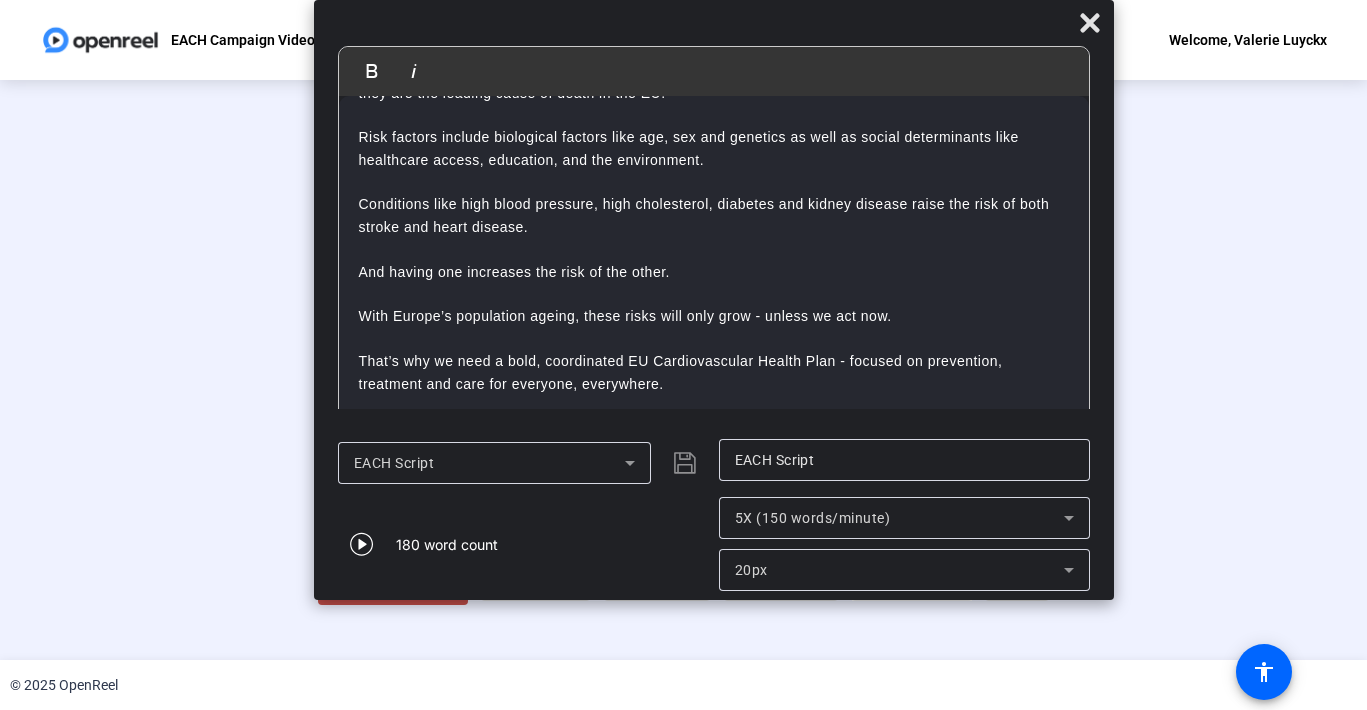 scroll, scrollTop: 270, scrollLeft: 0, axis: vertical 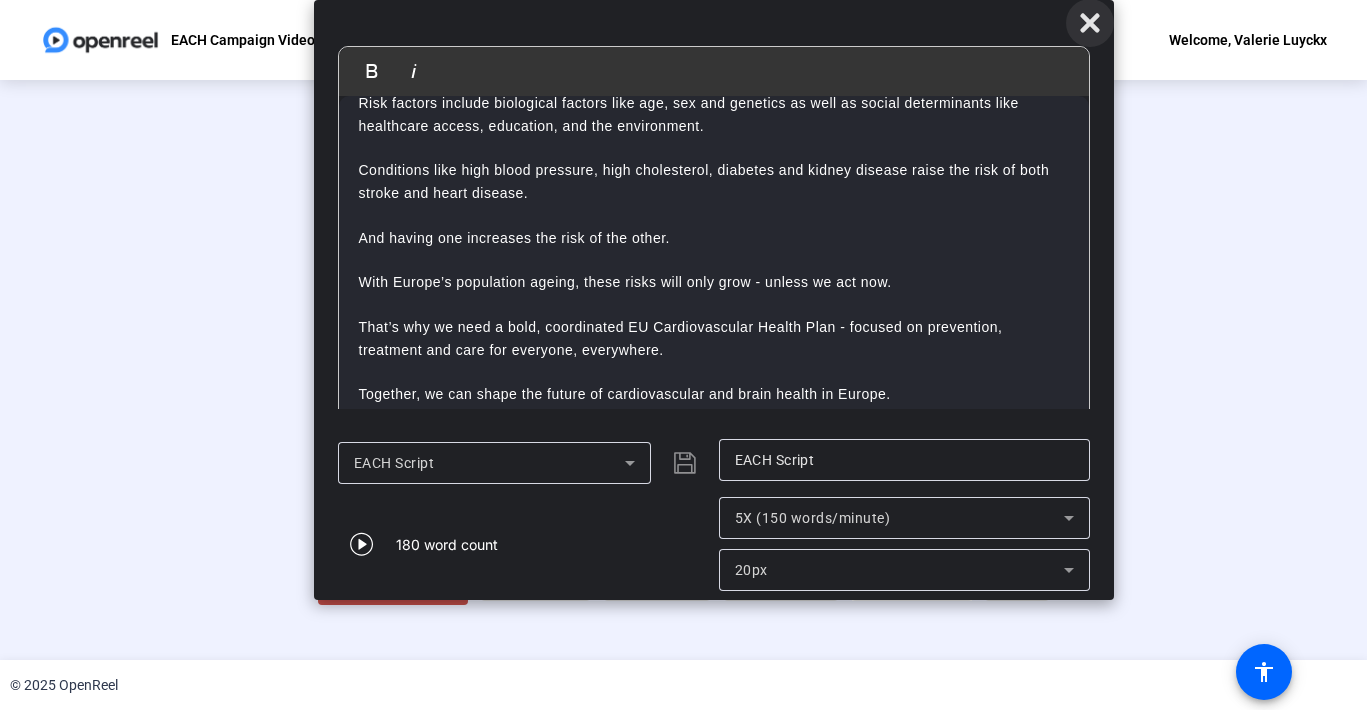 click 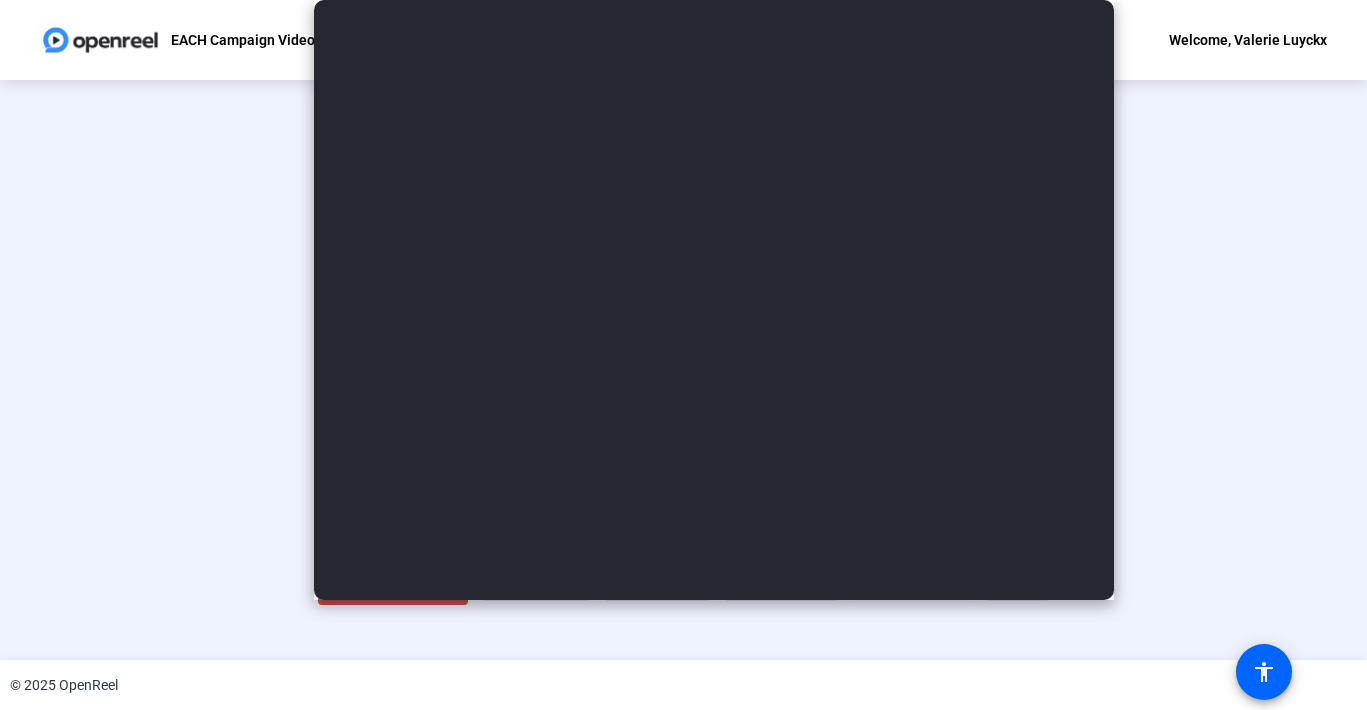 scroll, scrollTop: 48, scrollLeft: 0, axis: vertical 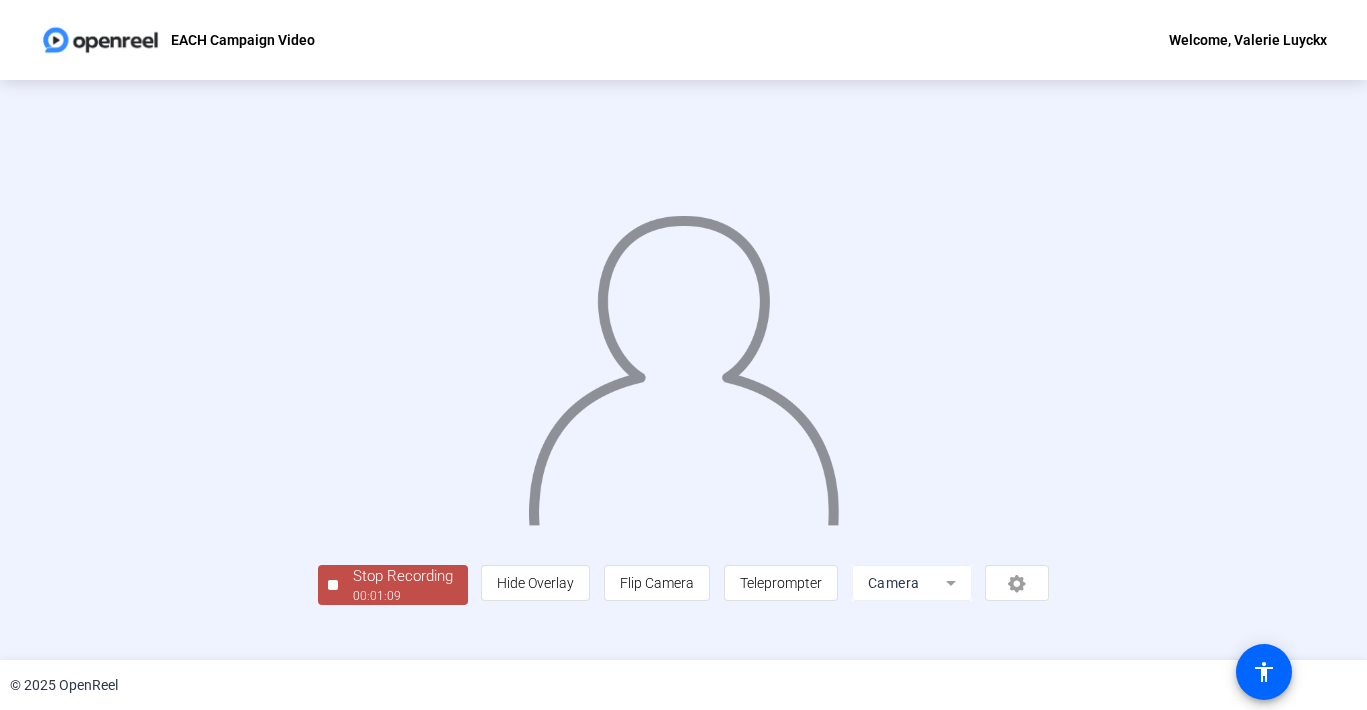 click on "Stop Recording" 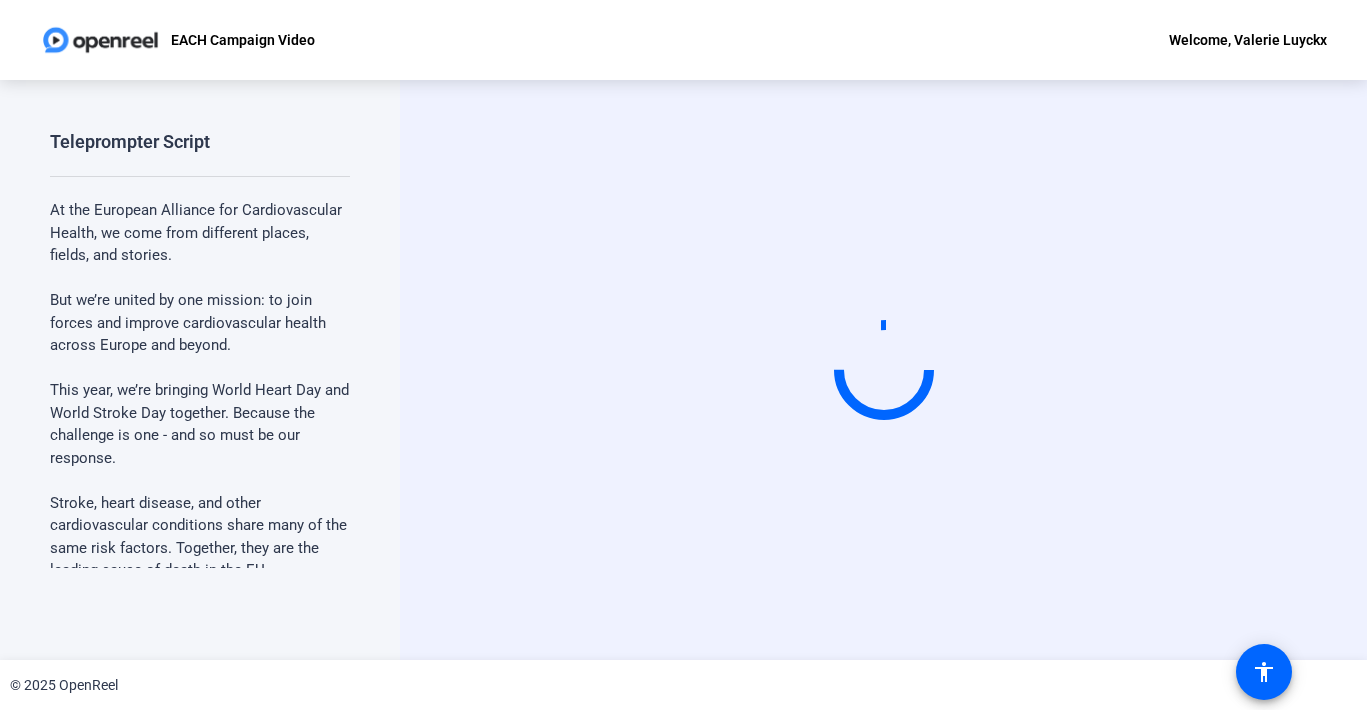 scroll, scrollTop: 0, scrollLeft: 0, axis: both 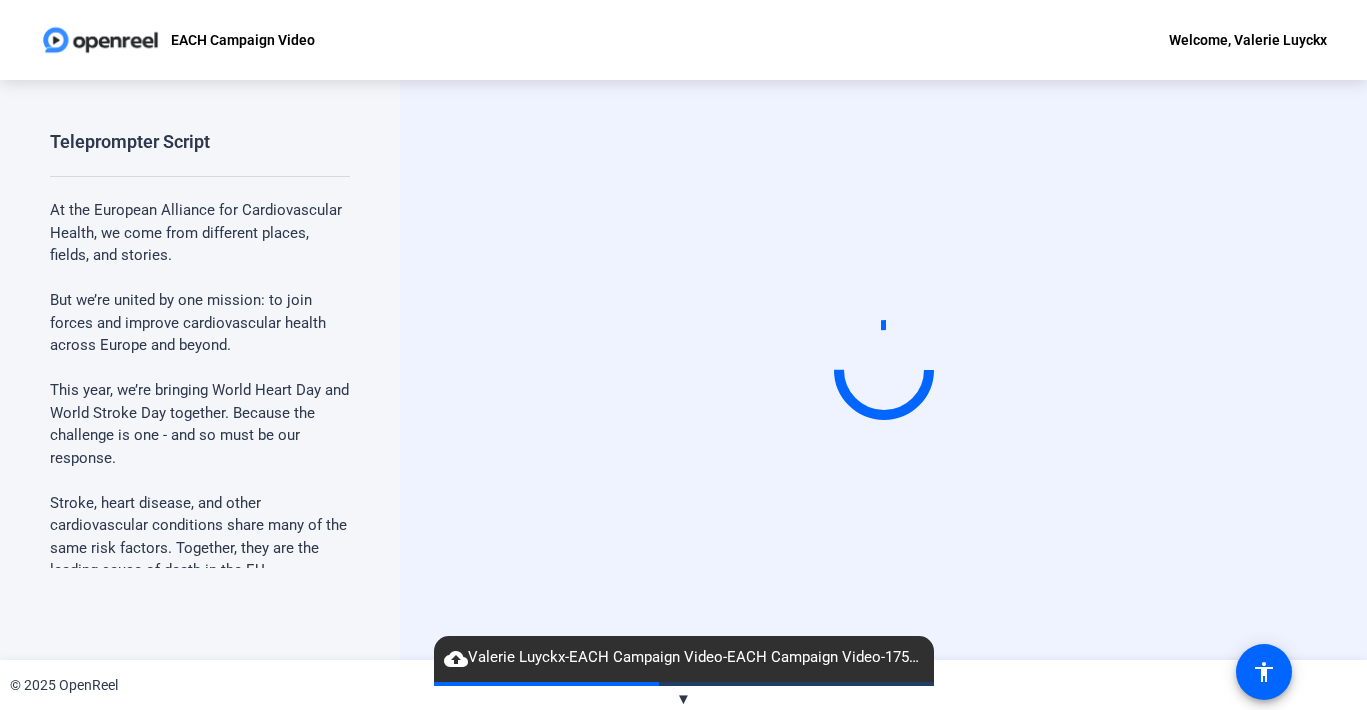 click on "cloud_upload   Valerie Luyckx-EACH Campaign Video-EACH Campaign Video-1754388158600-webcam" 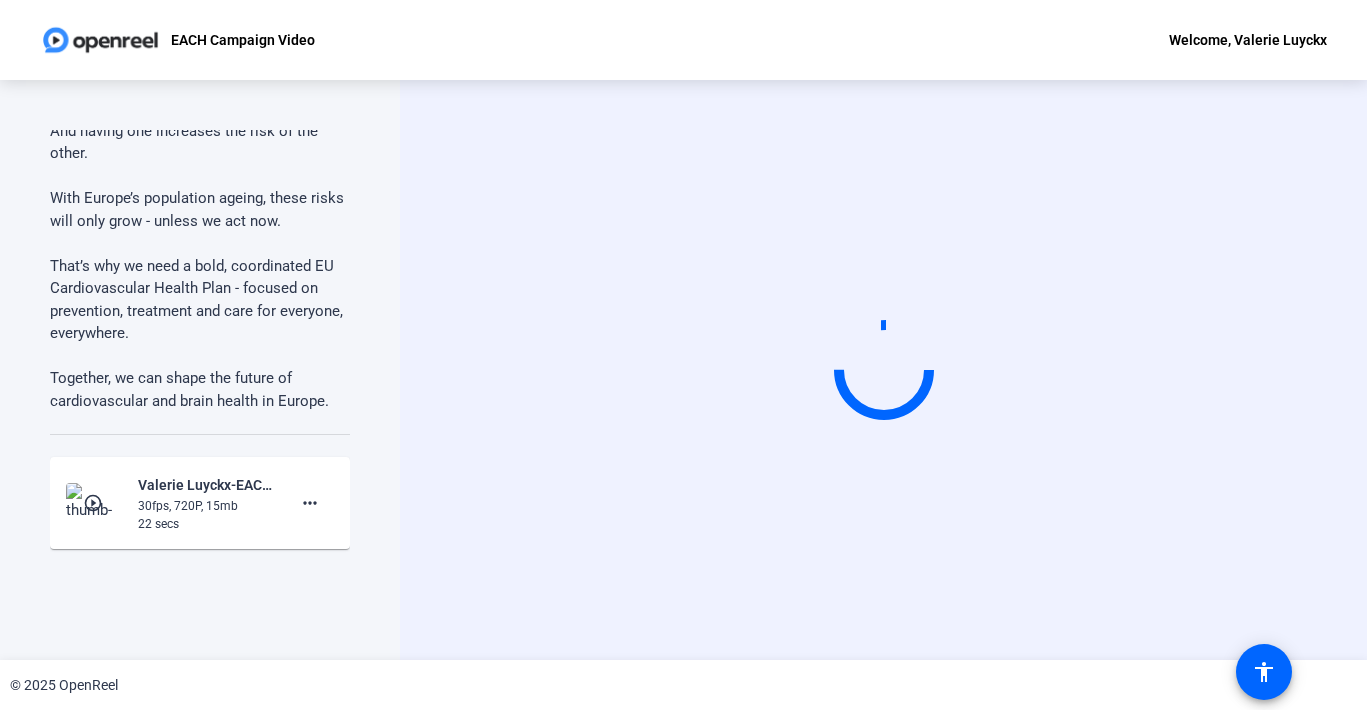 scroll, scrollTop: 822, scrollLeft: 0, axis: vertical 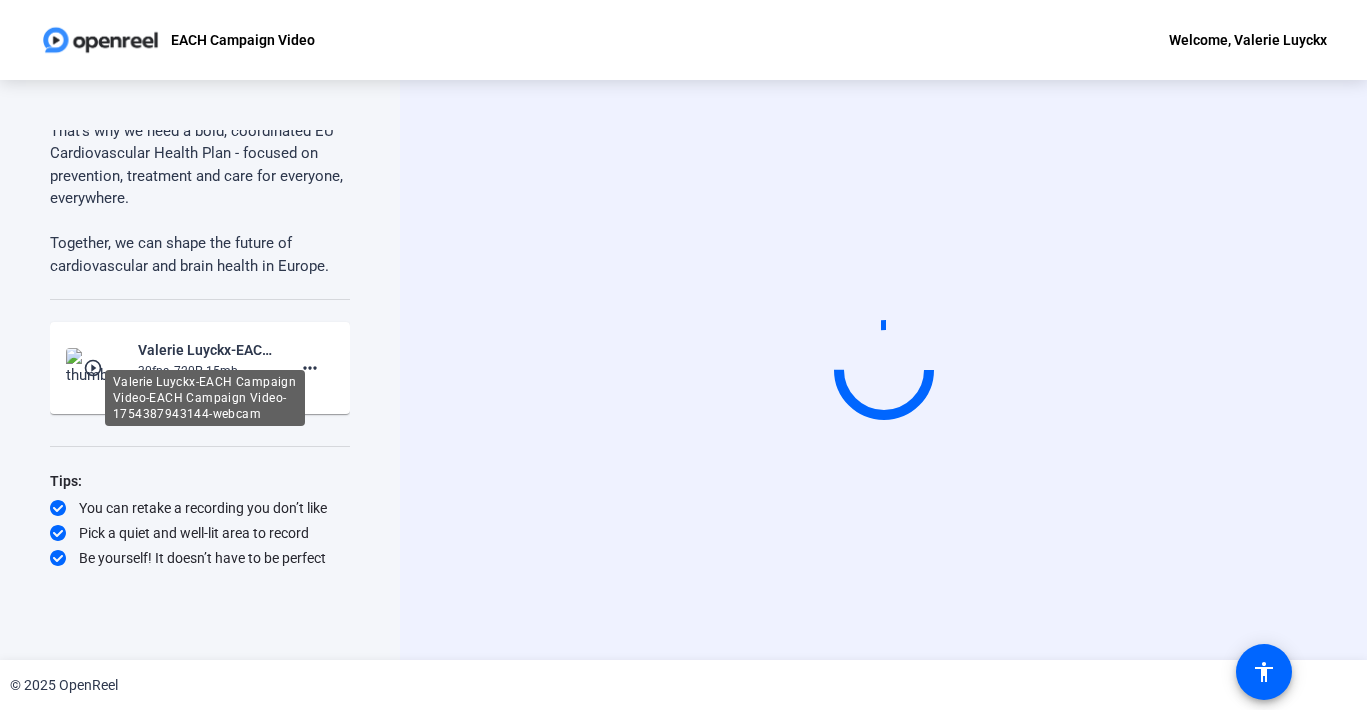 click on "Valerie Luyckx-EACH Campaign Video-EACH Campaign Video-1754387943144-webcam" 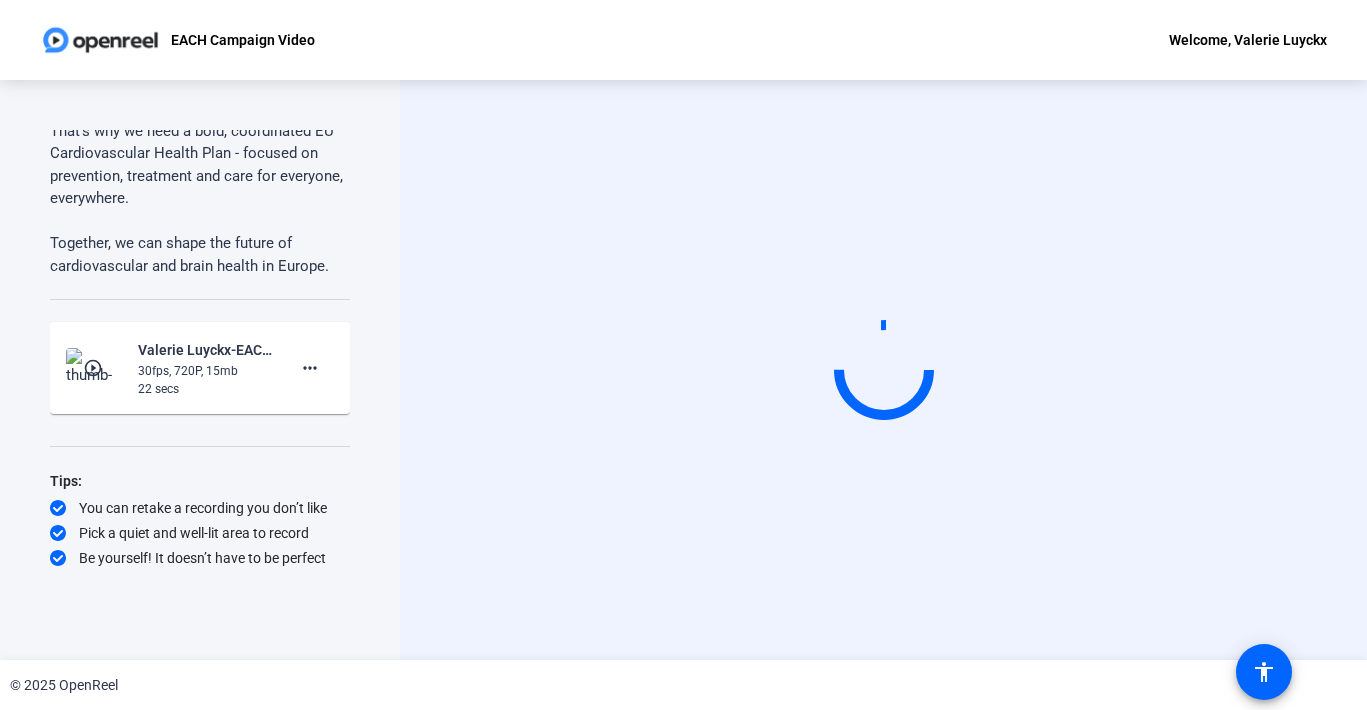 click 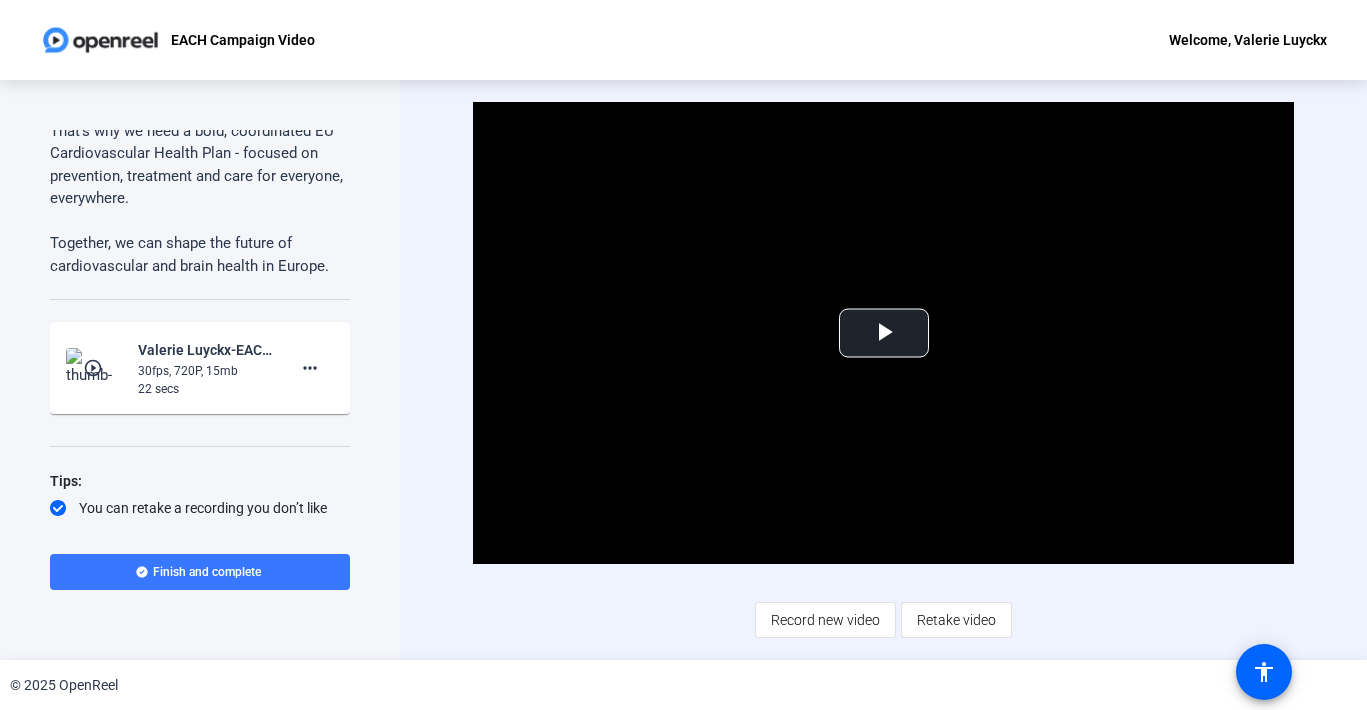click on "play_circle_outline" 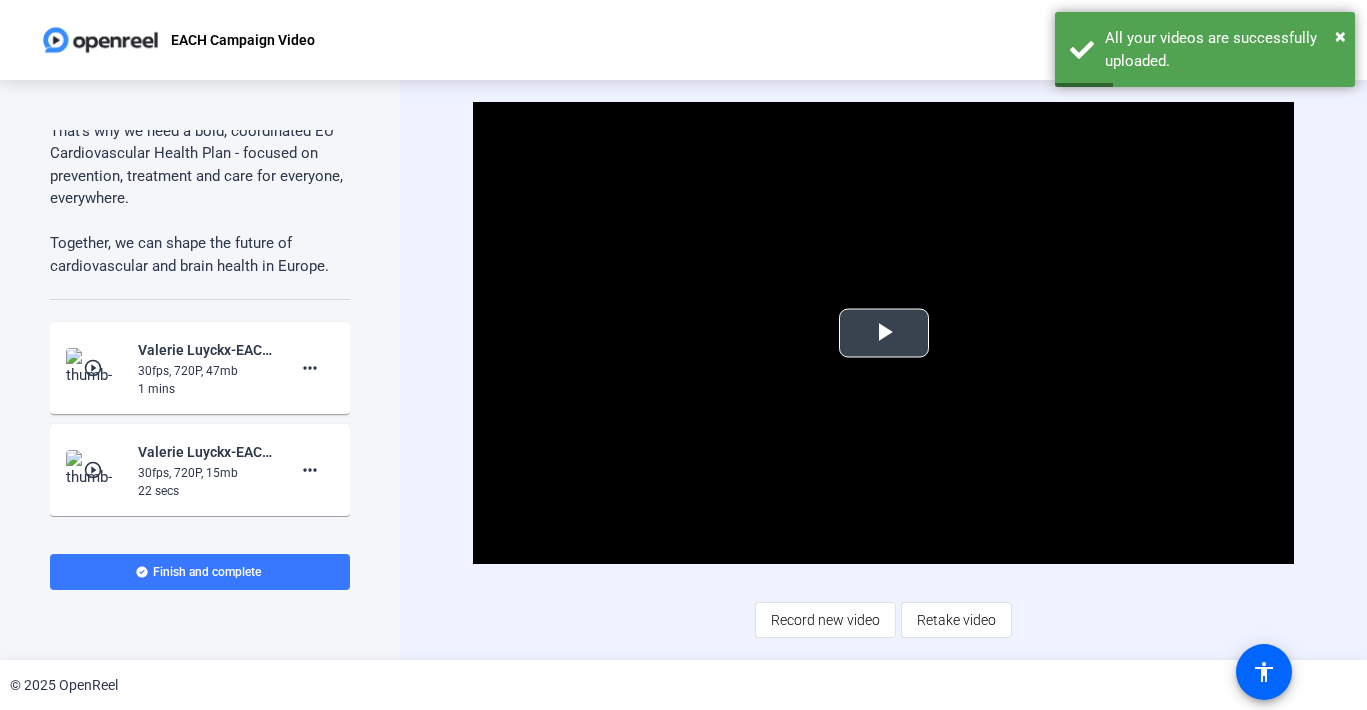 click at bounding box center (884, 333) 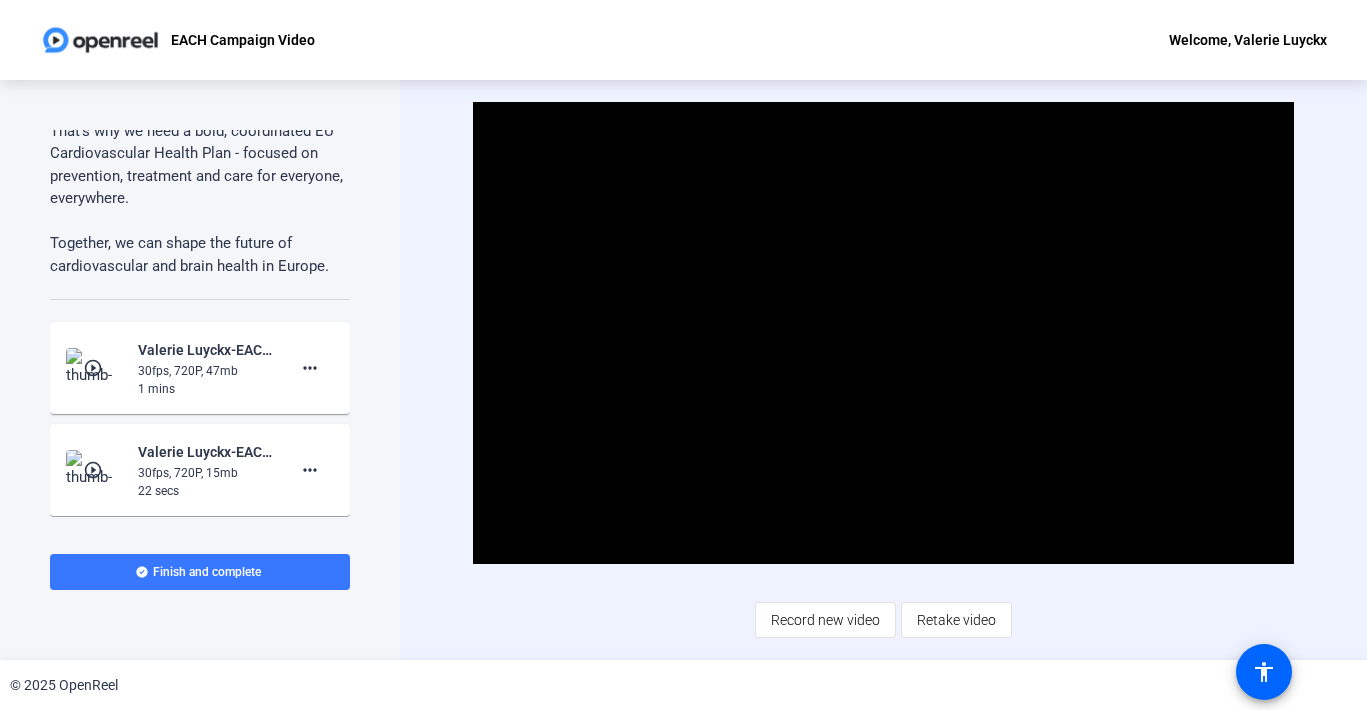 click on "30fps, 720P, 47mb" 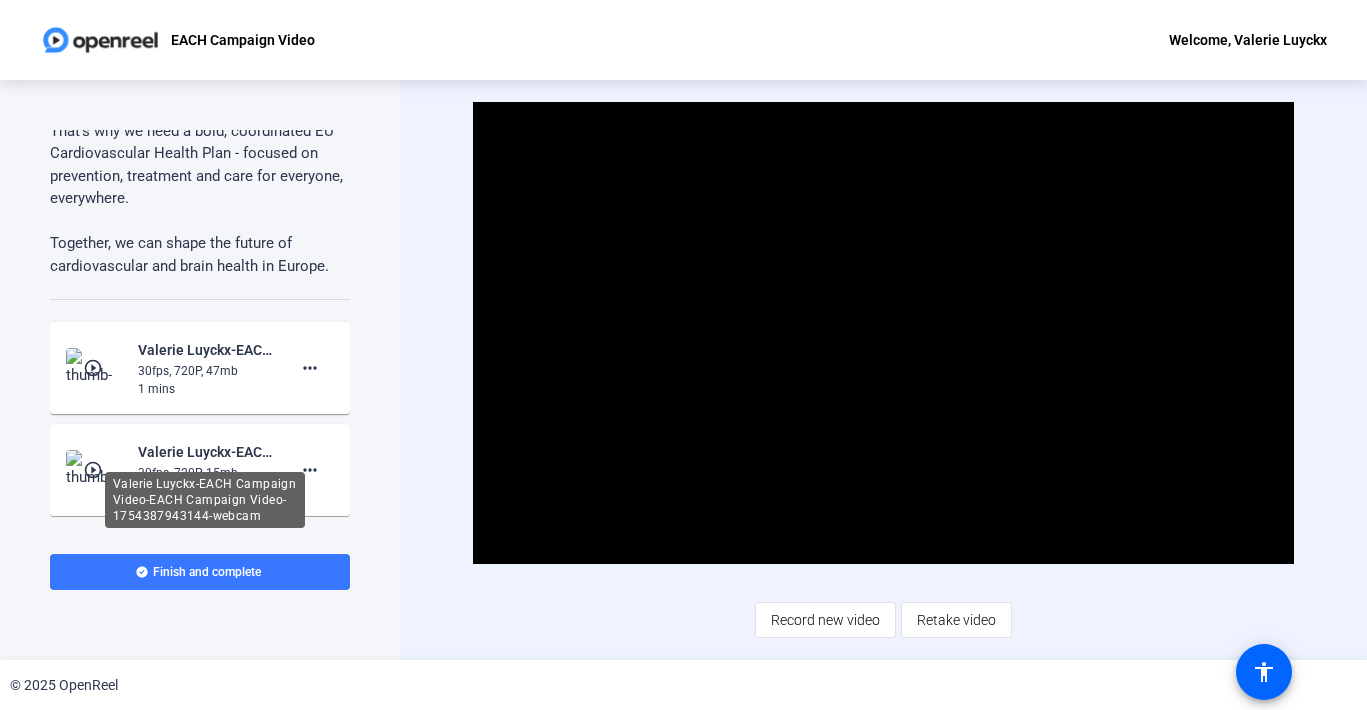 click on "Valerie Luyckx-EACH Campaign Video-EACH Campaign Video-1754387943144-webcam" 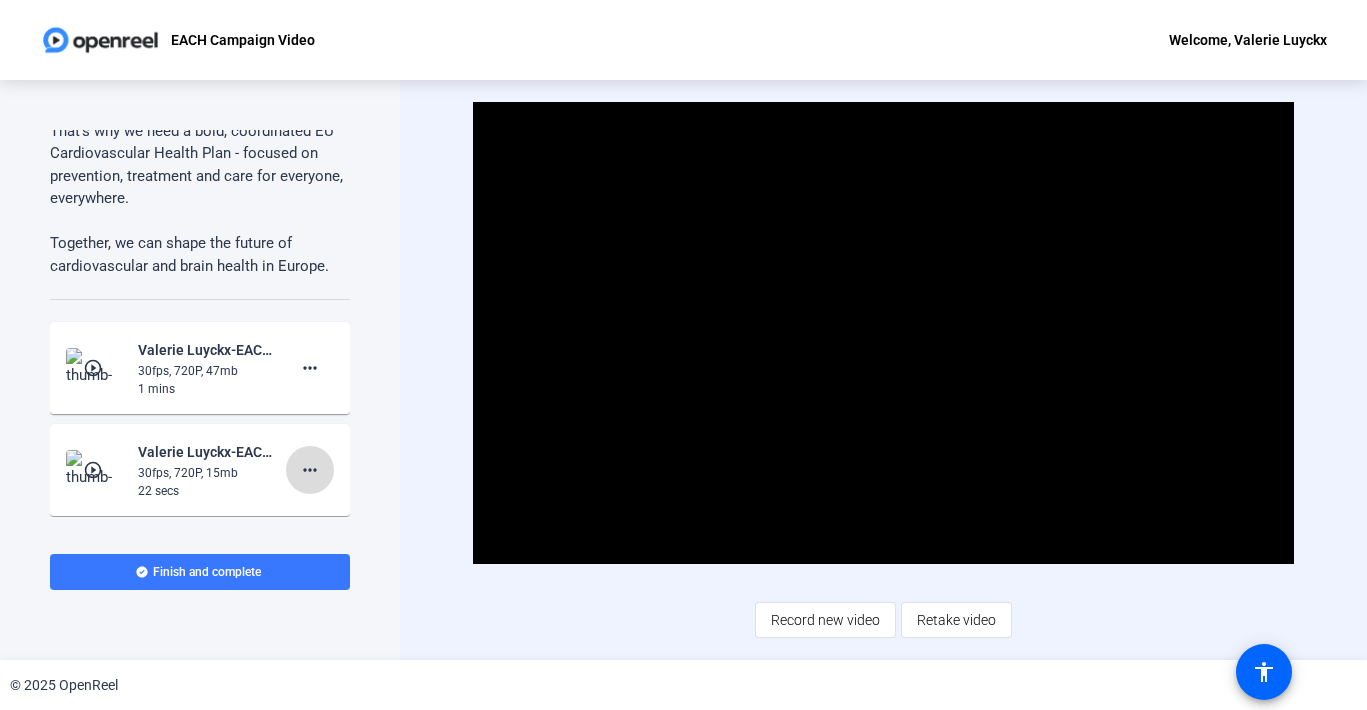click on "more_horiz" 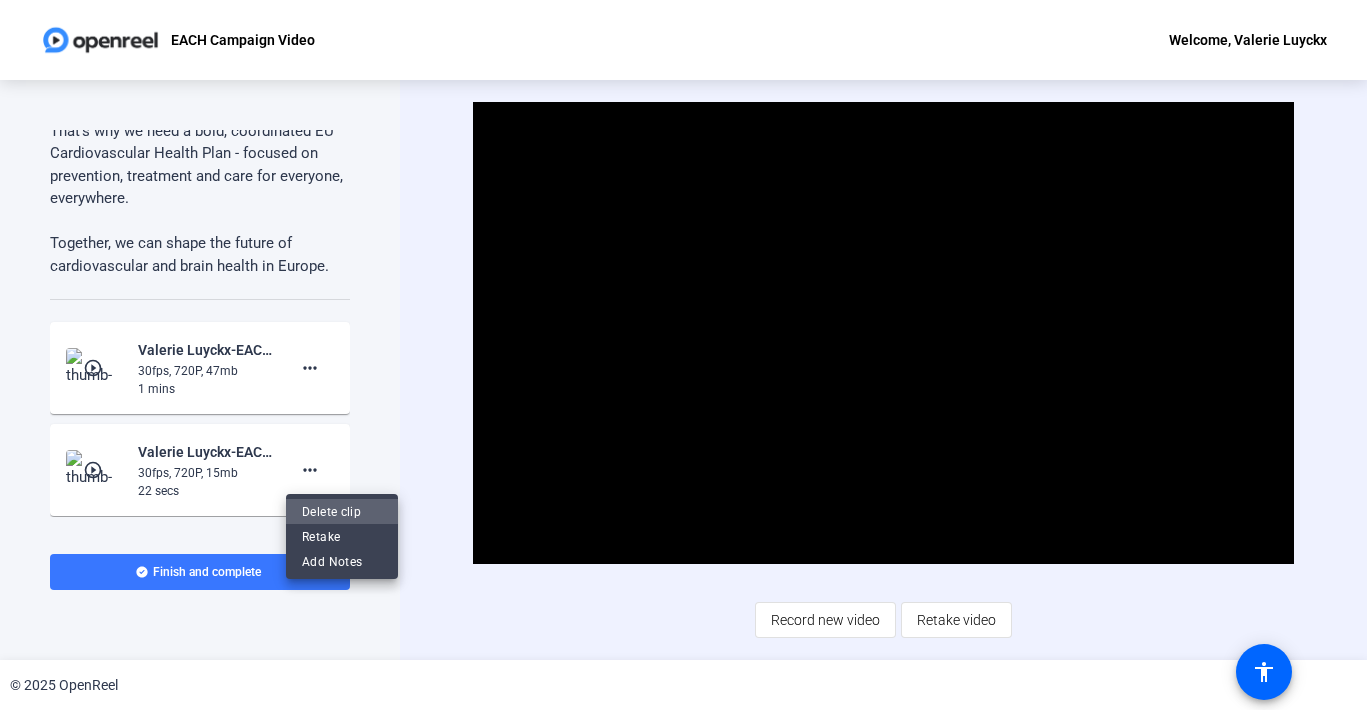 click on "Delete clip" at bounding box center (342, 512) 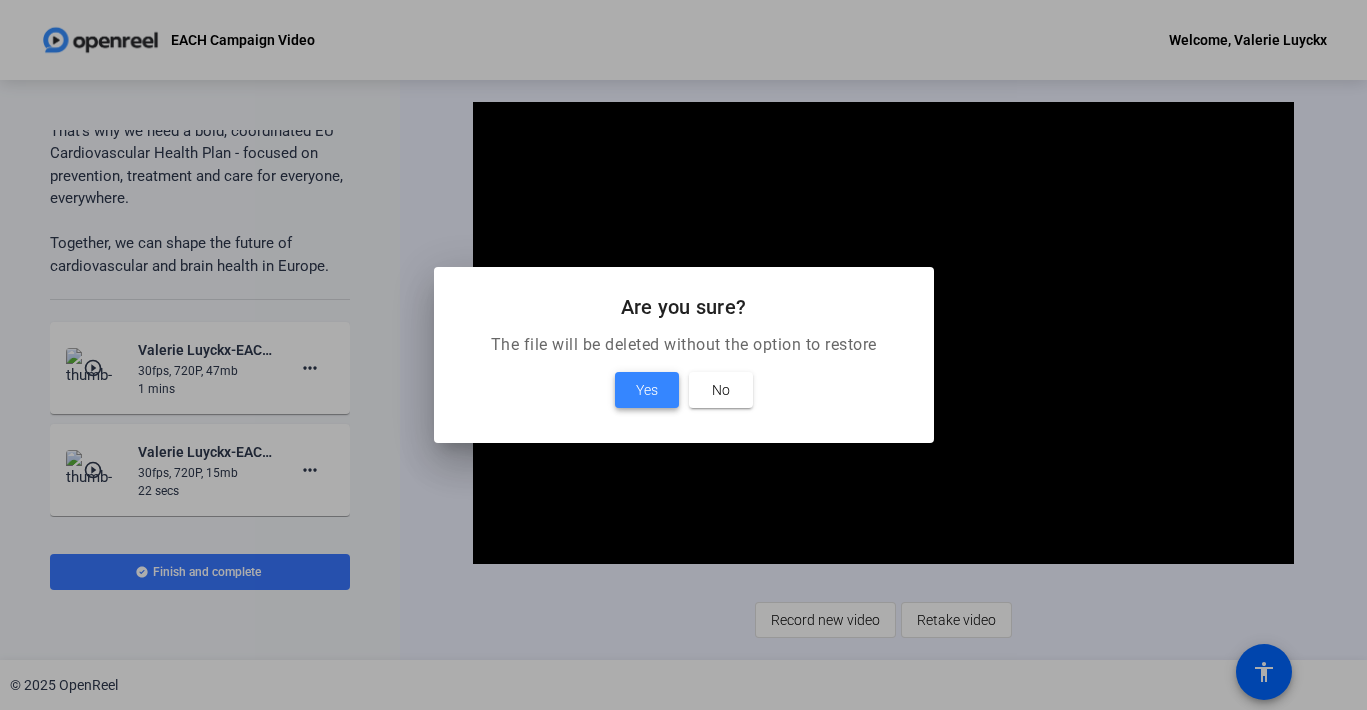 click on "Yes" at bounding box center (647, 390) 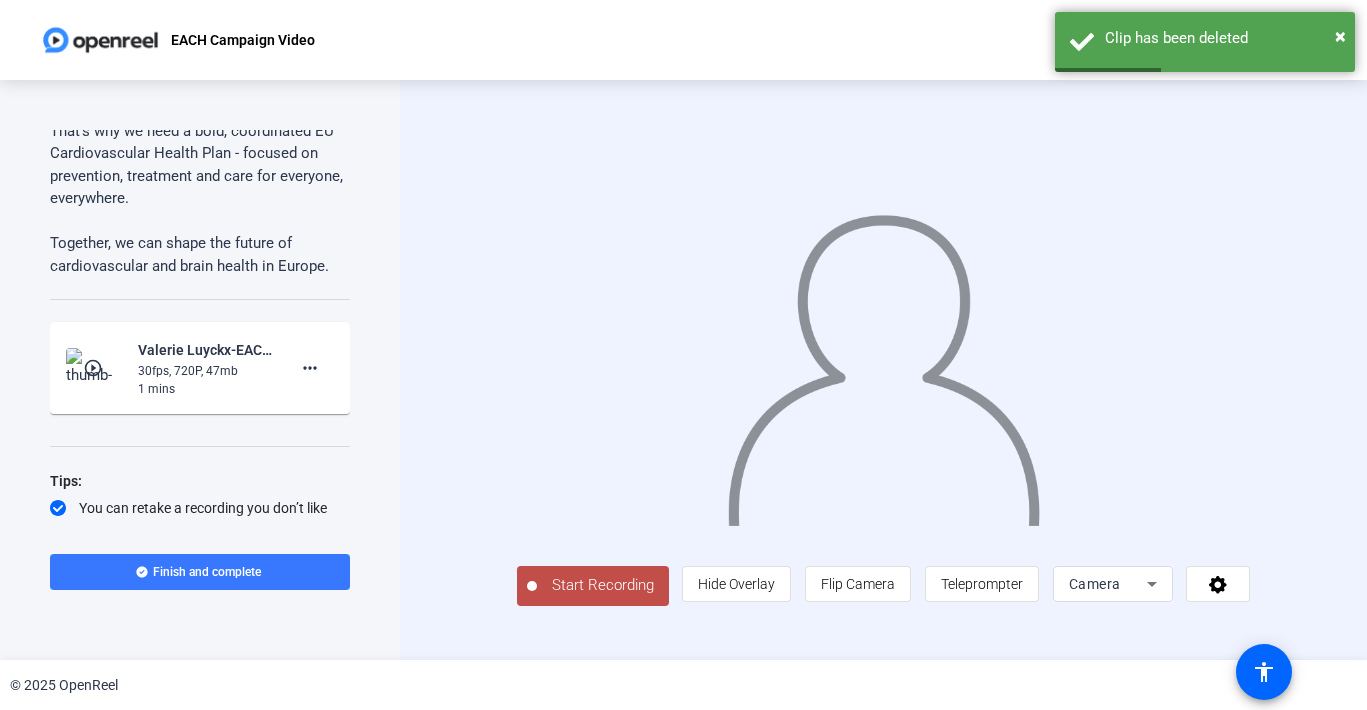 click on "30fps, 720P, 47mb" 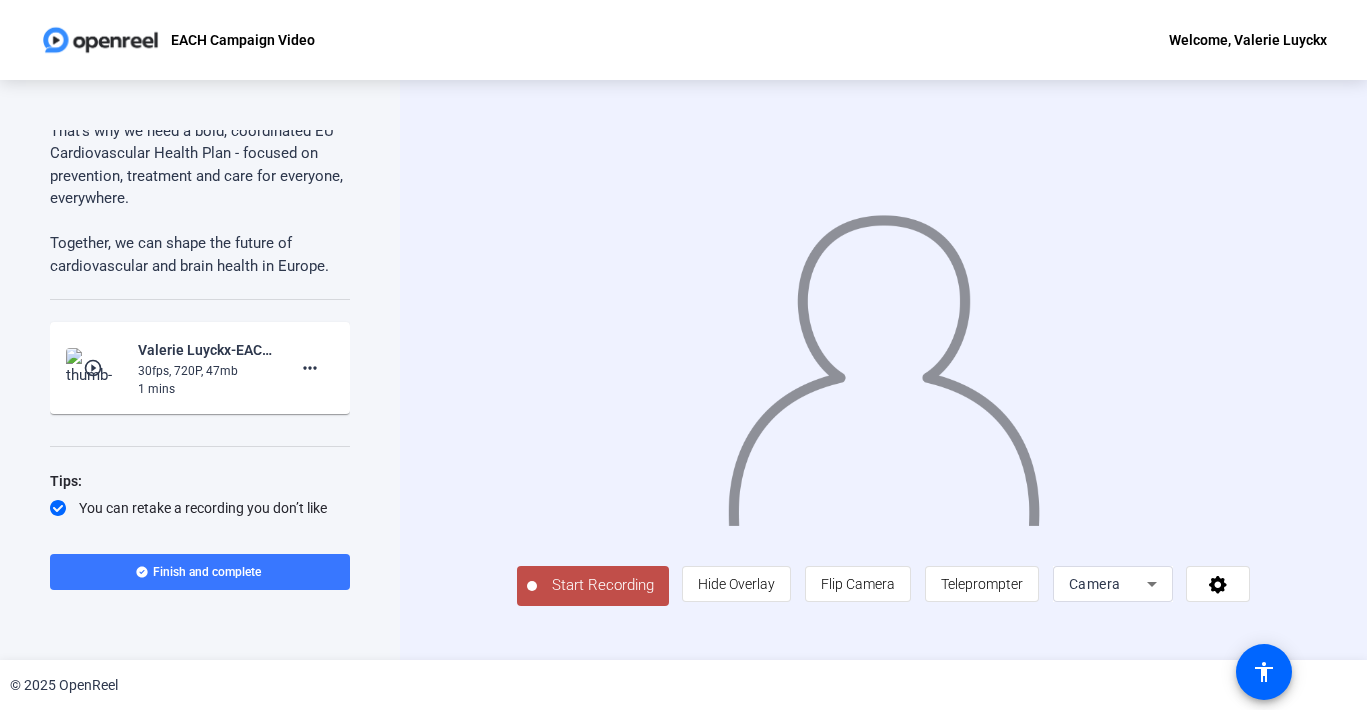 click on "play_circle_outline" 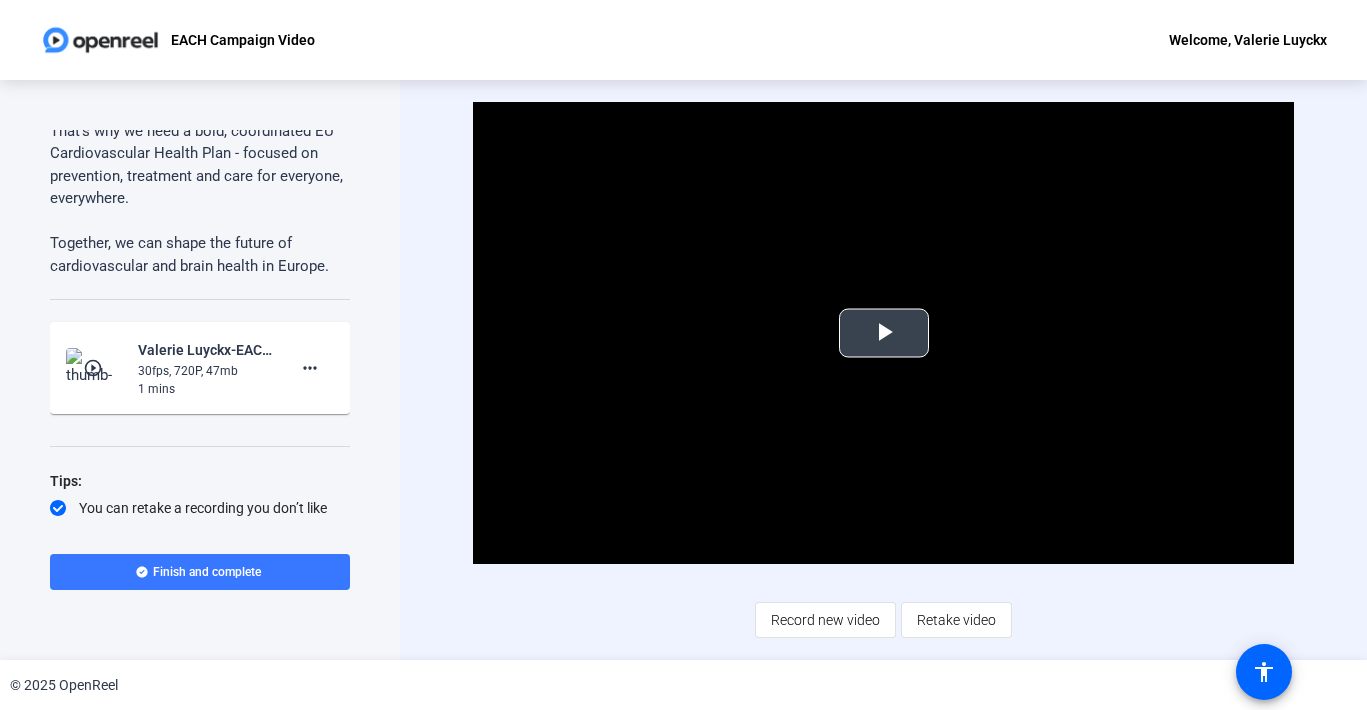 click at bounding box center [884, 333] 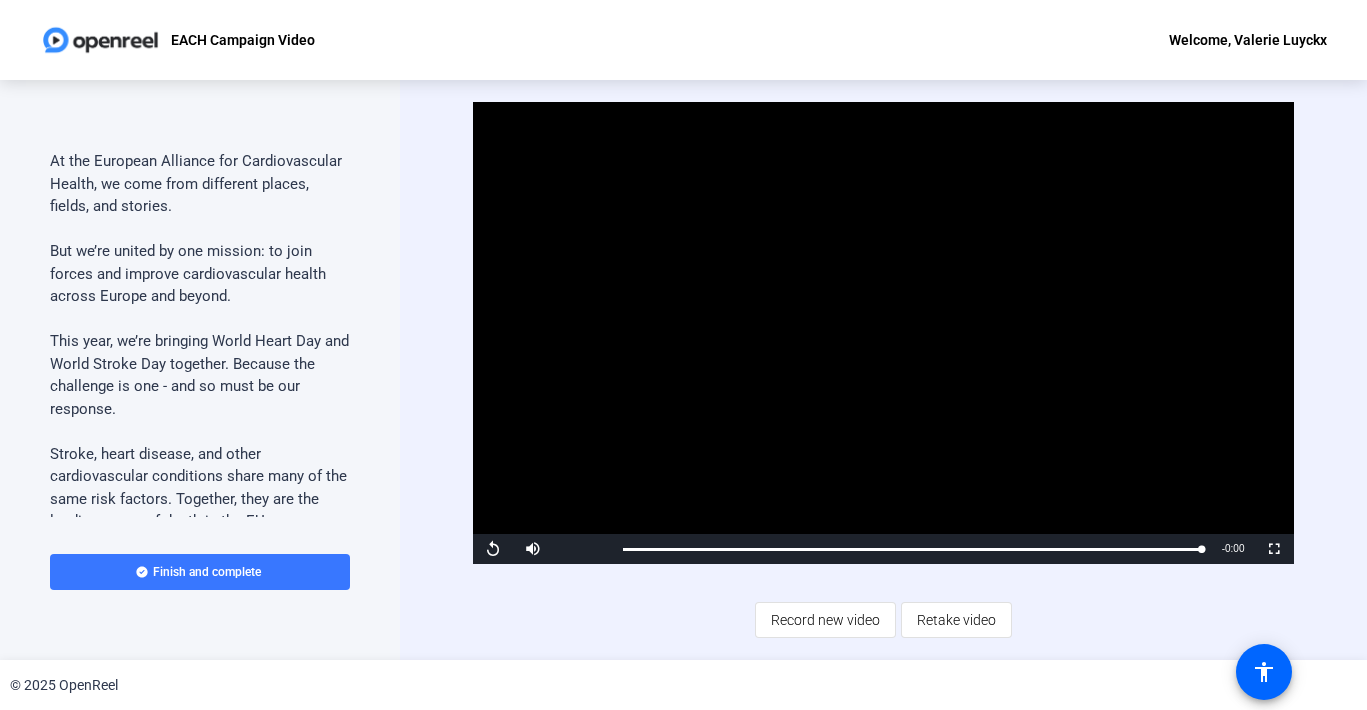 scroll, scrollTop: 59, scrollLeft: 0, axis: vertical 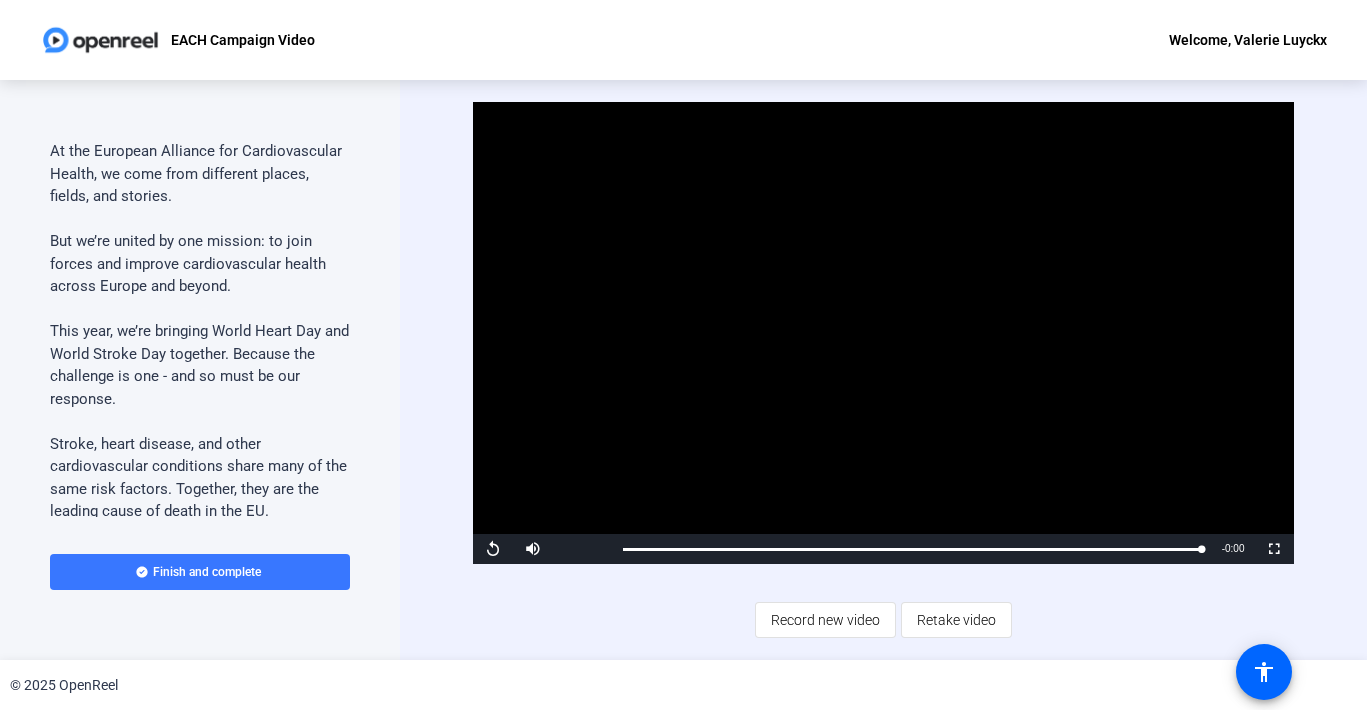 drag, startPoint x: 350, startPoint y: 289, endPoint x: 433, endPoint y: 290, distance: 83.00603 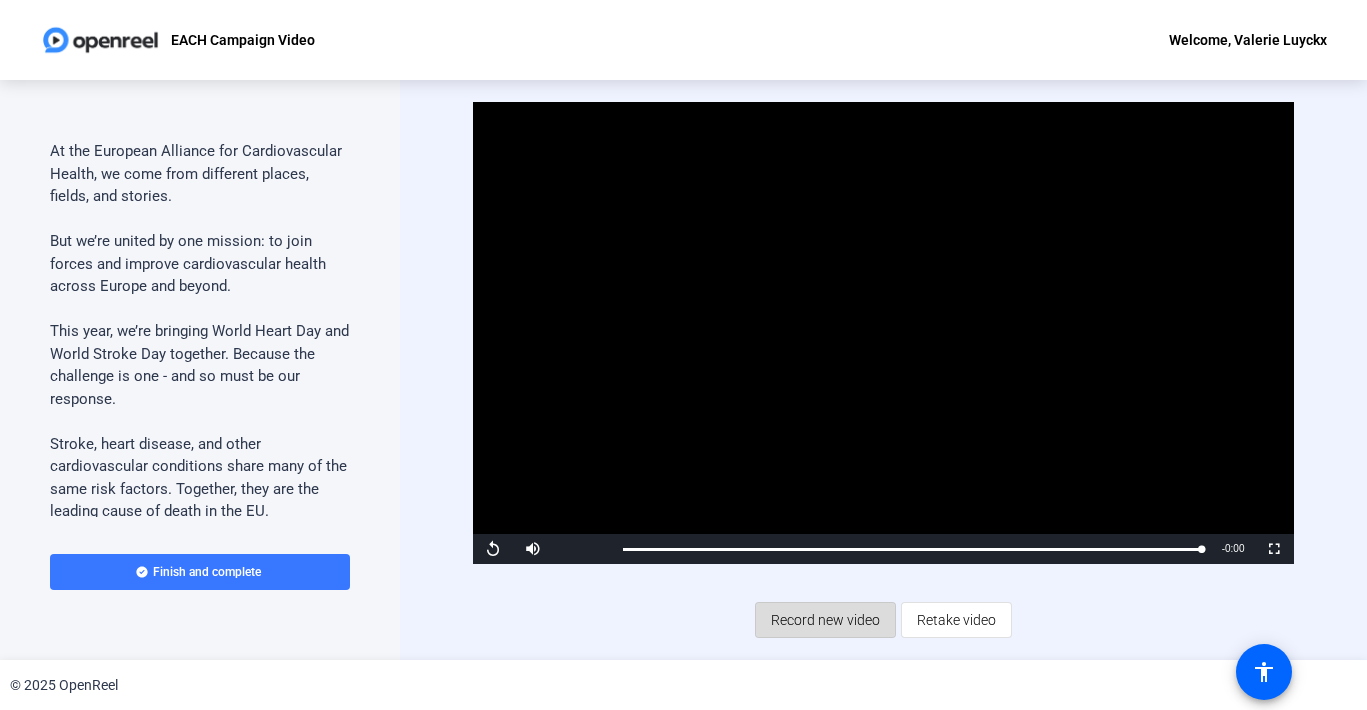 click on "Record new video" 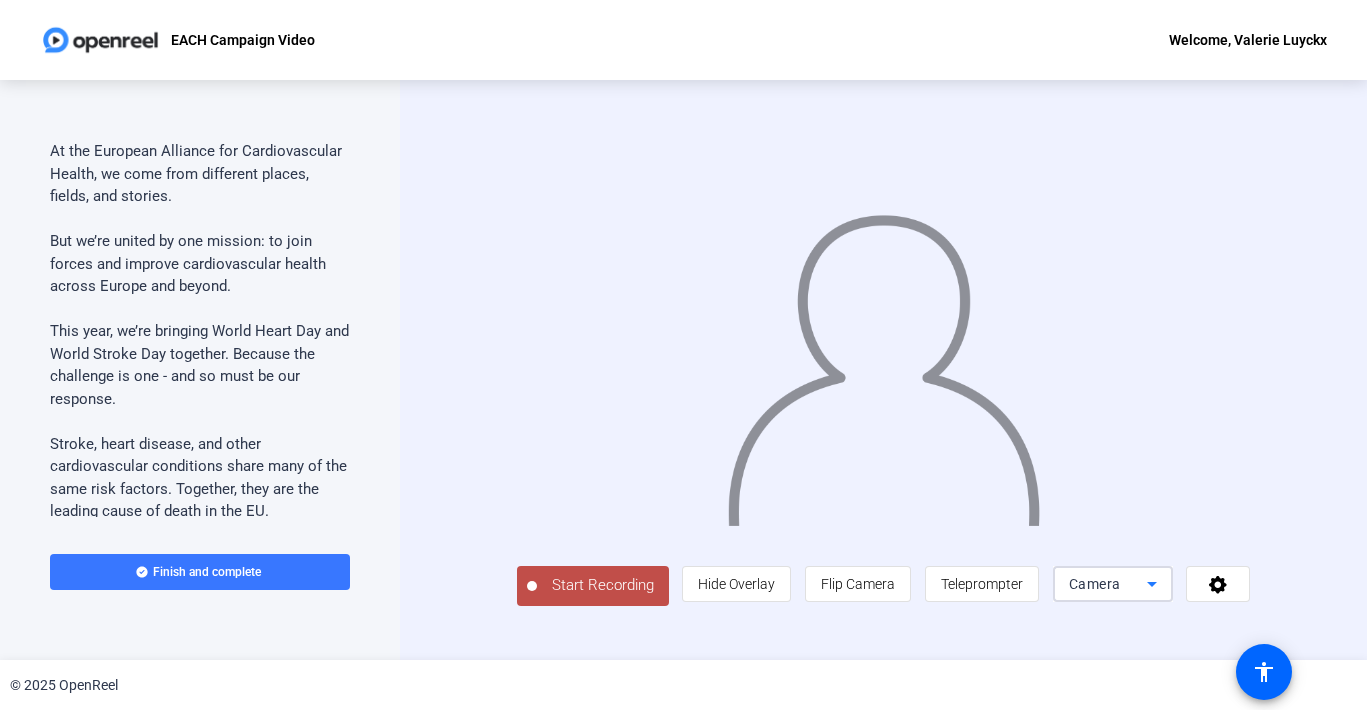 click 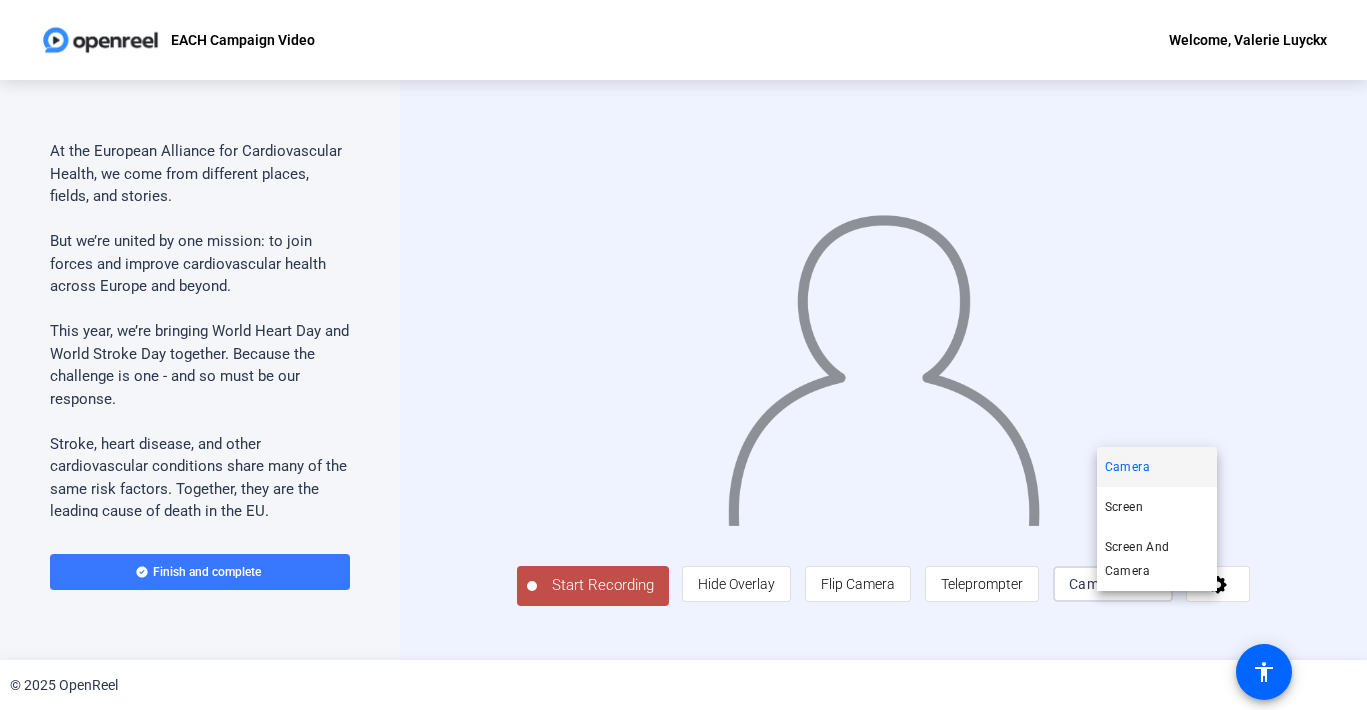 click at bounding box center (683, 355) 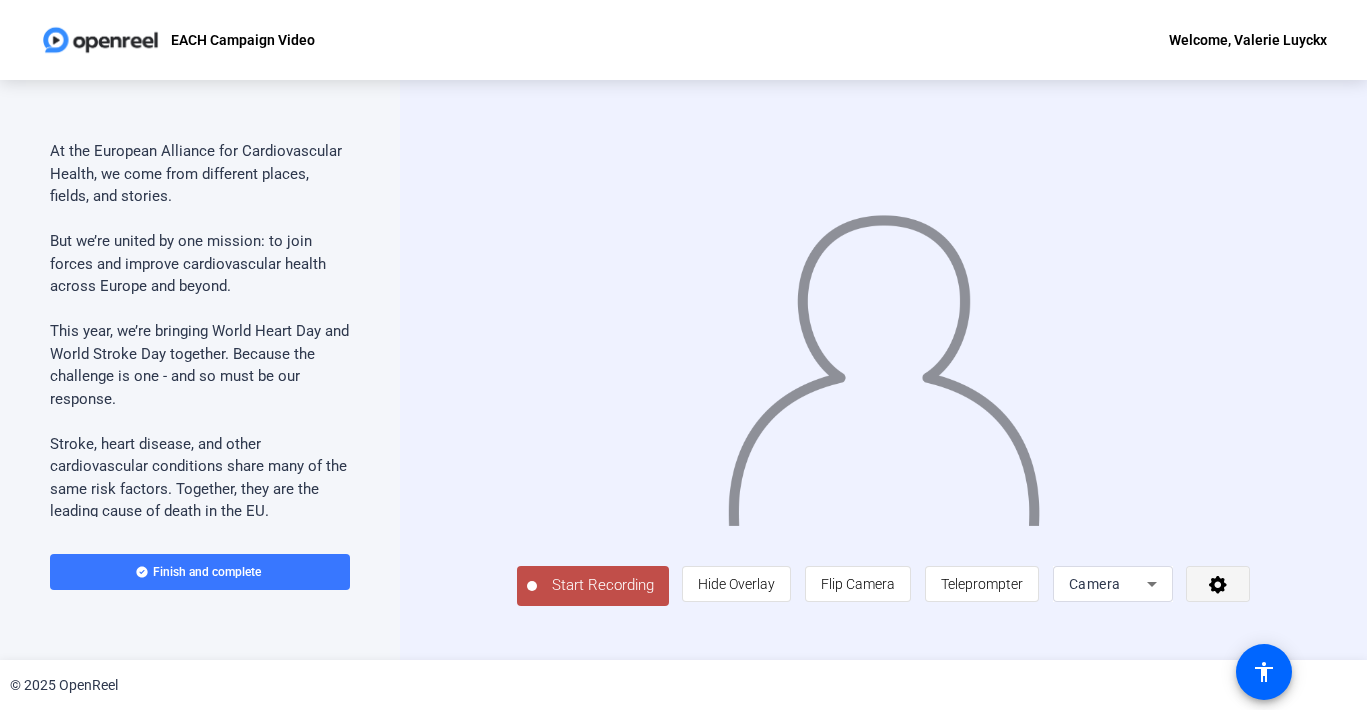 click 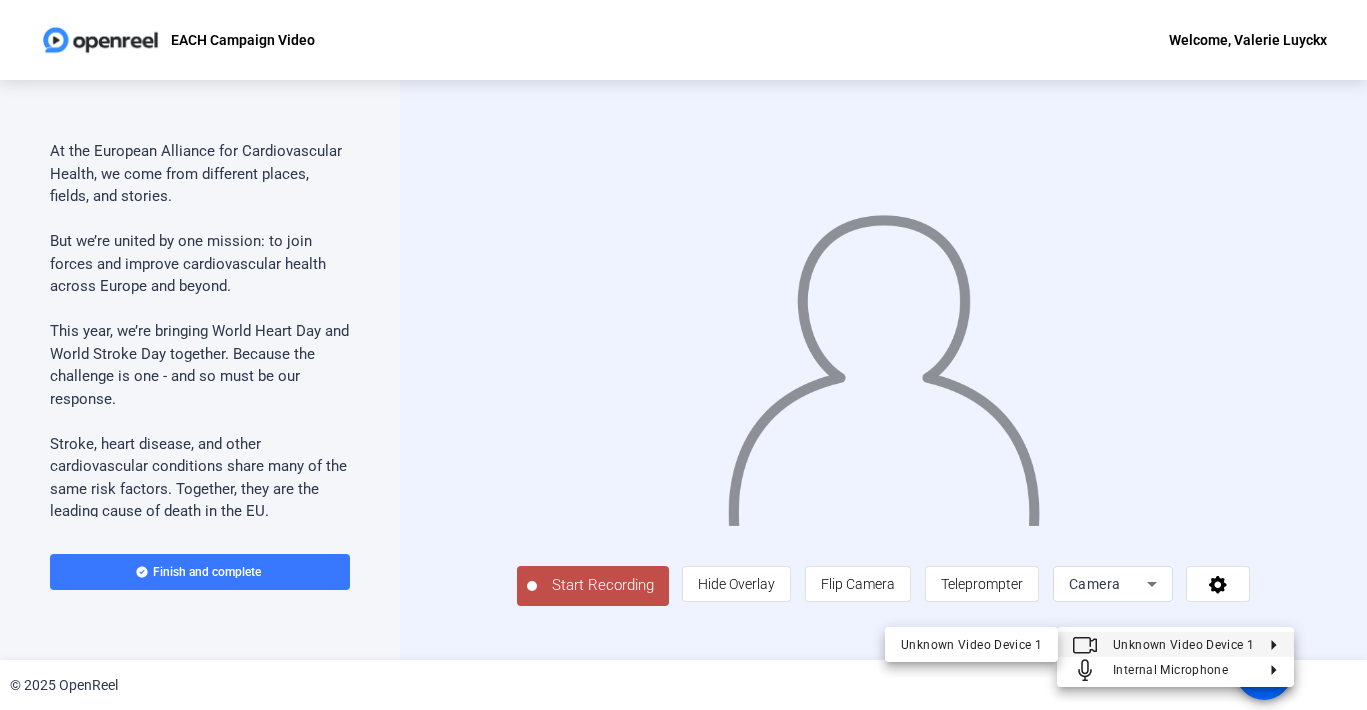 click at bounding box center (683, 355) 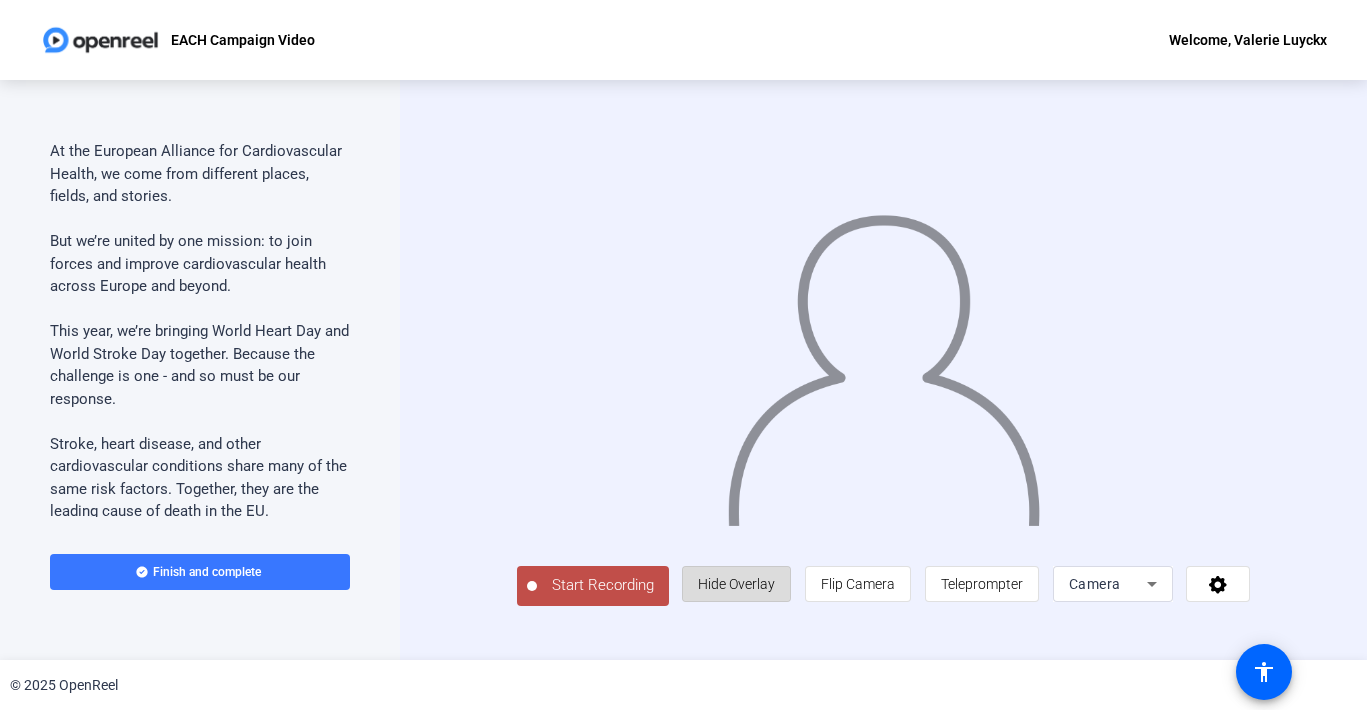 click on "Hide Overlay" 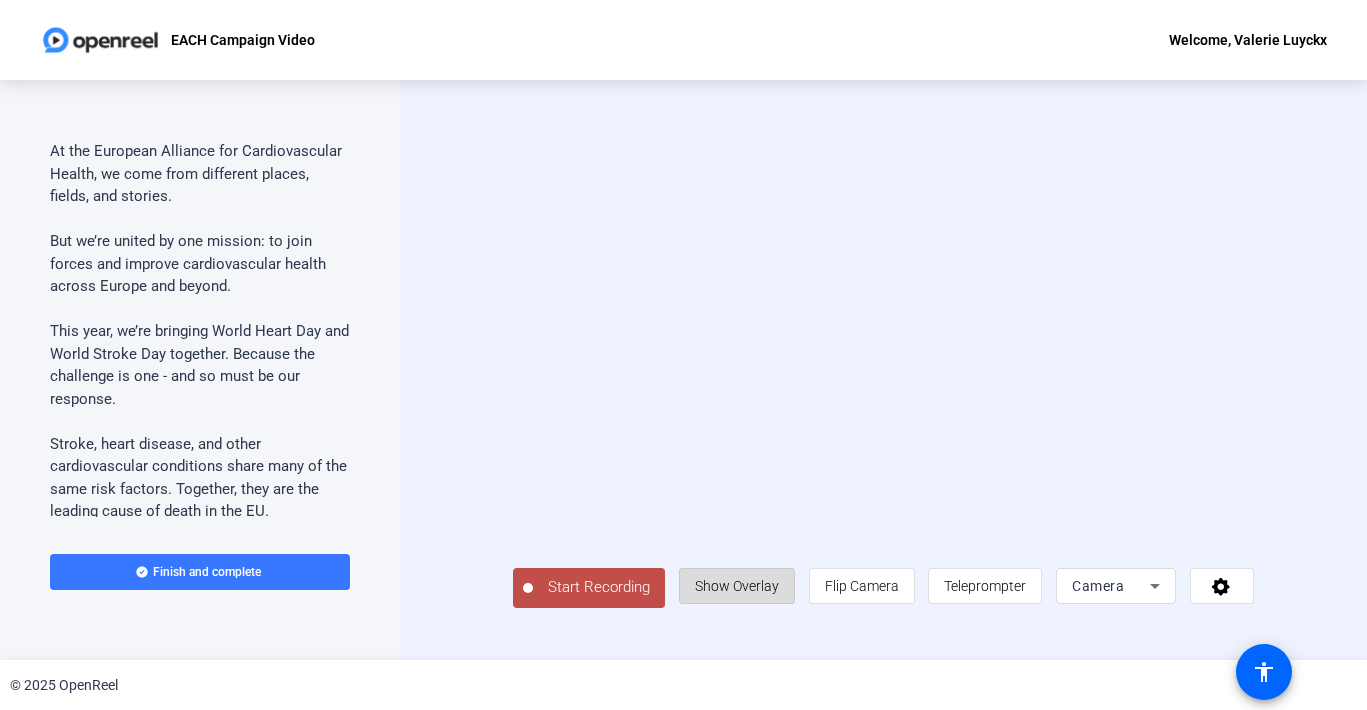 click on "Show Overlay" 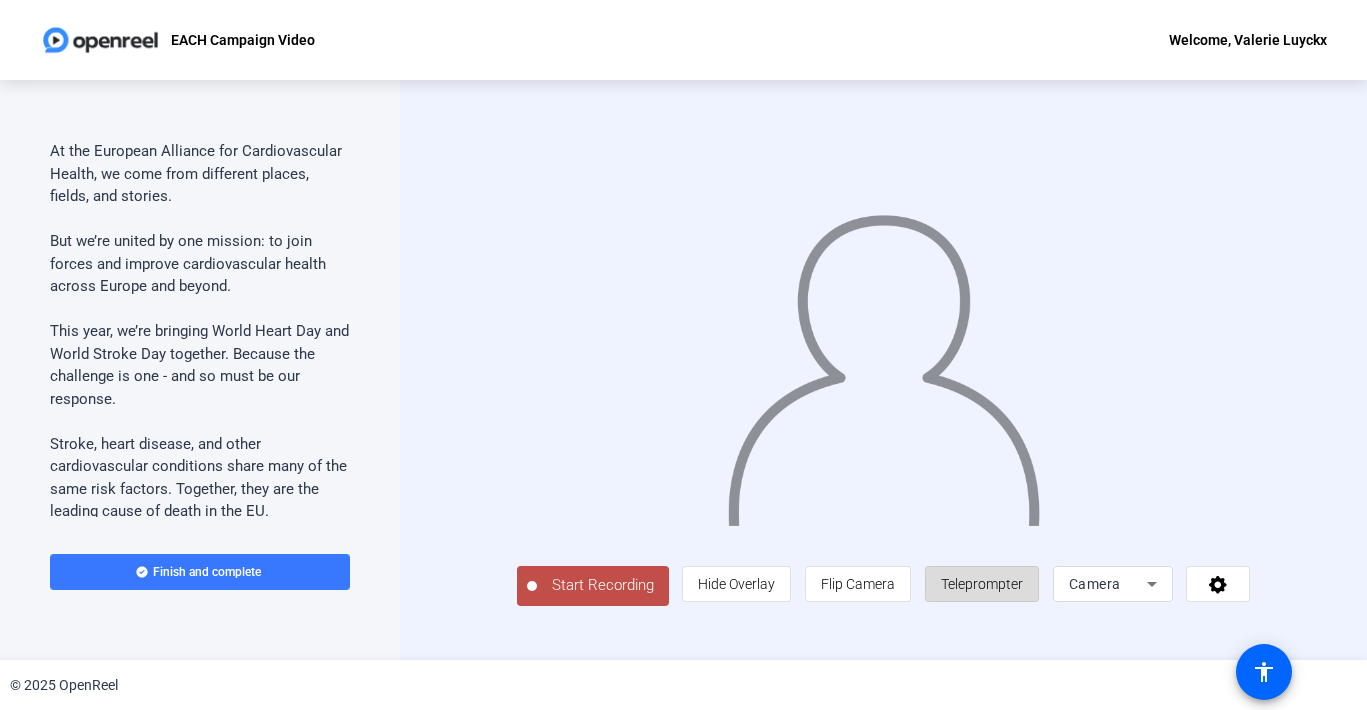click on "Teleprompter" 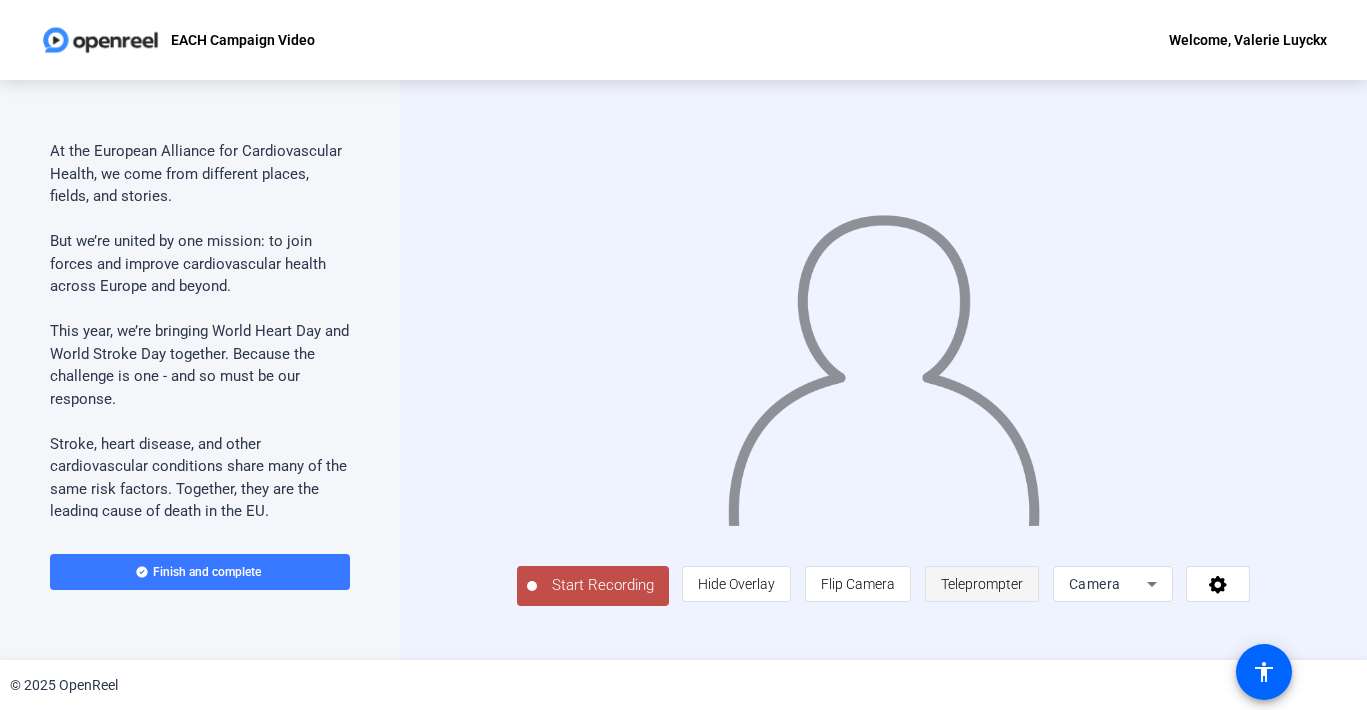 click on "Teleprompter" 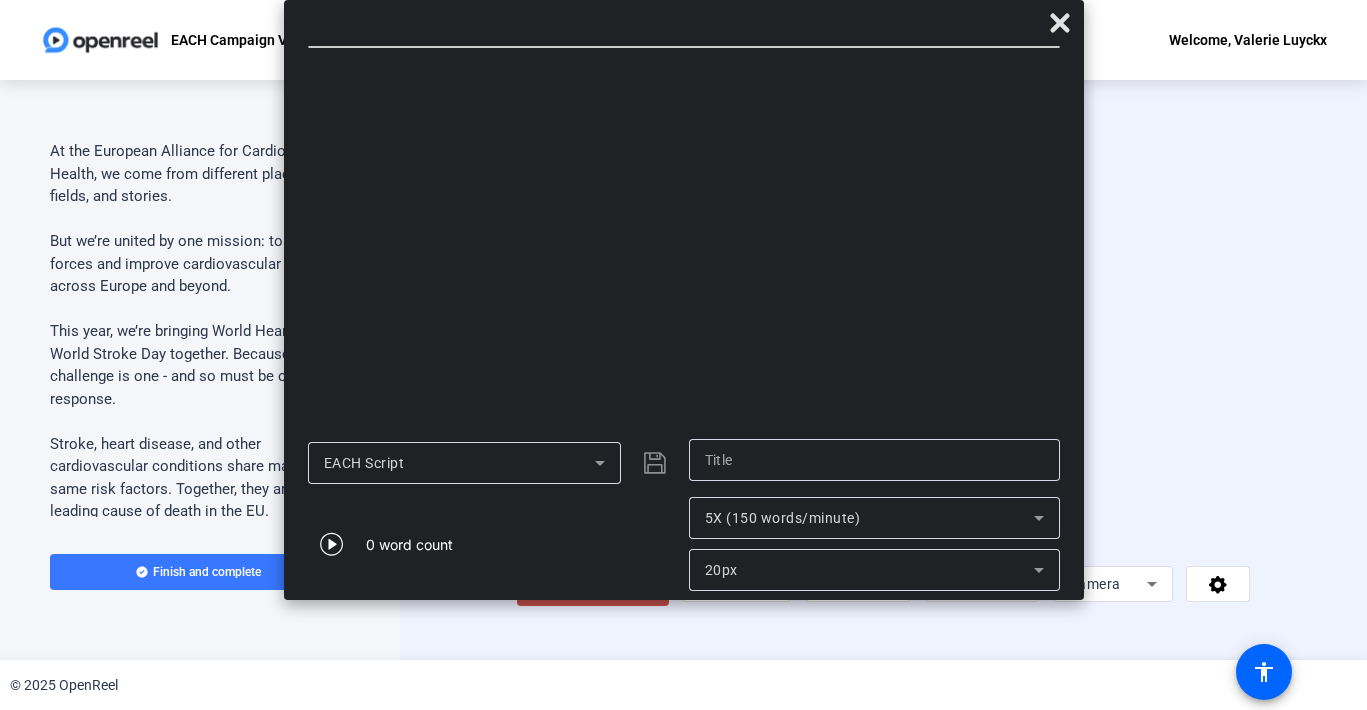 type on "EACH Script" 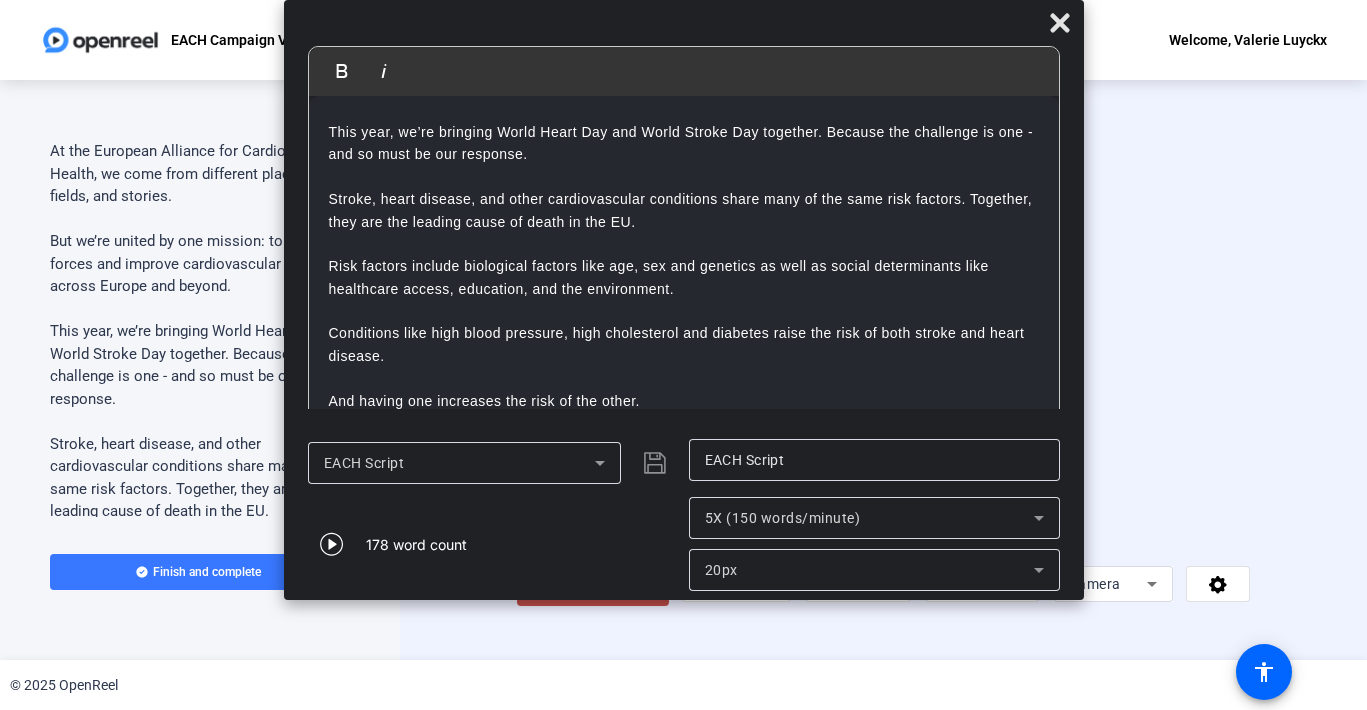 scroll, scrollTop: 109, scrollLeft: 0, axis: vertical 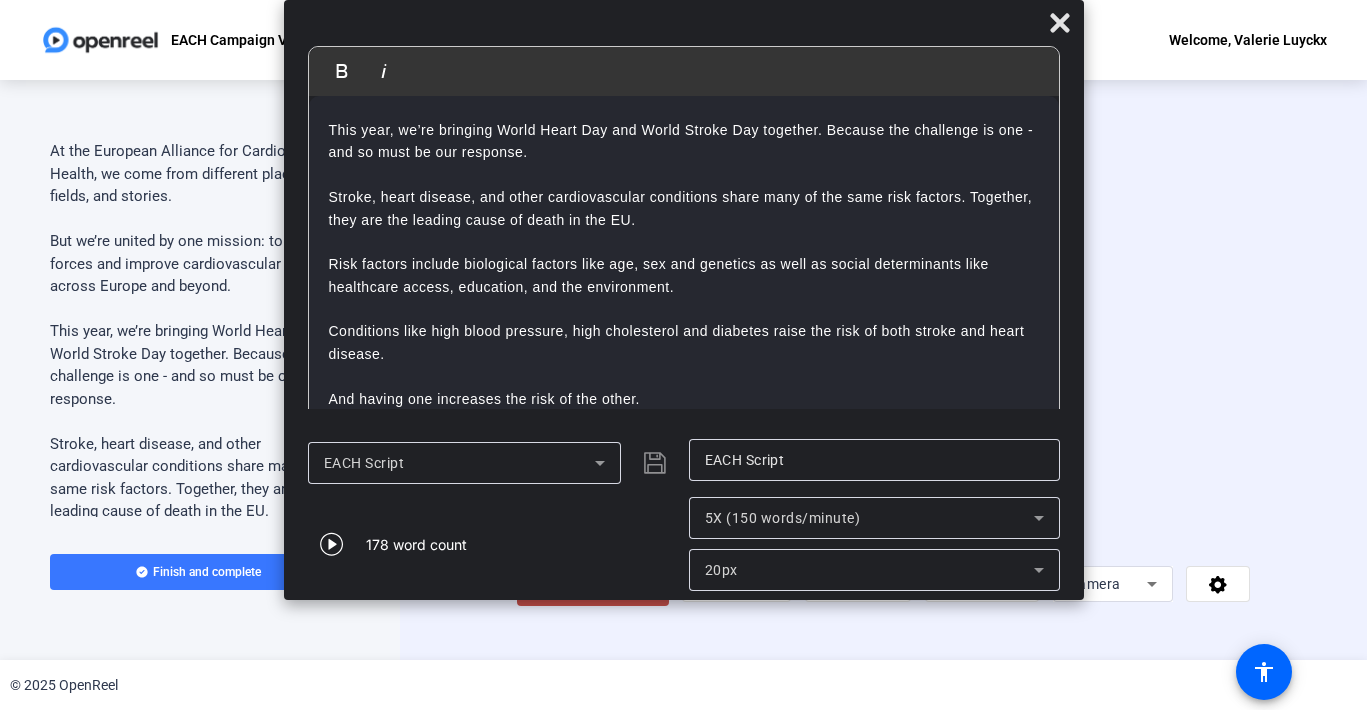 click on "Conditions like high blood pressure, high cholesterol and diabetes raise the risk of both stroke and heart disease." at bounding box center (684, 342) 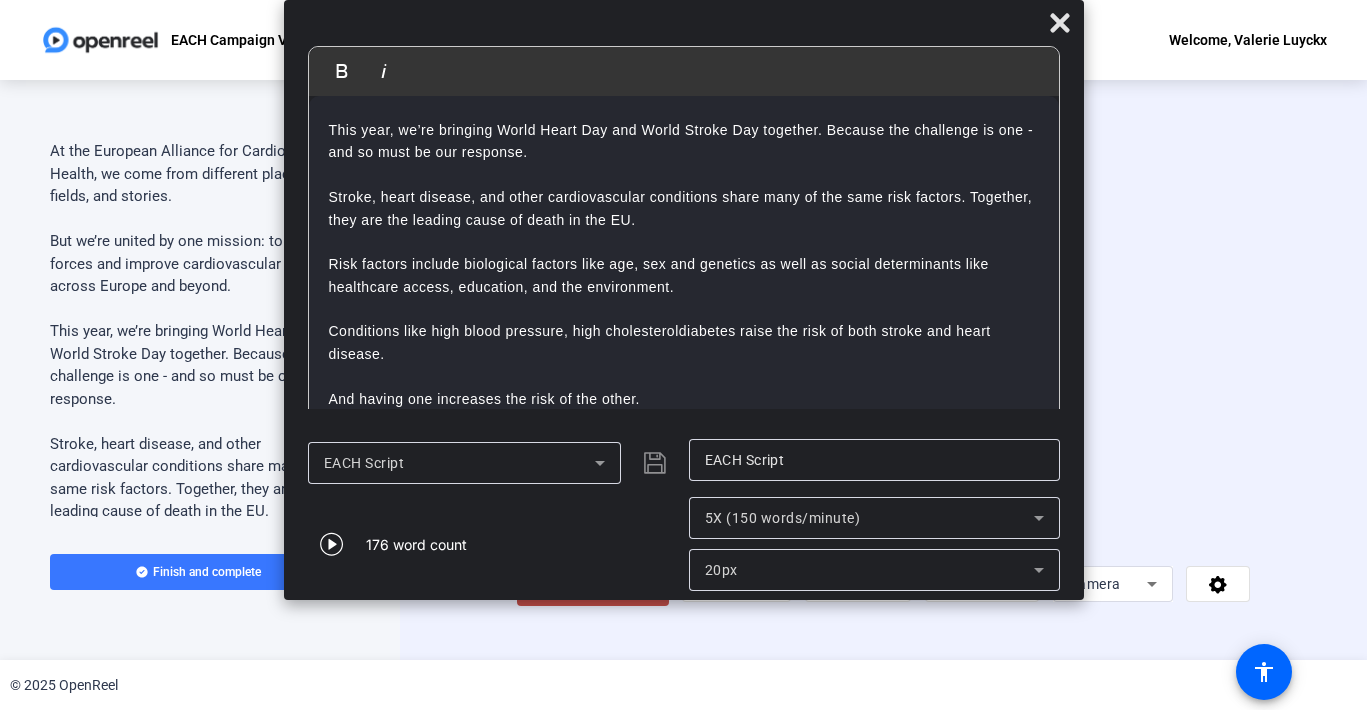 type 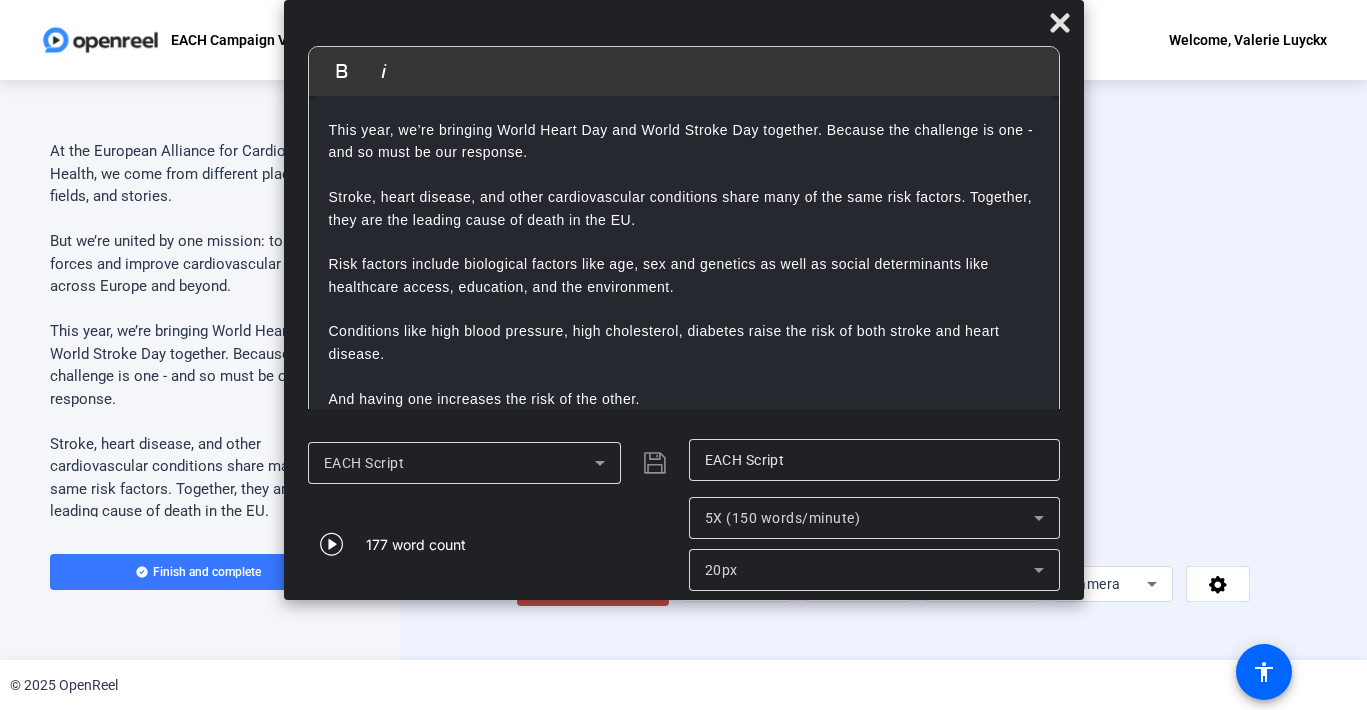 click on "Conditions like high blood pressure, high cholesterol, diabetes raise the risk of both stroke and heart disease." at bounding box center (684, 342) 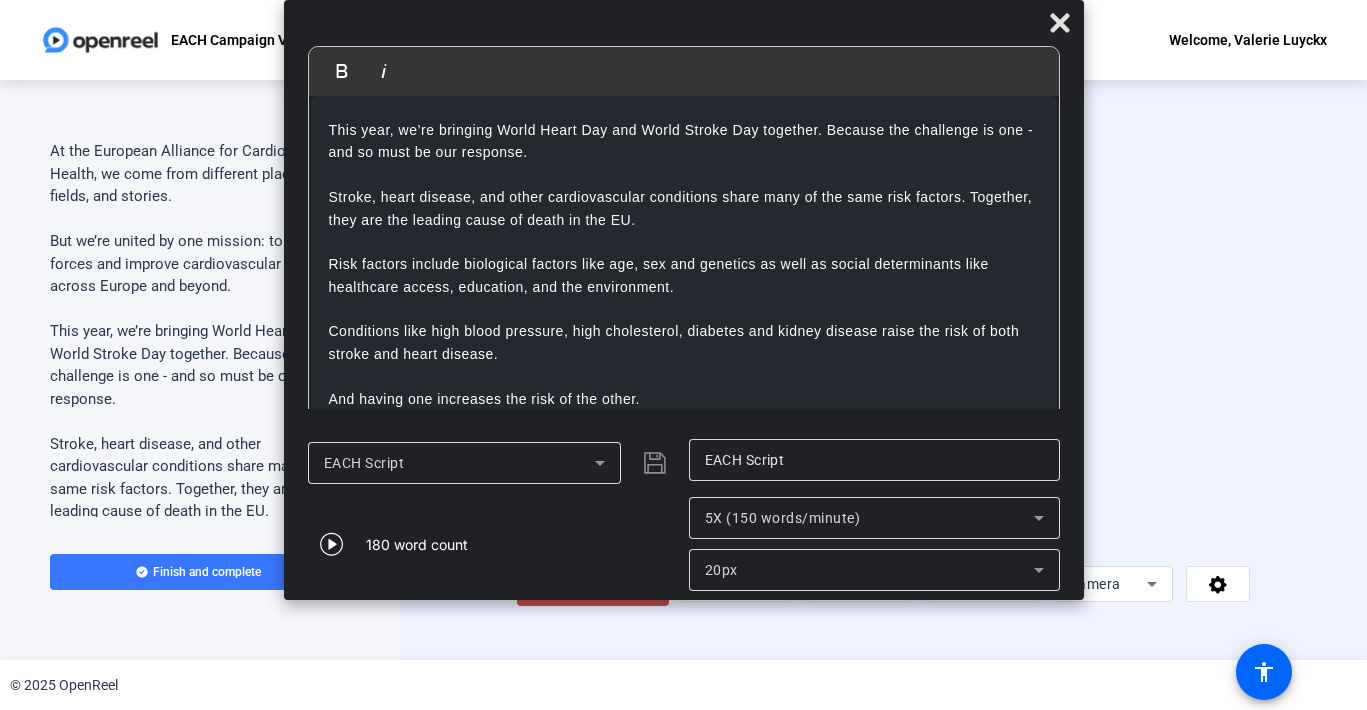 click at bounding box center [684, 27] 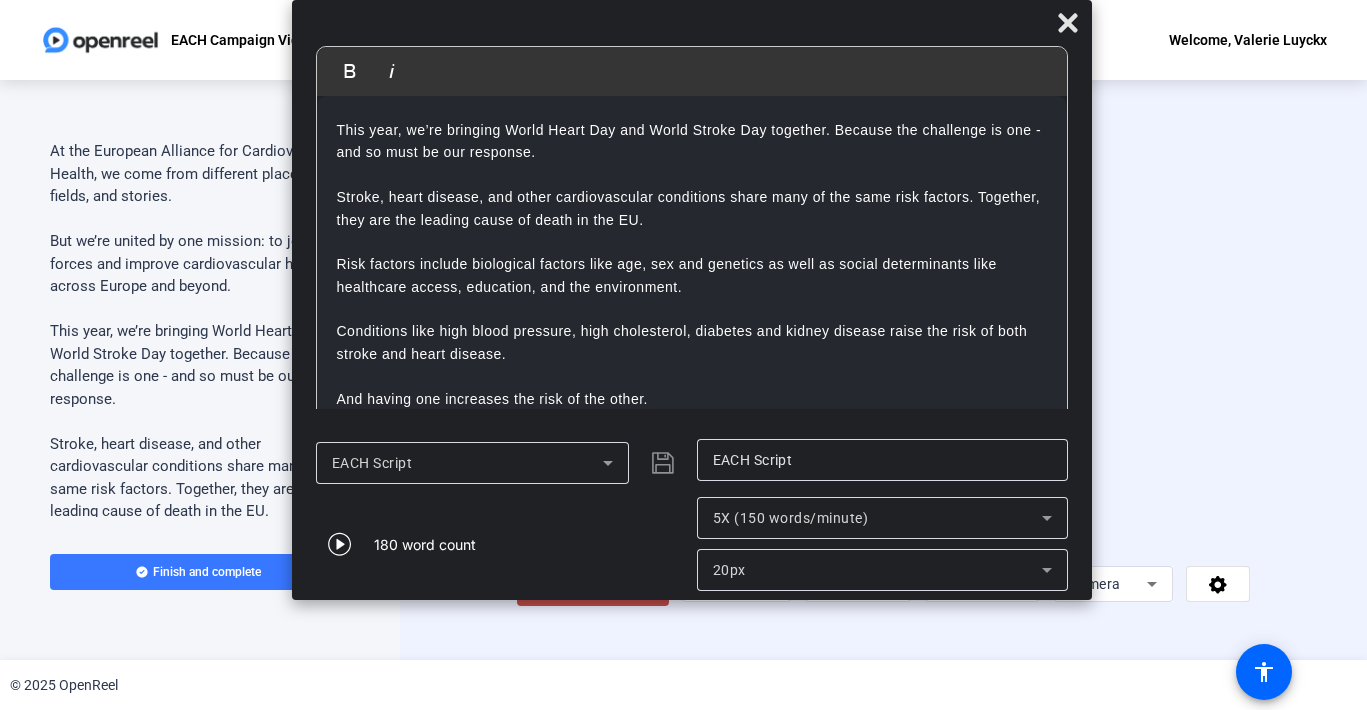 drag, startPoint x: 631, startPoint y: 593, endPoint x: 639, endPoint y: 530, distance: 63.505905 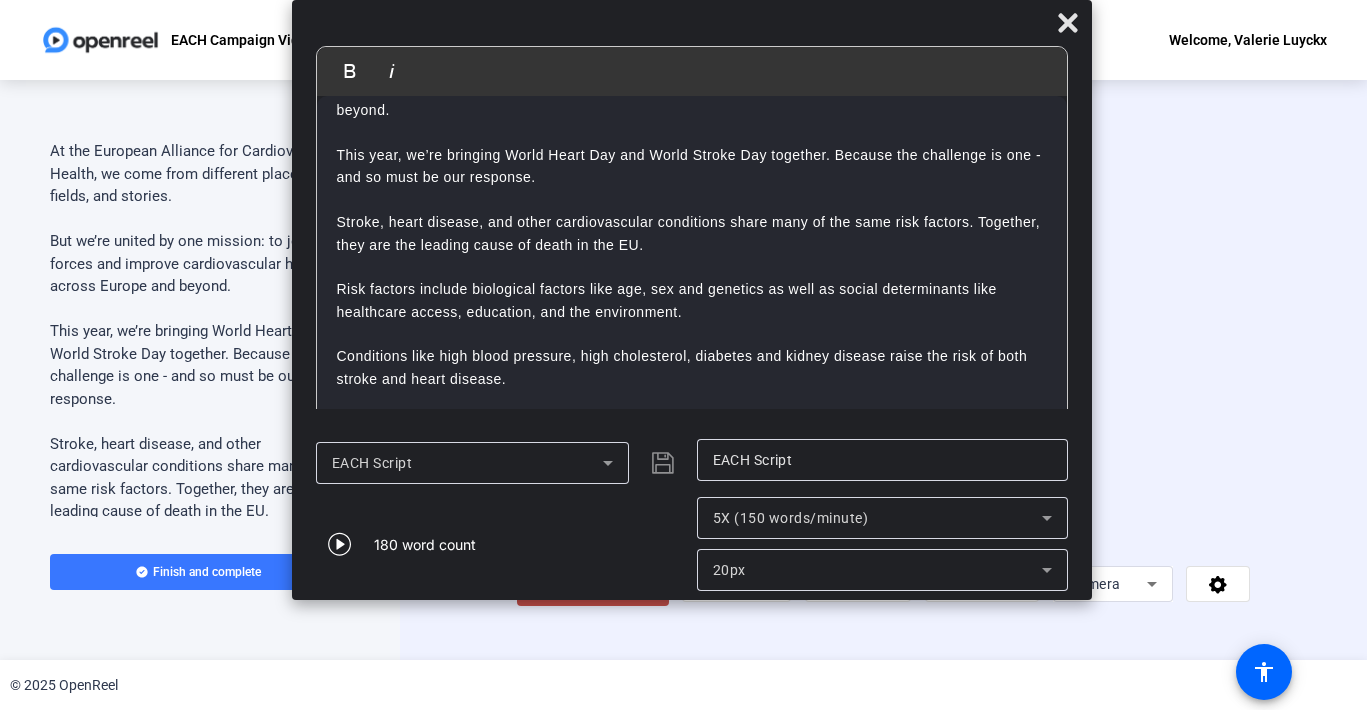 scroll, scrollTop: 0, scrollLeft: 0, axis: both 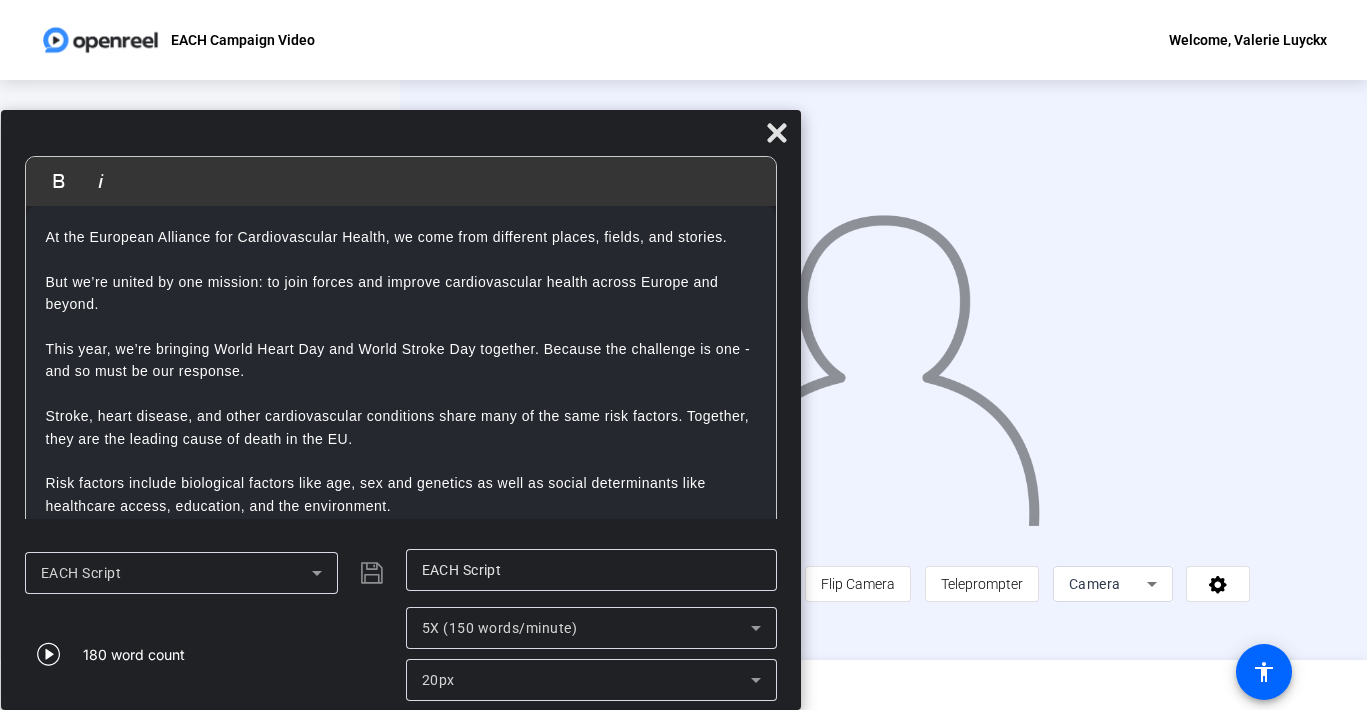 drag, startPoint x: 774, startPoint y: 25, endPoint x: 241, endPoint y: 299, distance: 599.3038 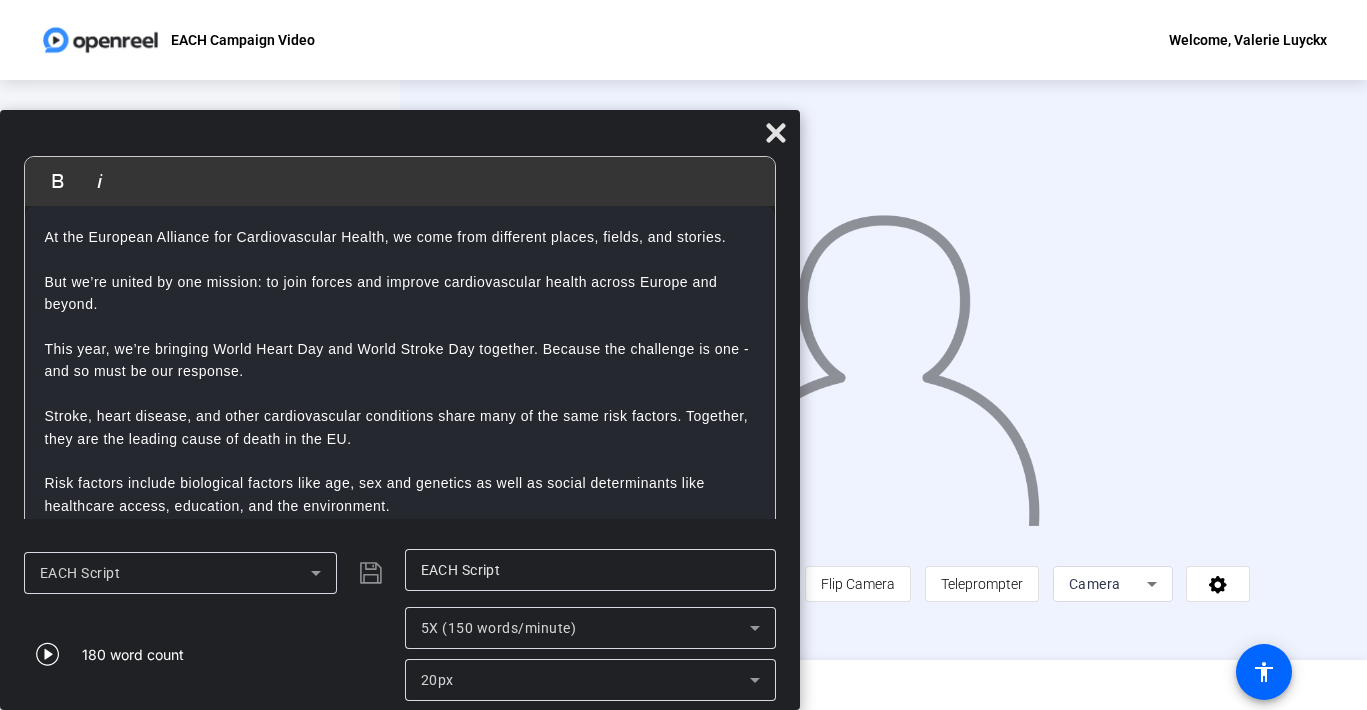 drag, startPoint x: 301, startPoint y: 126, endPoint x: -47, endPoint y: 184, distance: 352.80023 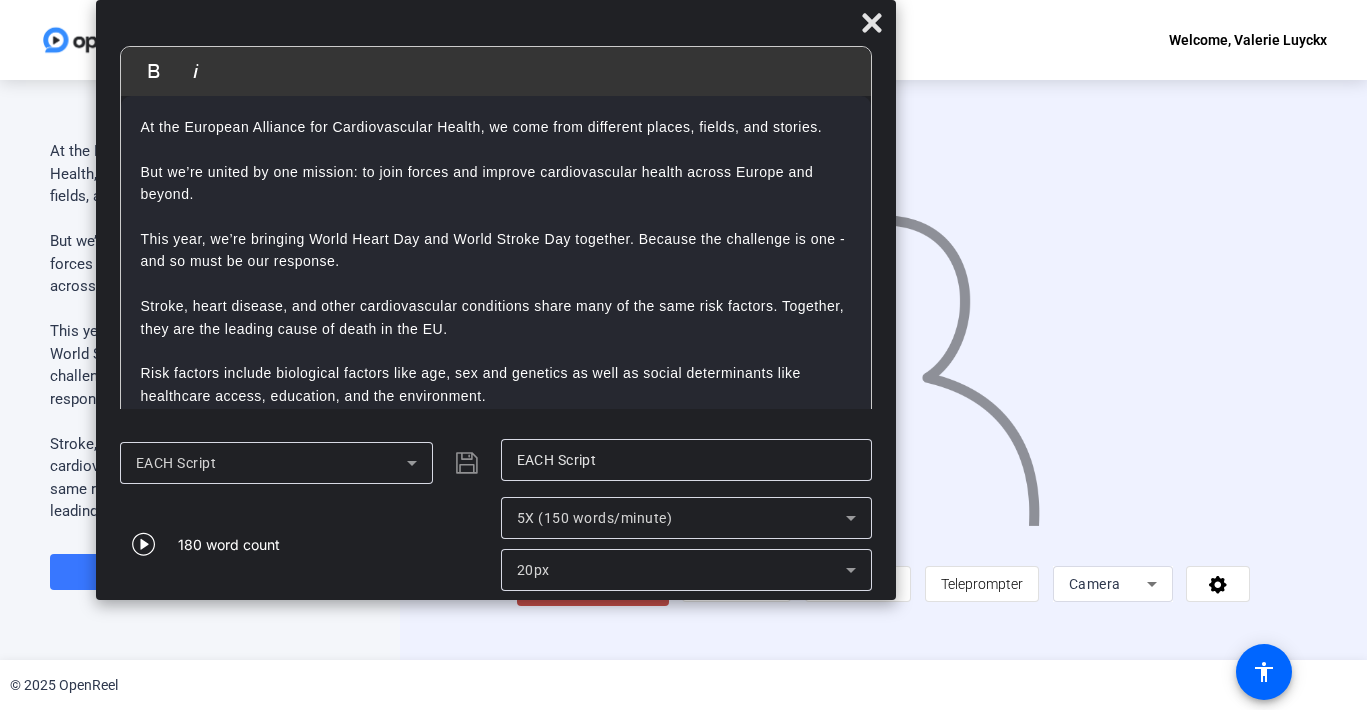 drag, startPoint x: 624, startPoint y: 132, endPoint x: 720, endPoint y: -57, distance: 211.98349 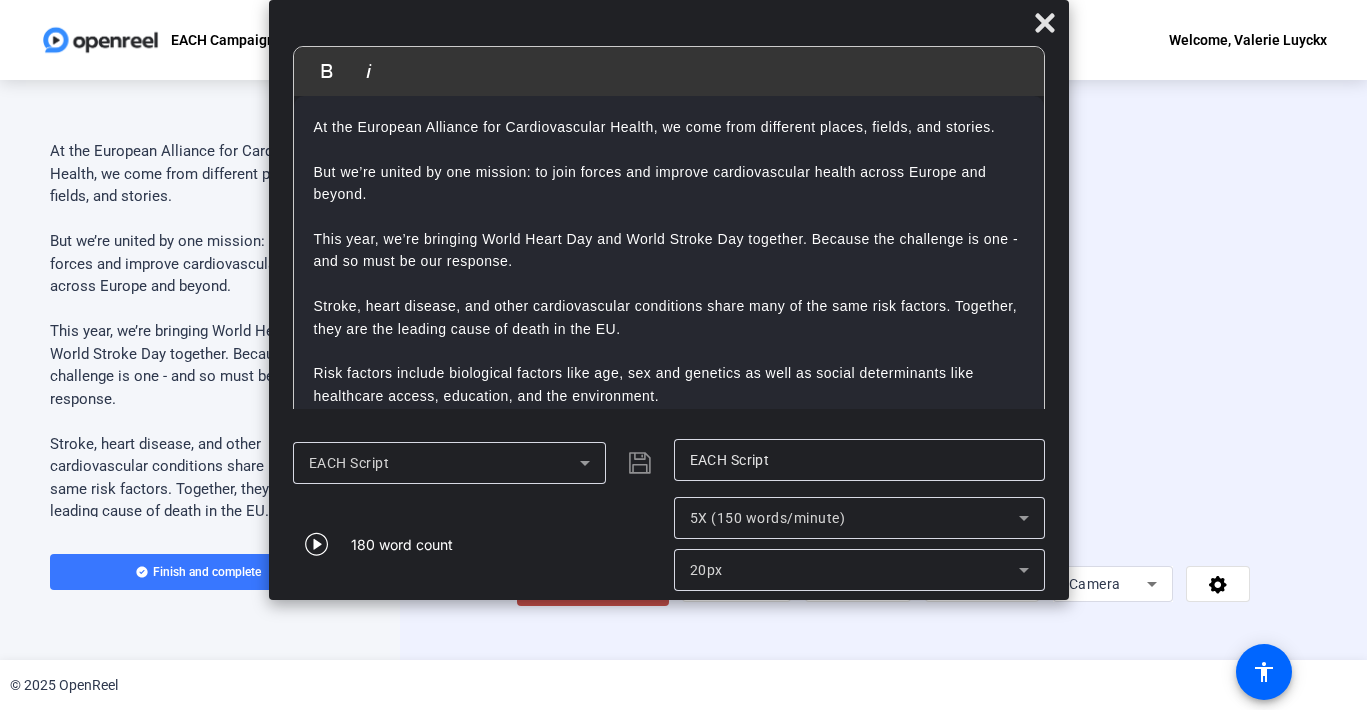 drag, startPoint x: 761, startPoint y: 19, endPoint x: 934, endPoint y: 10, distance: 173.23395 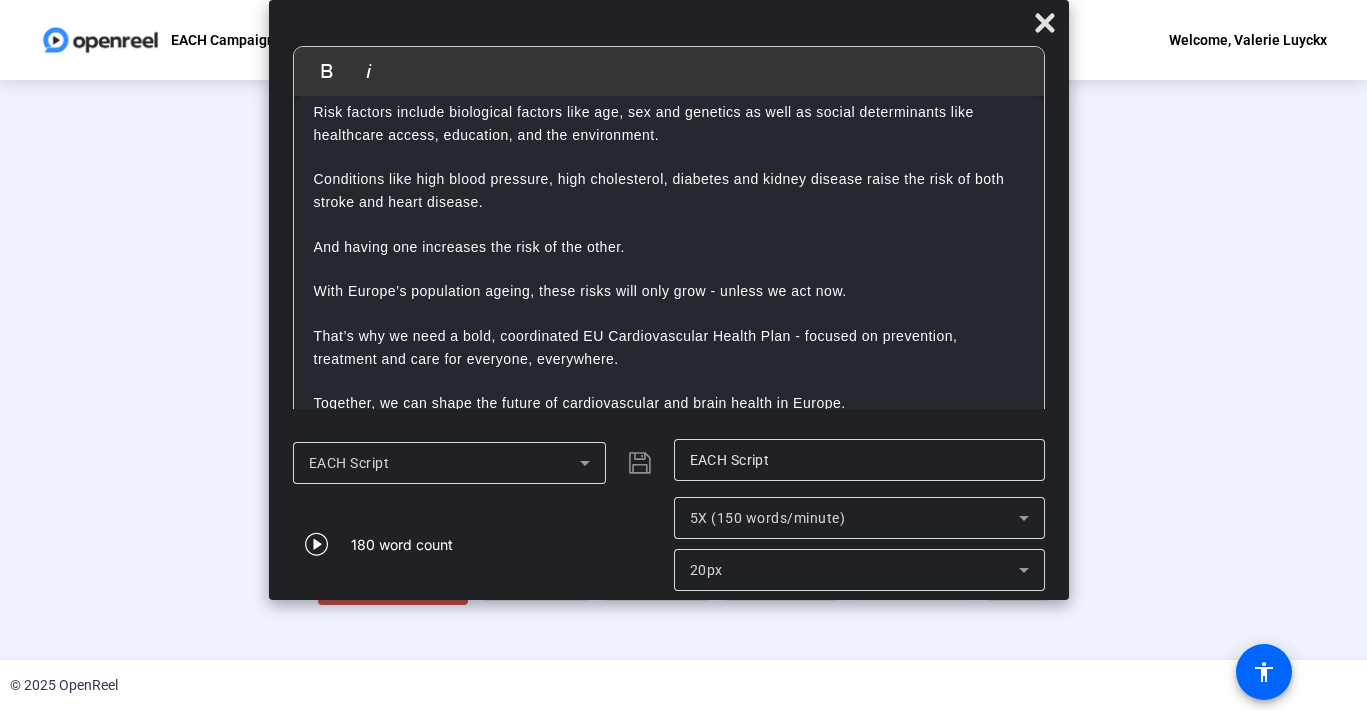 scroll, scrollTop: 270, scrollLeft: 0, axis: vertical 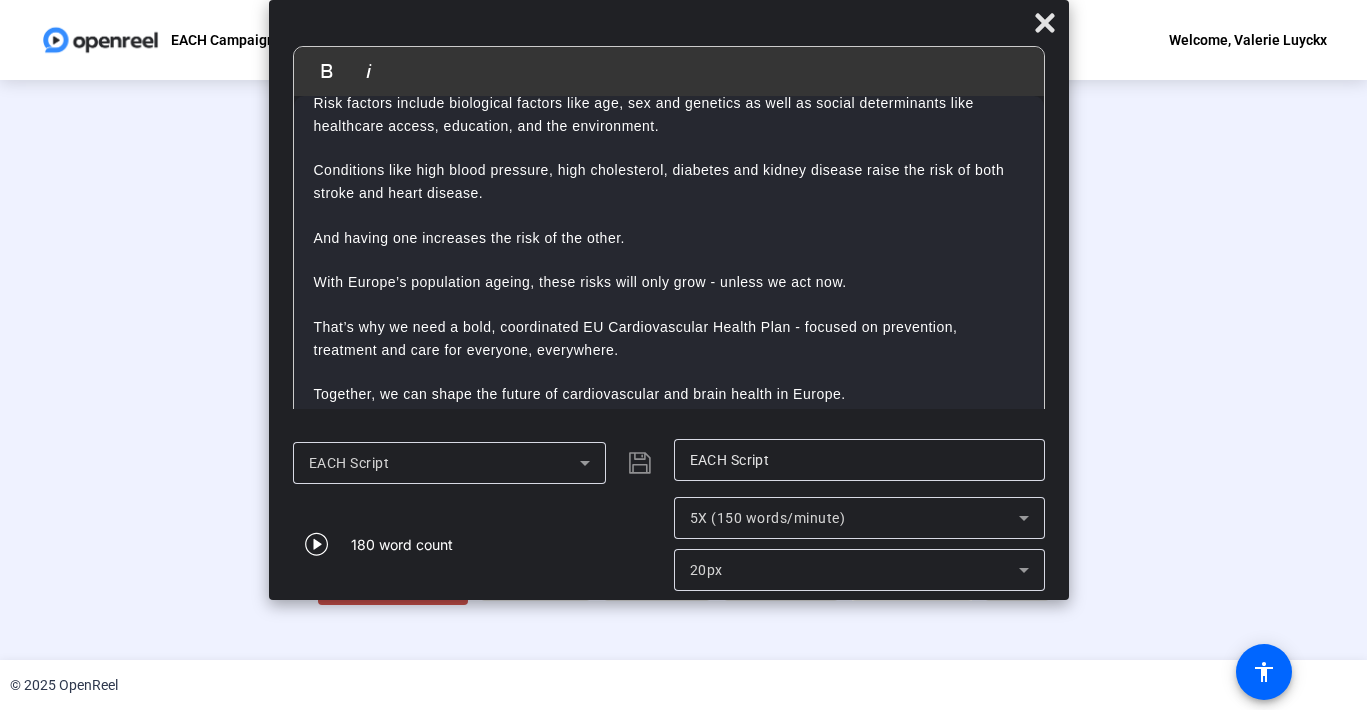 click 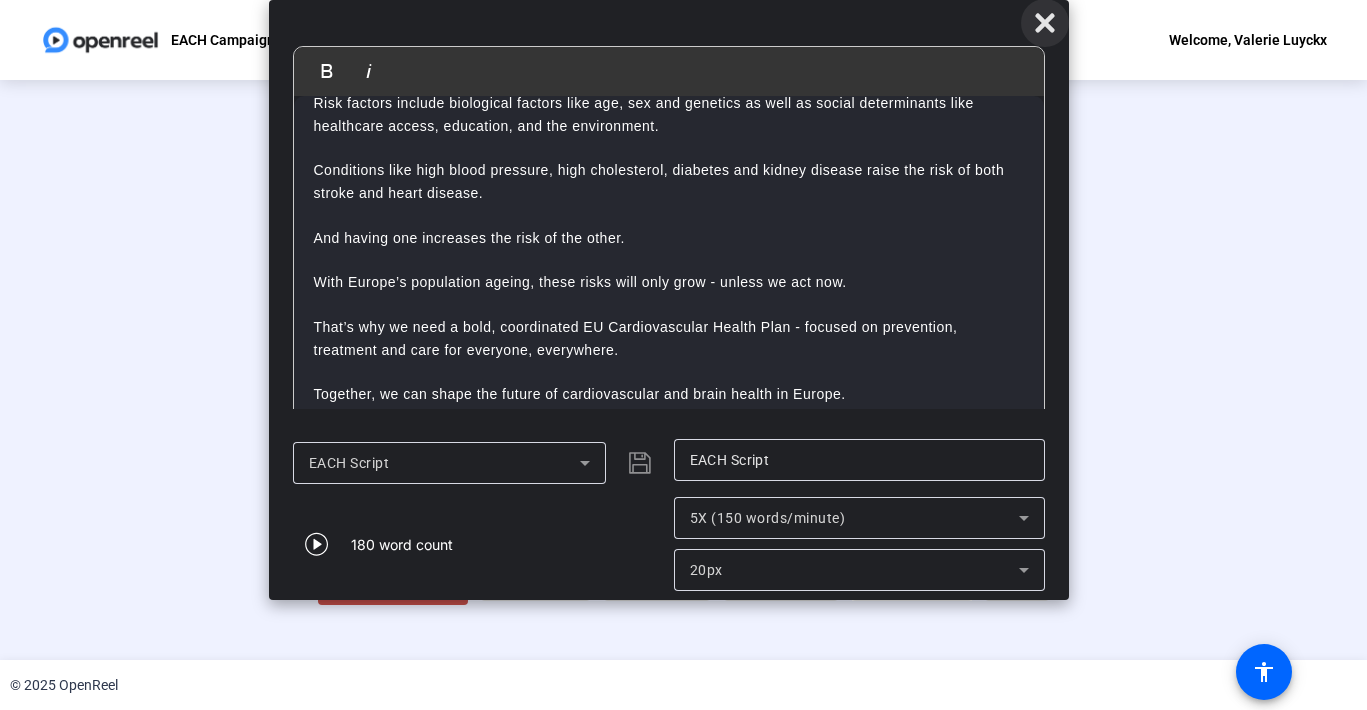 click 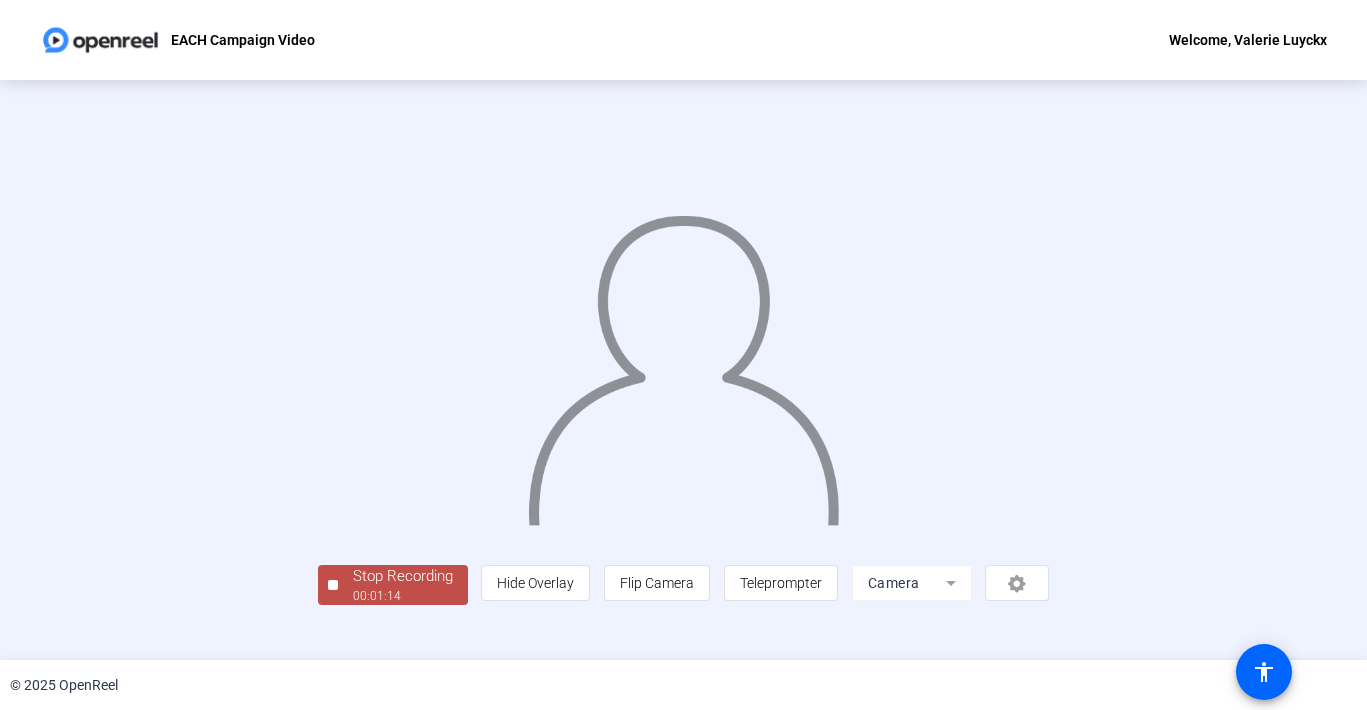 scroll, scrollTop: 70, scrollLeft: 0, axis: vertical 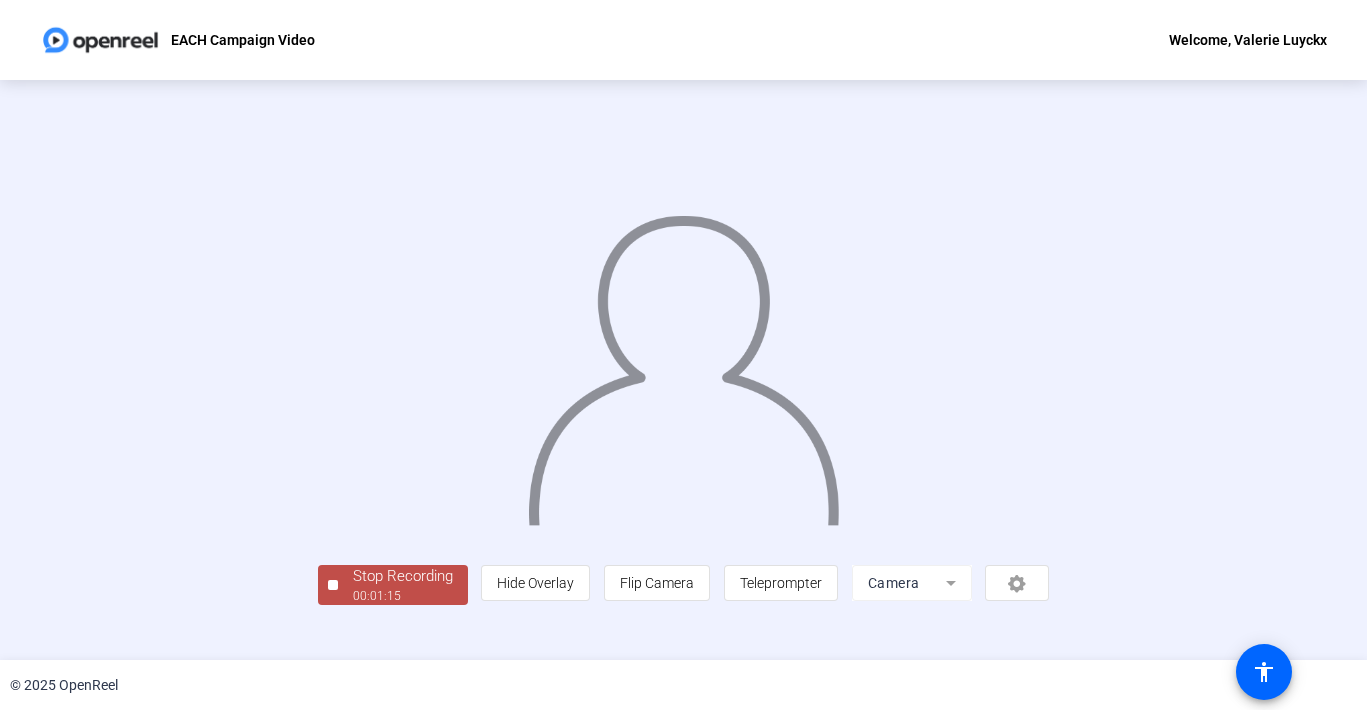 click on "Stop Recording" 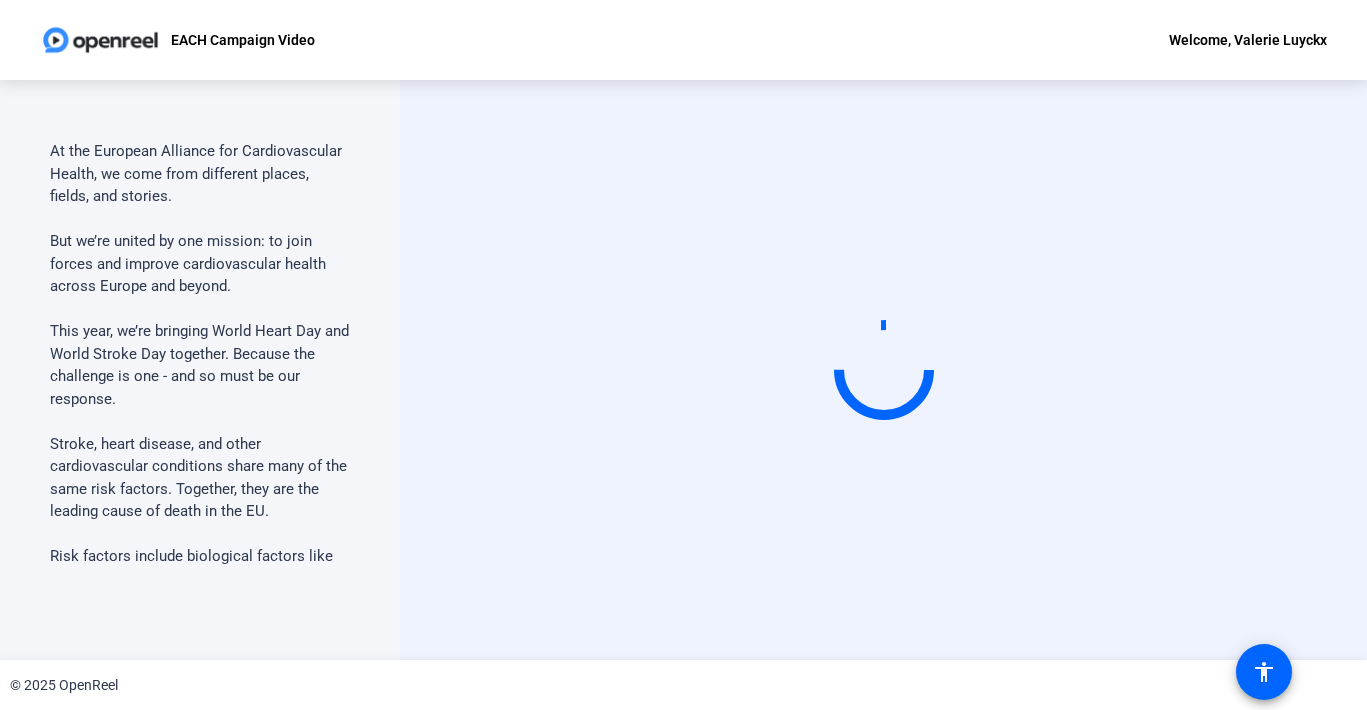 scroll, scrollTop: 0, scrollLeft: 0, axis: both 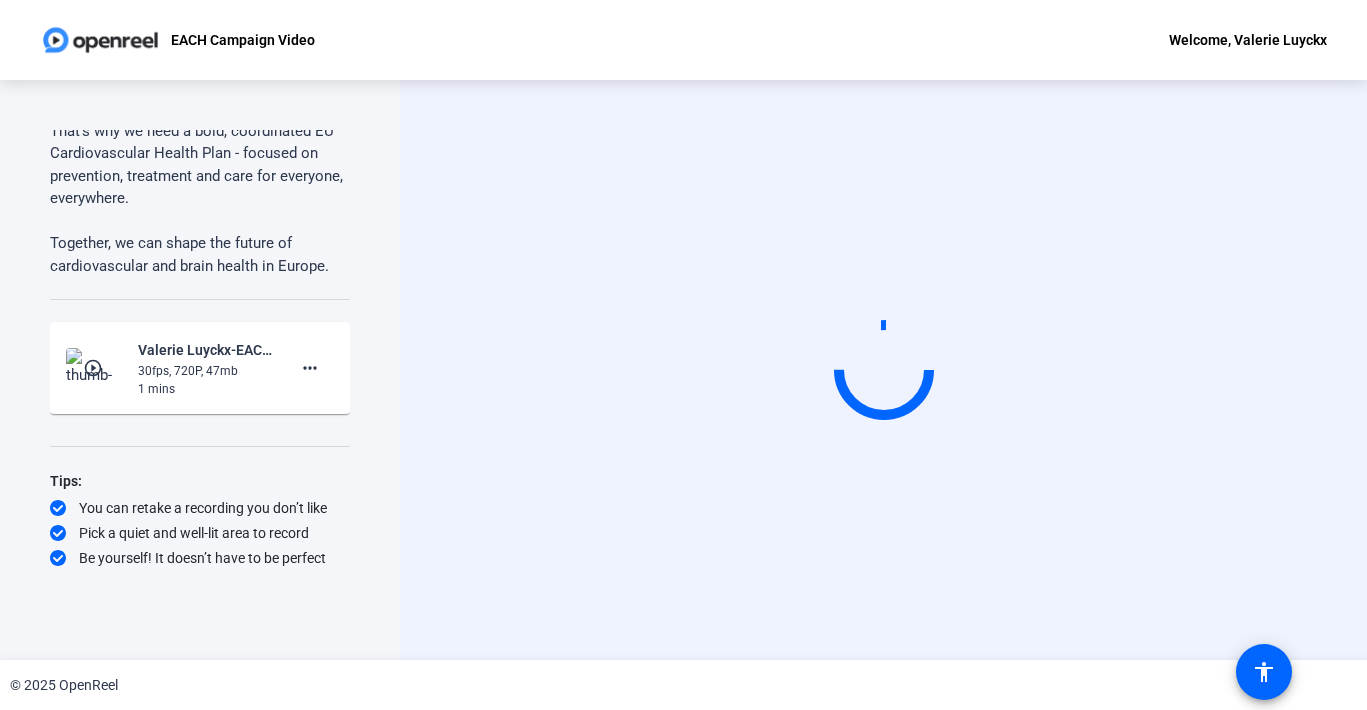 click on "30fps, 720P, 47mb" 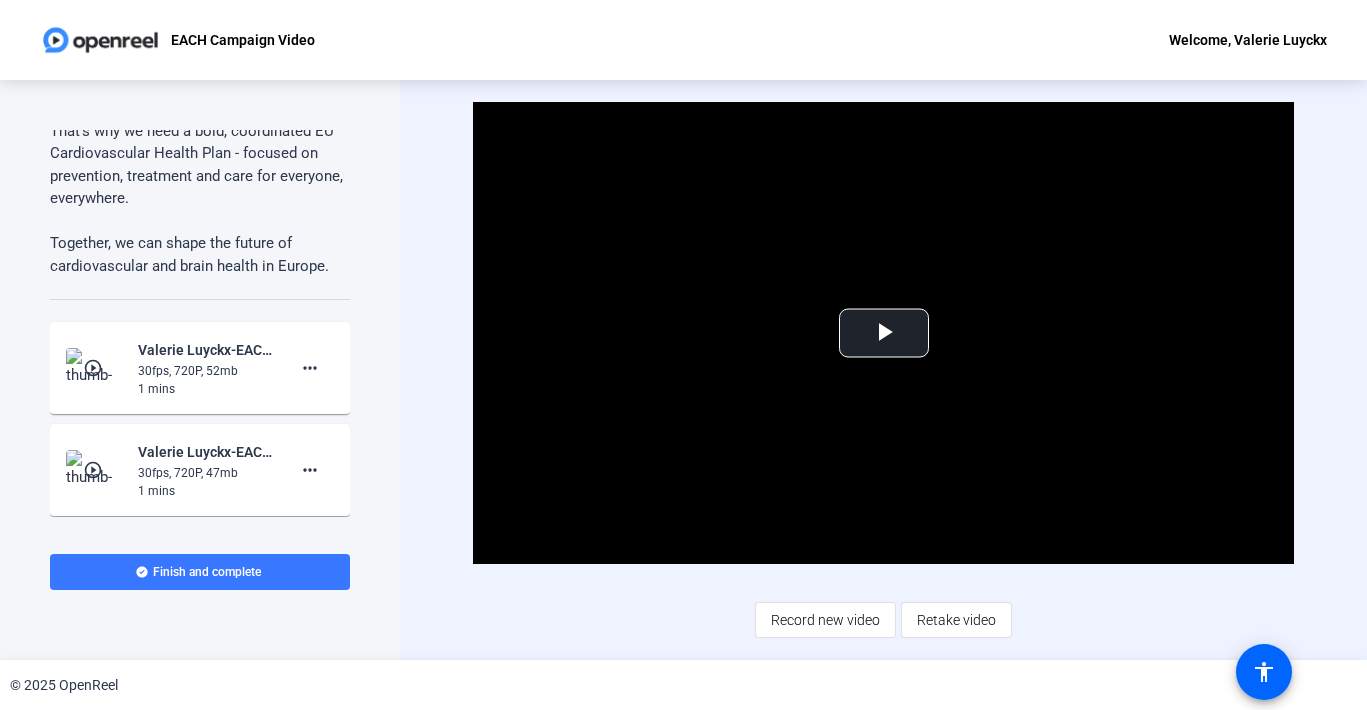 click on "play_circle_outline" 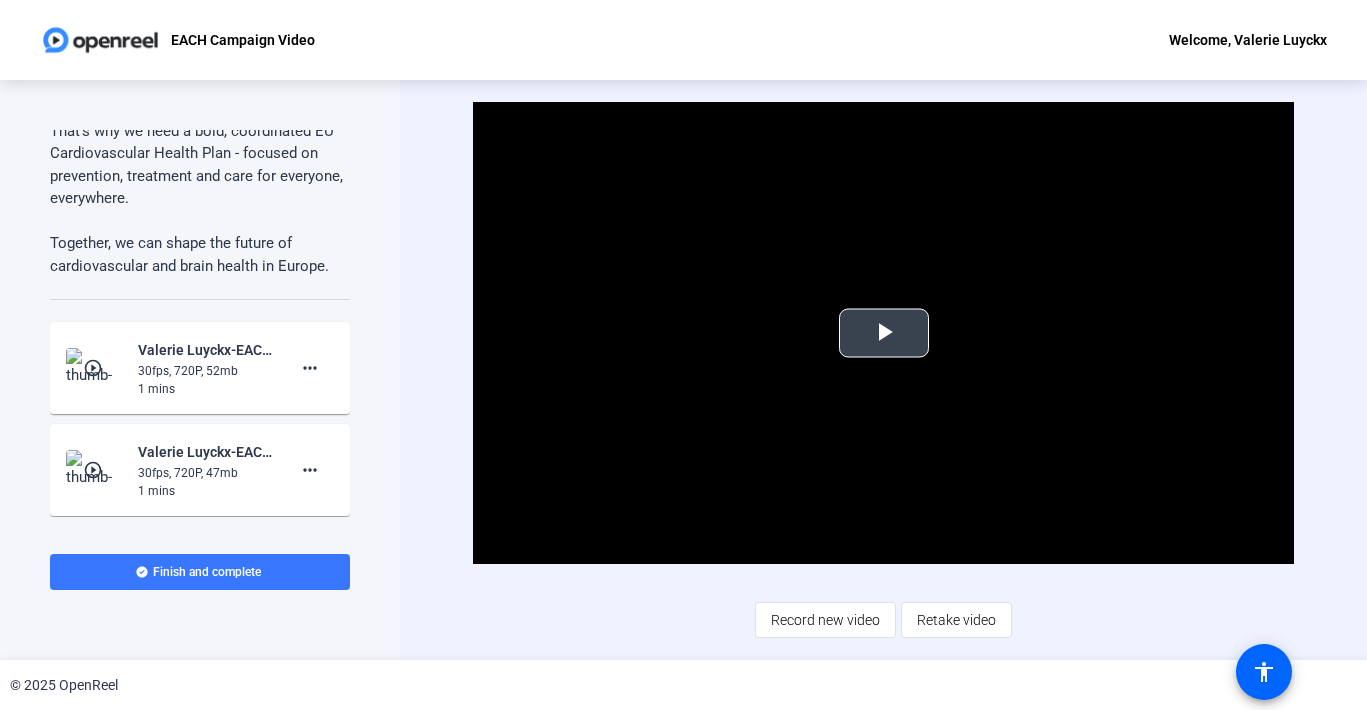 click at bounding box center (884, 333) 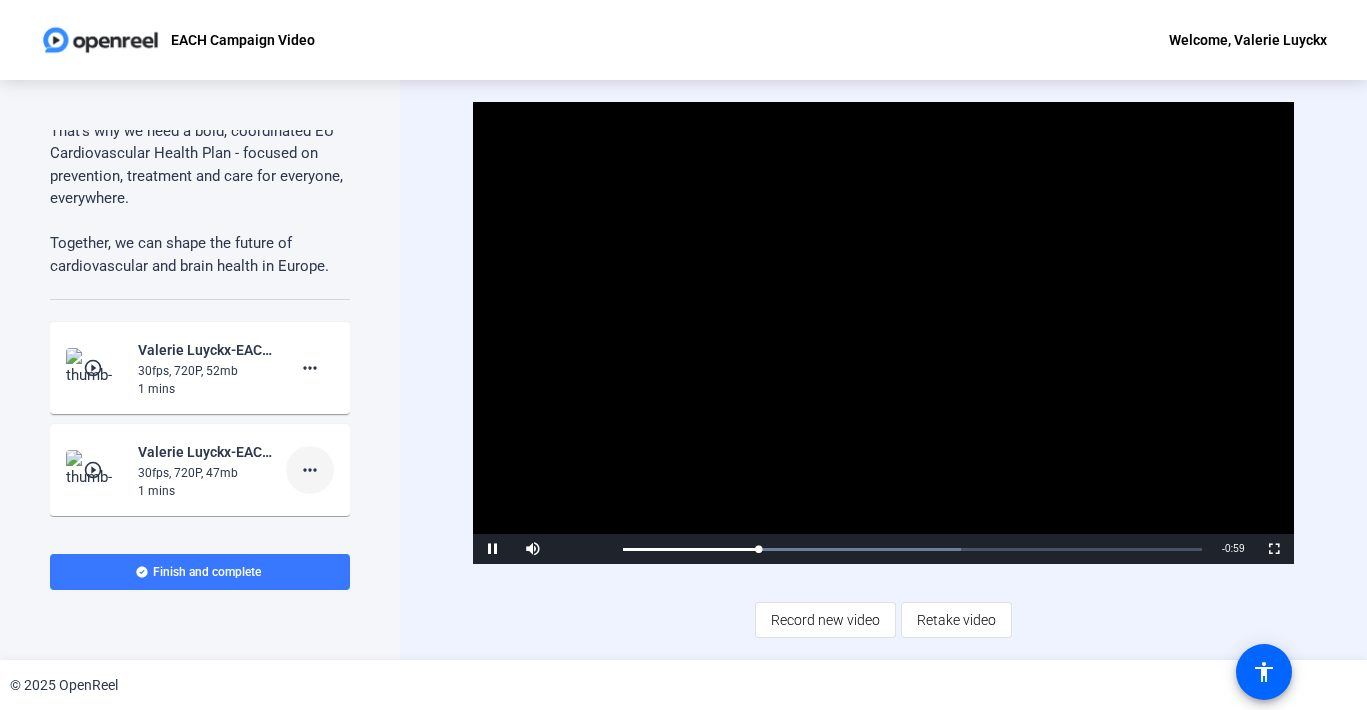 click on "more_horiz" 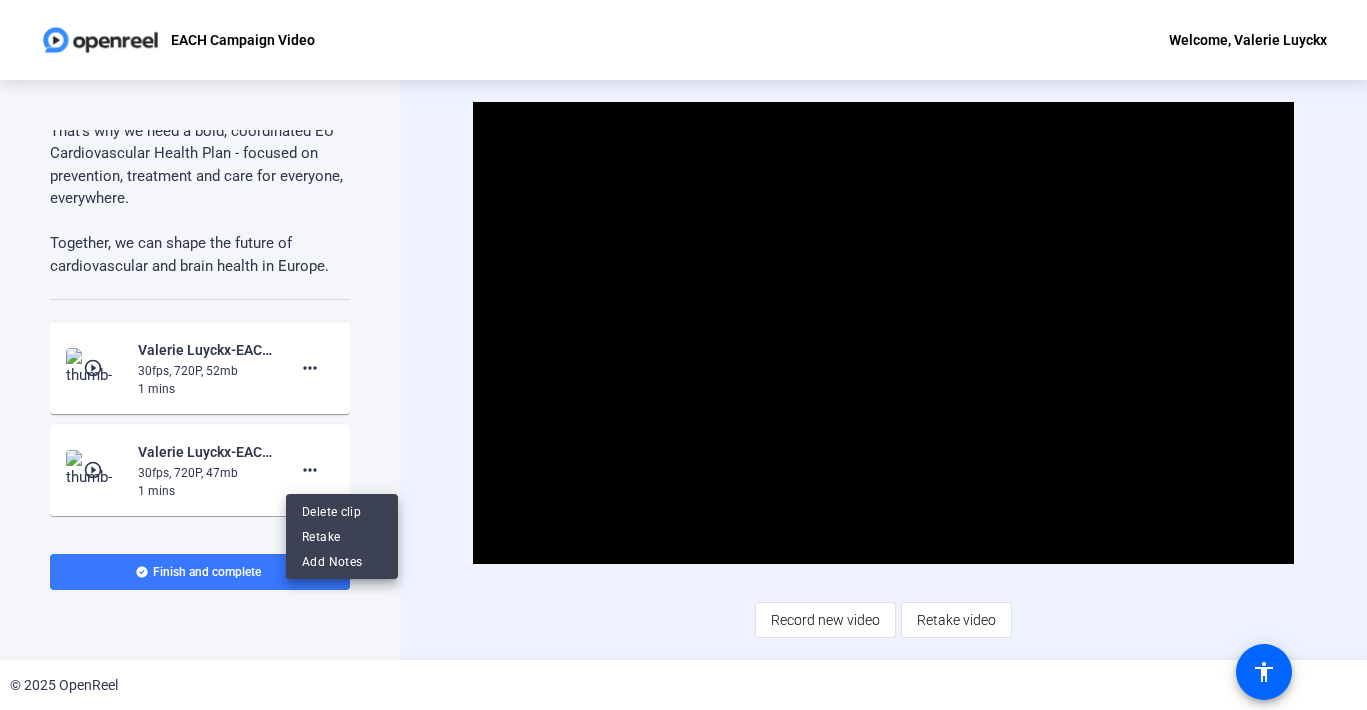 click at bounding box center [683, 355] 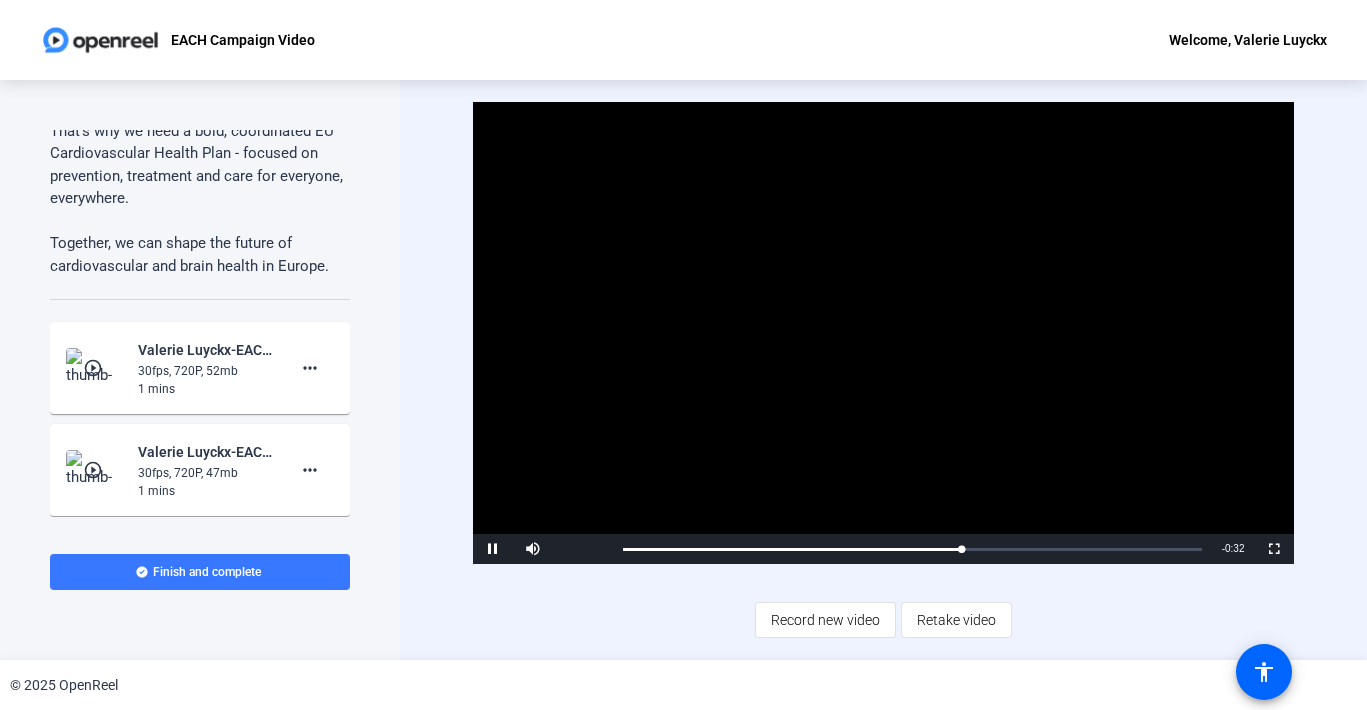 click on "© 2025 OpenReel" 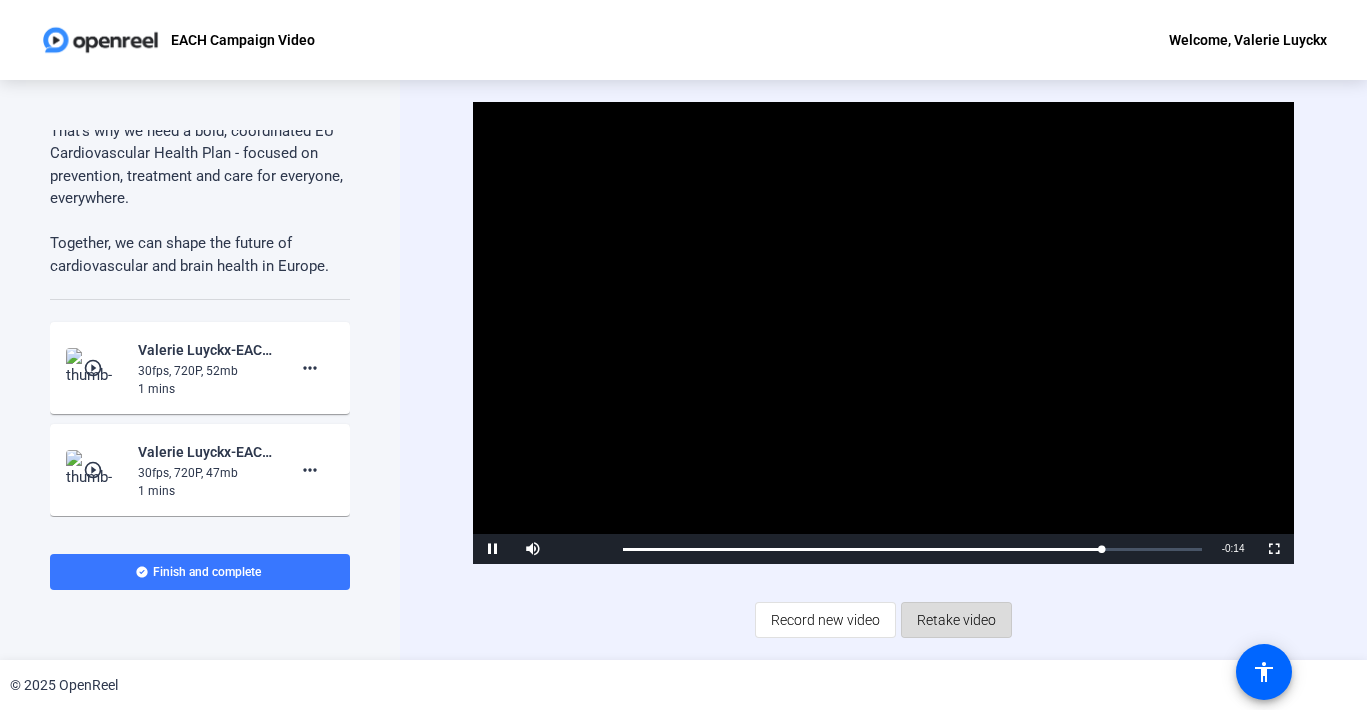 click on "Retake video" 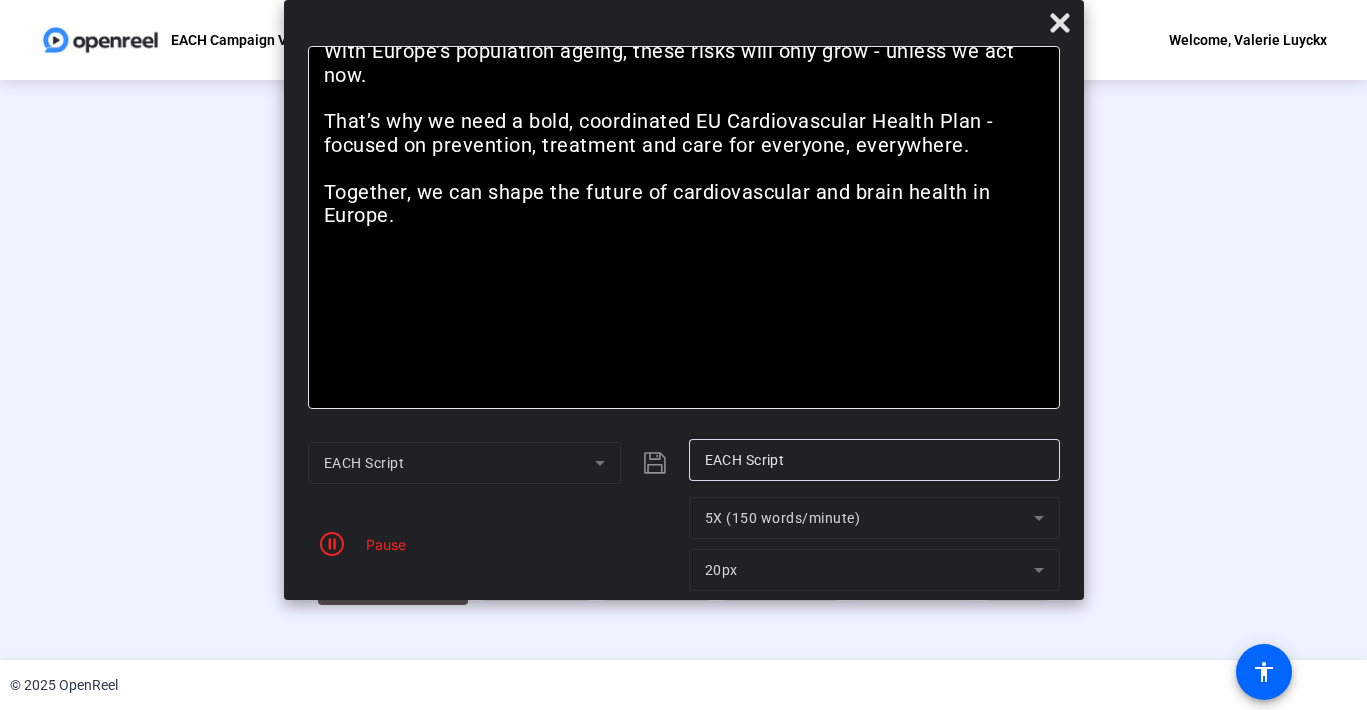 click on "Pause" 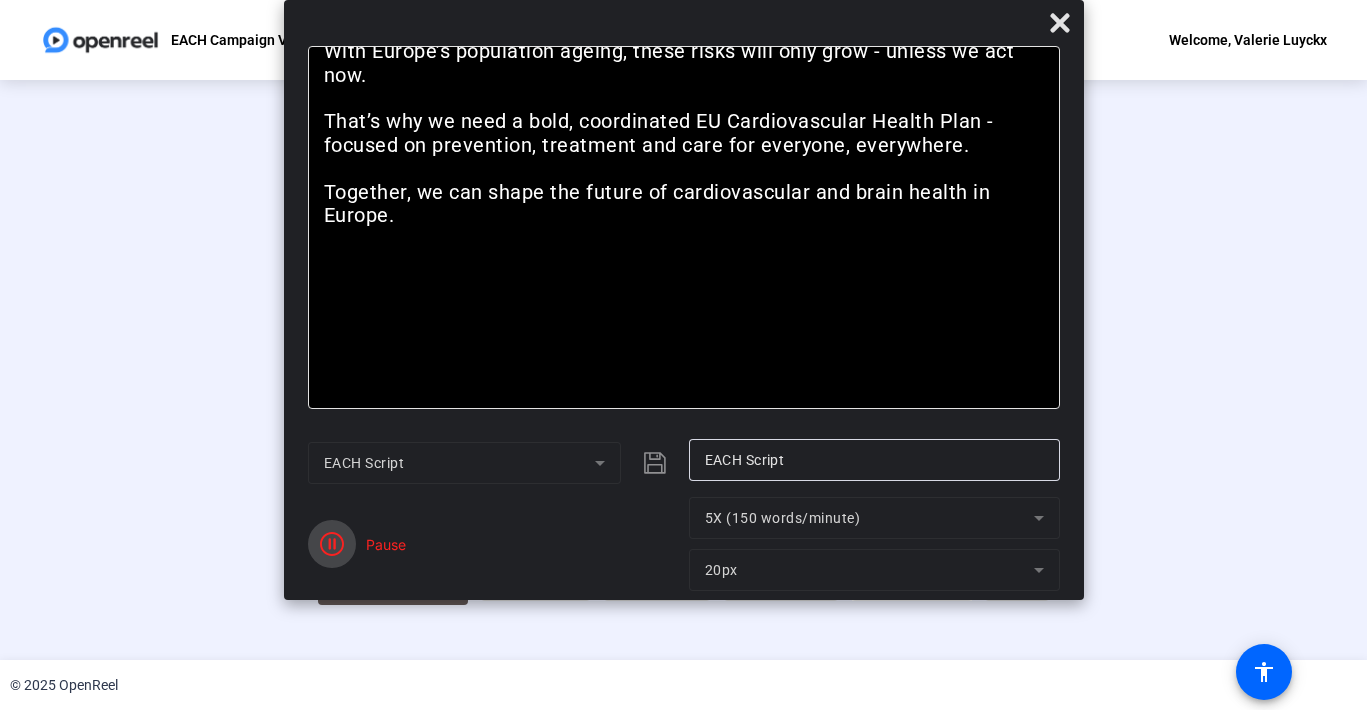 click 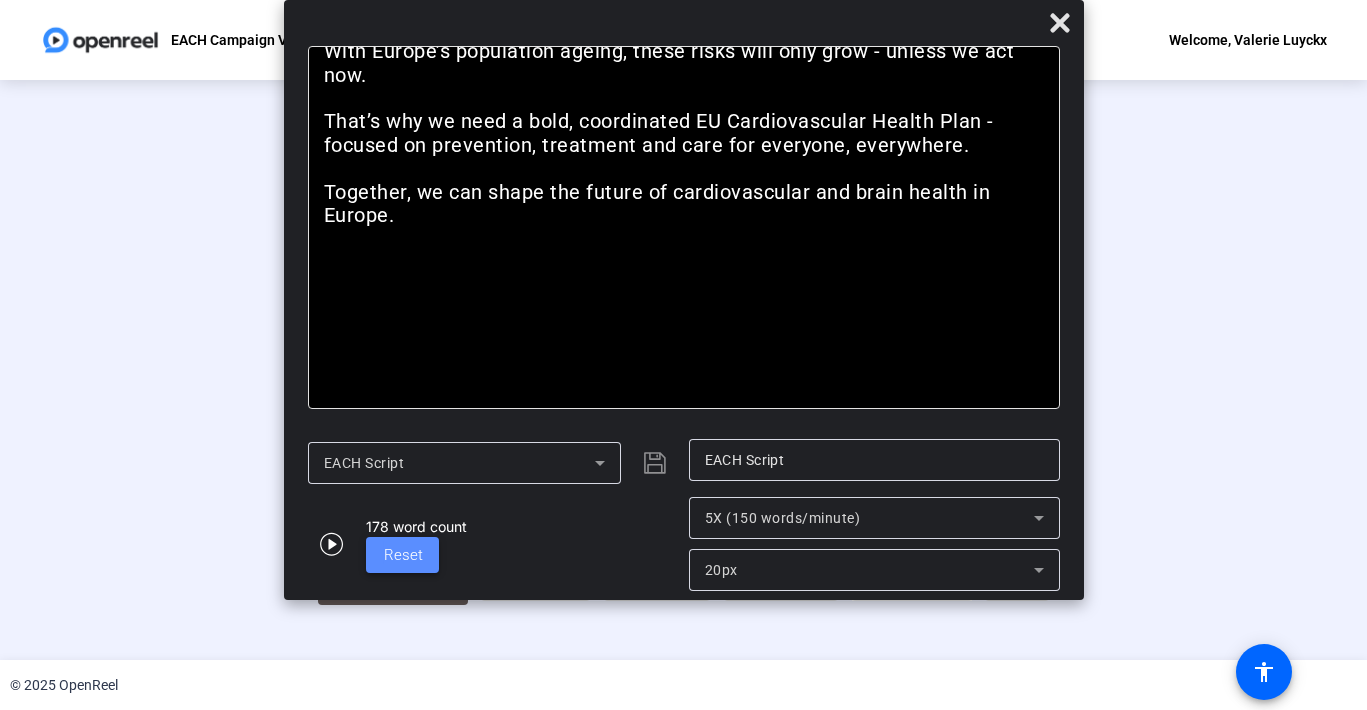 click on "Reset" 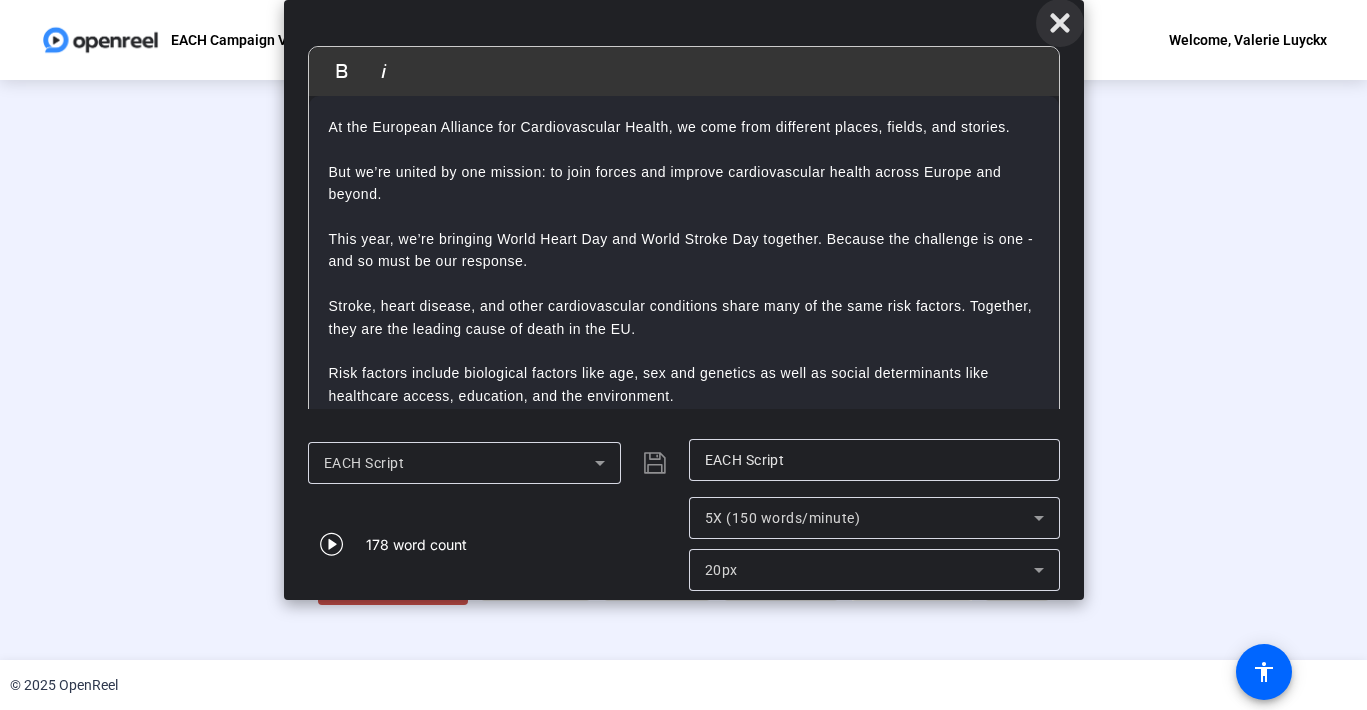 click 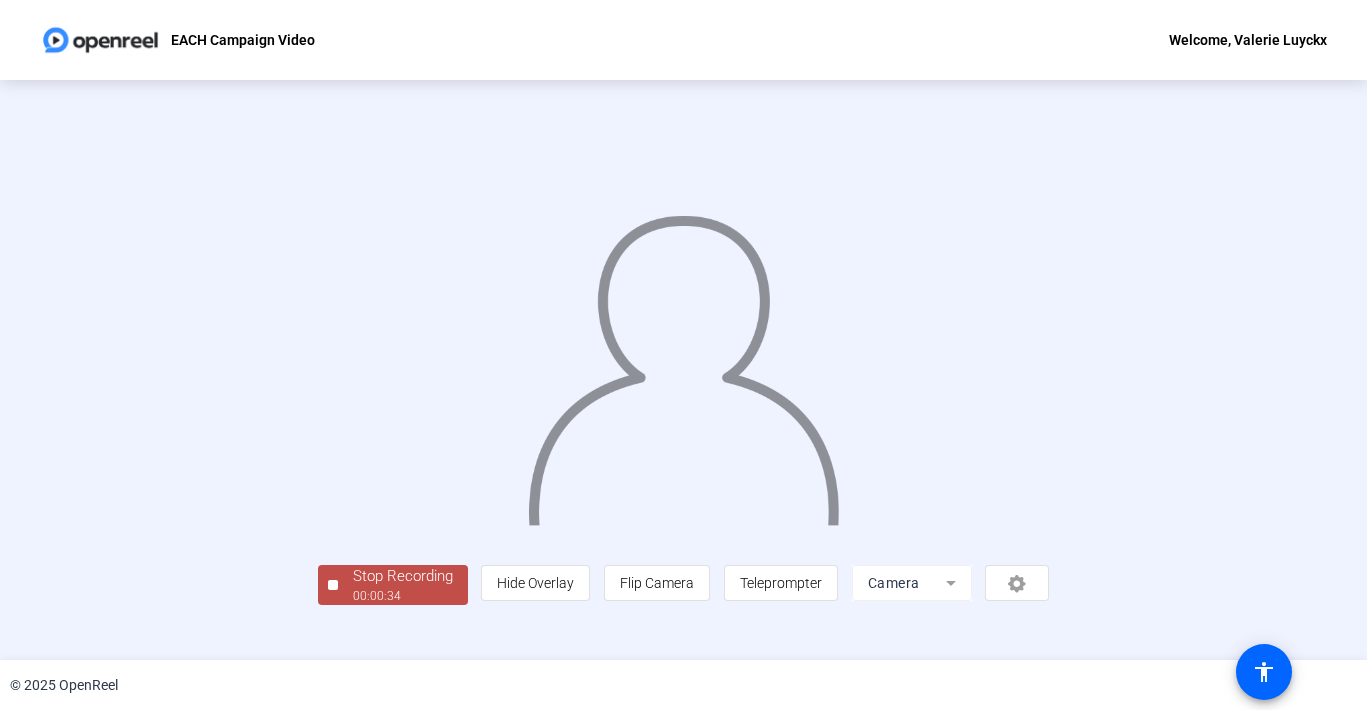 scroll, scrollTop: 70, scrollLeft: 0, axis: vertical 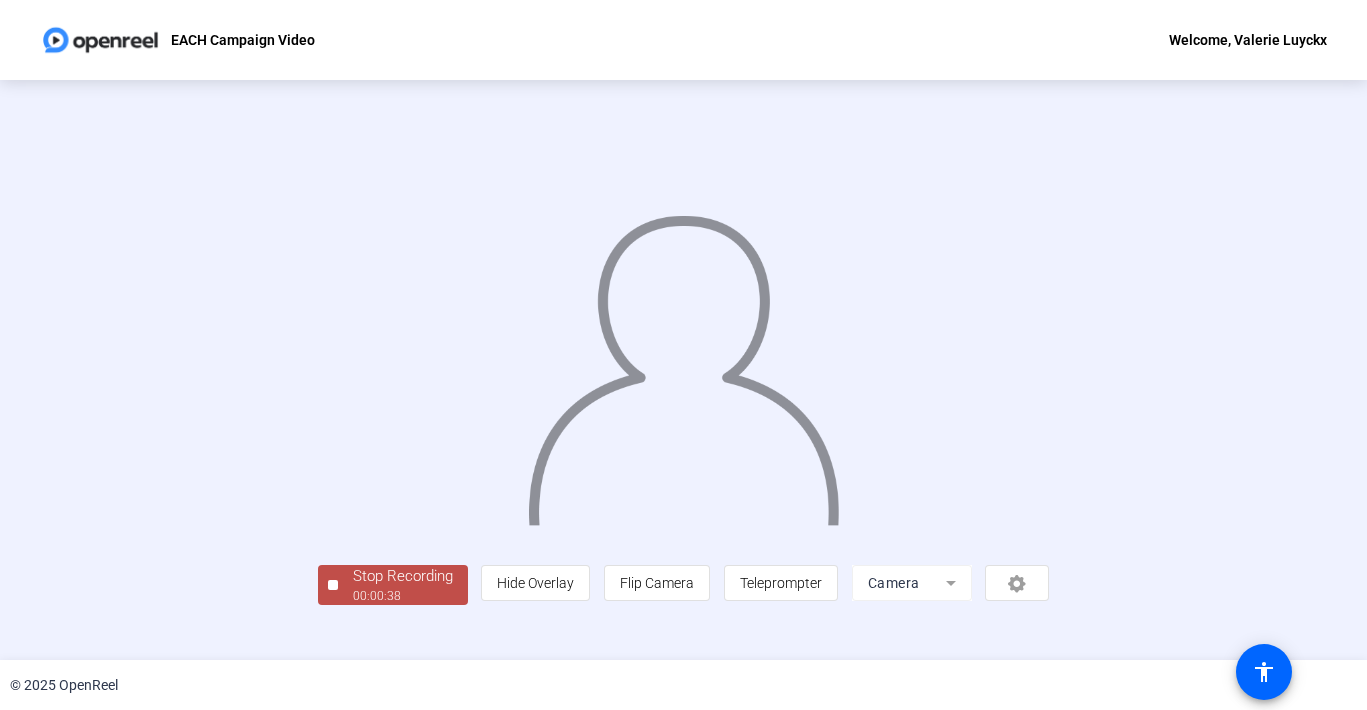 click on "Stop Recording" 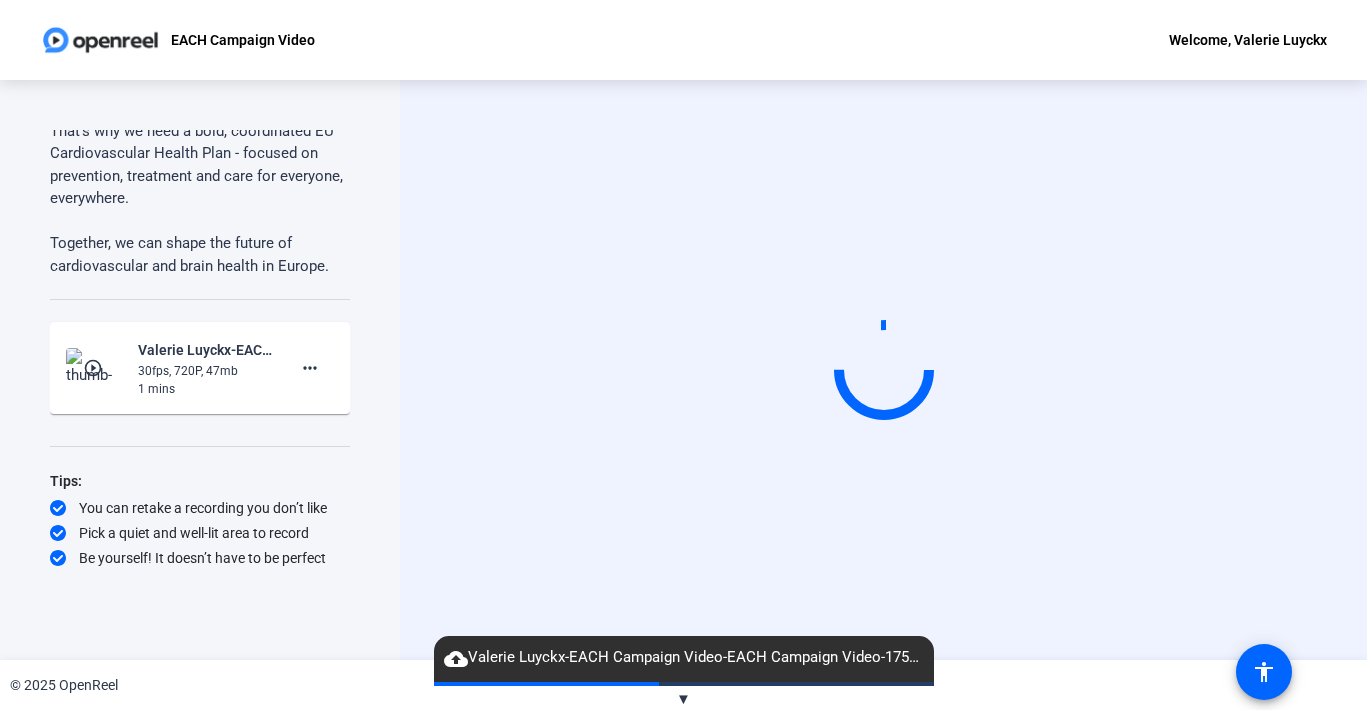 click on "30fps, 720P, 47mb" 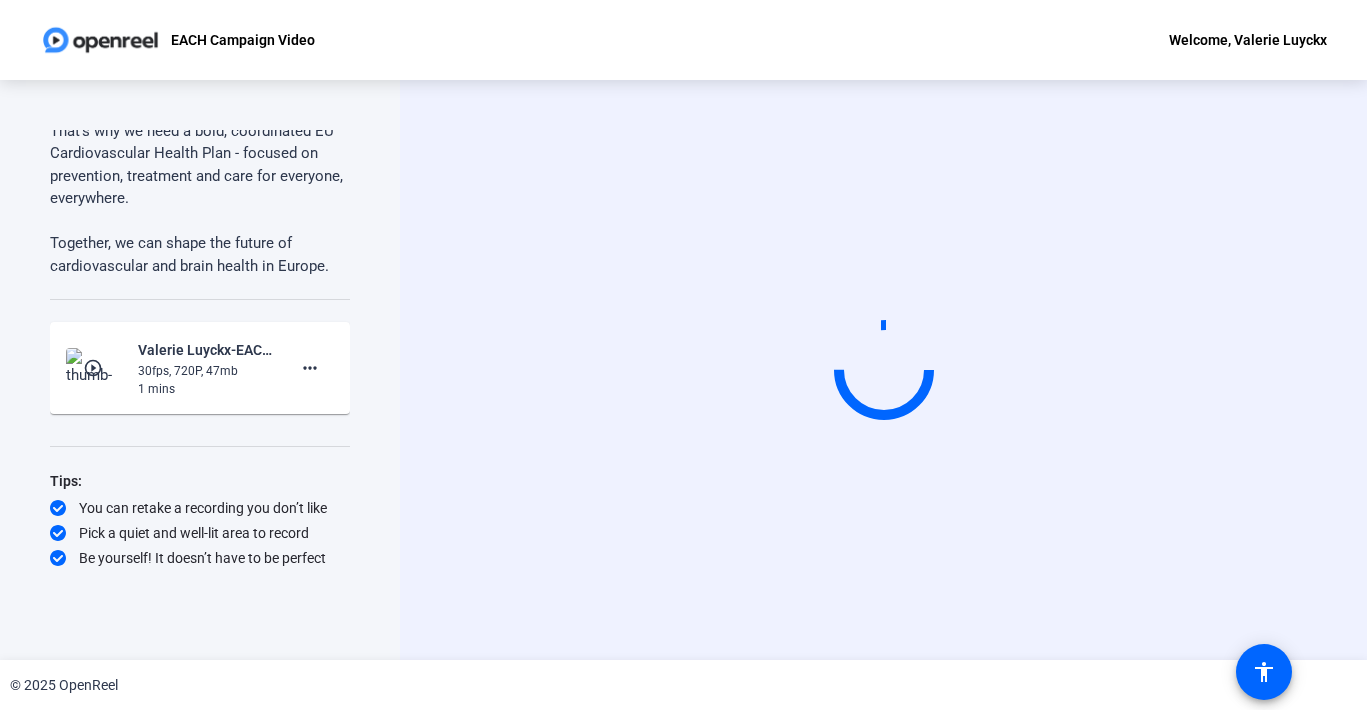 click on "30fps, 720P, 47mb" 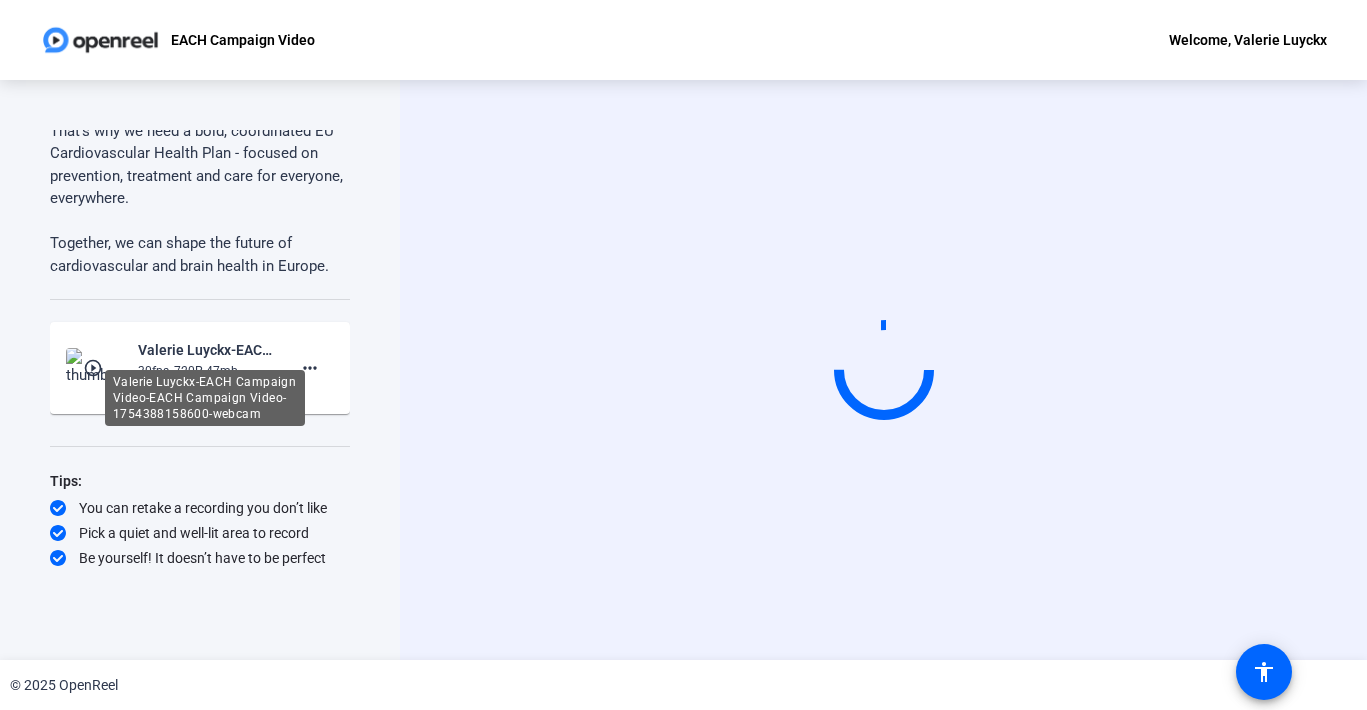 click on "Valerie Luyckx-EACH Campaign Video-EACH Campaign Video-1754388158600-webcam" 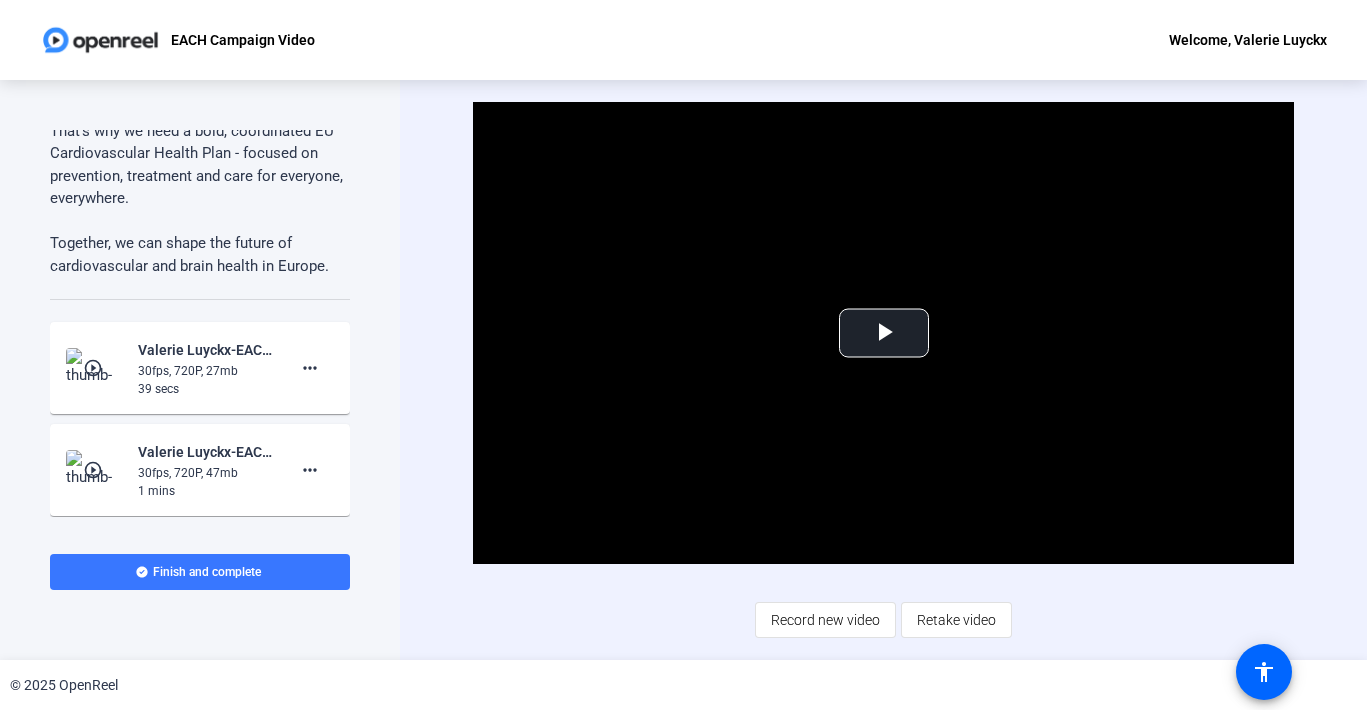 click on "30fps, 720P, 27mb" 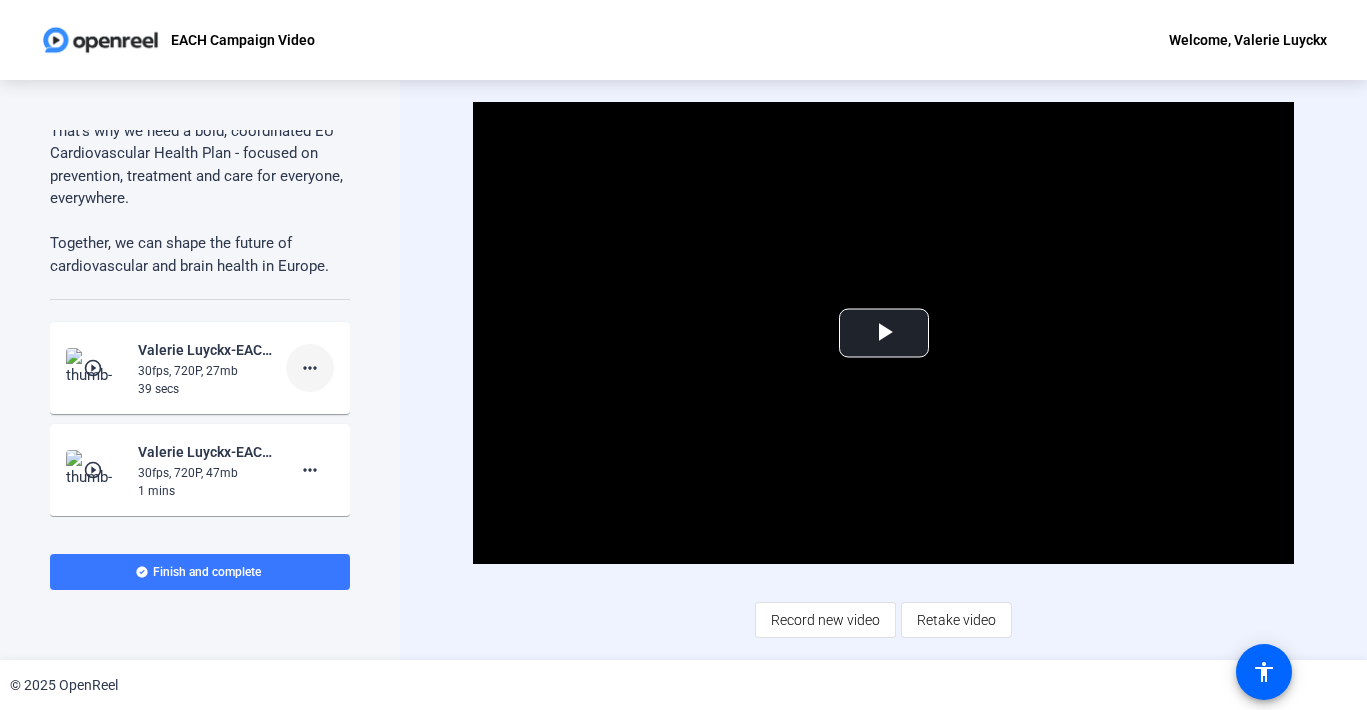 click on "more_horiz" 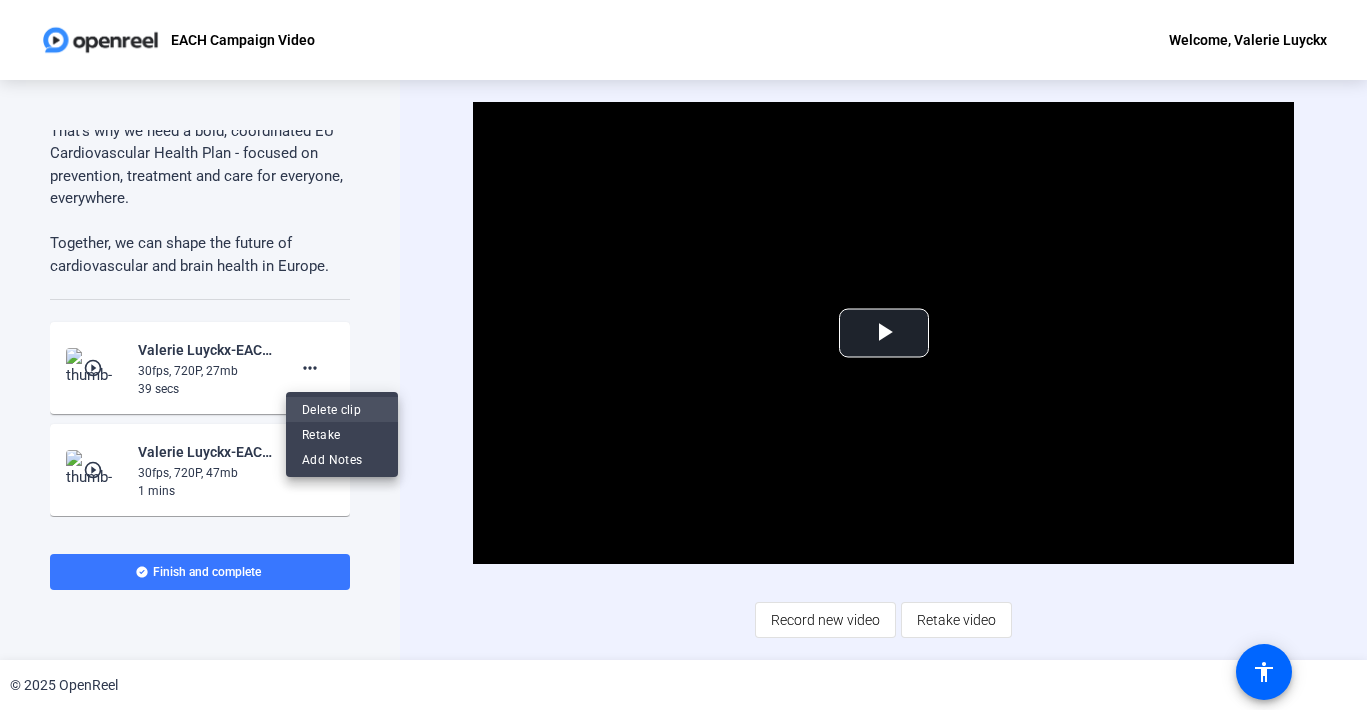 click on "Delete clip" at bounding box center [342, 410] 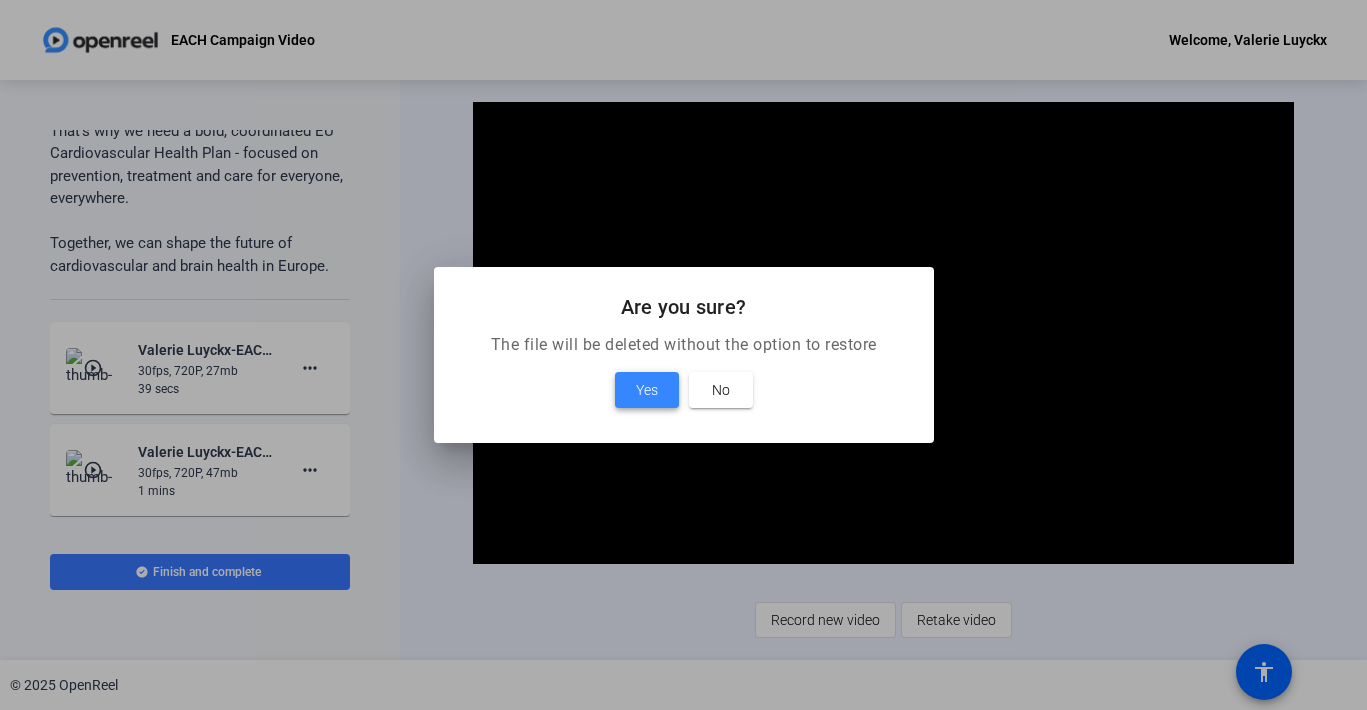 click on "Yes" at bounding box center (647, 390) 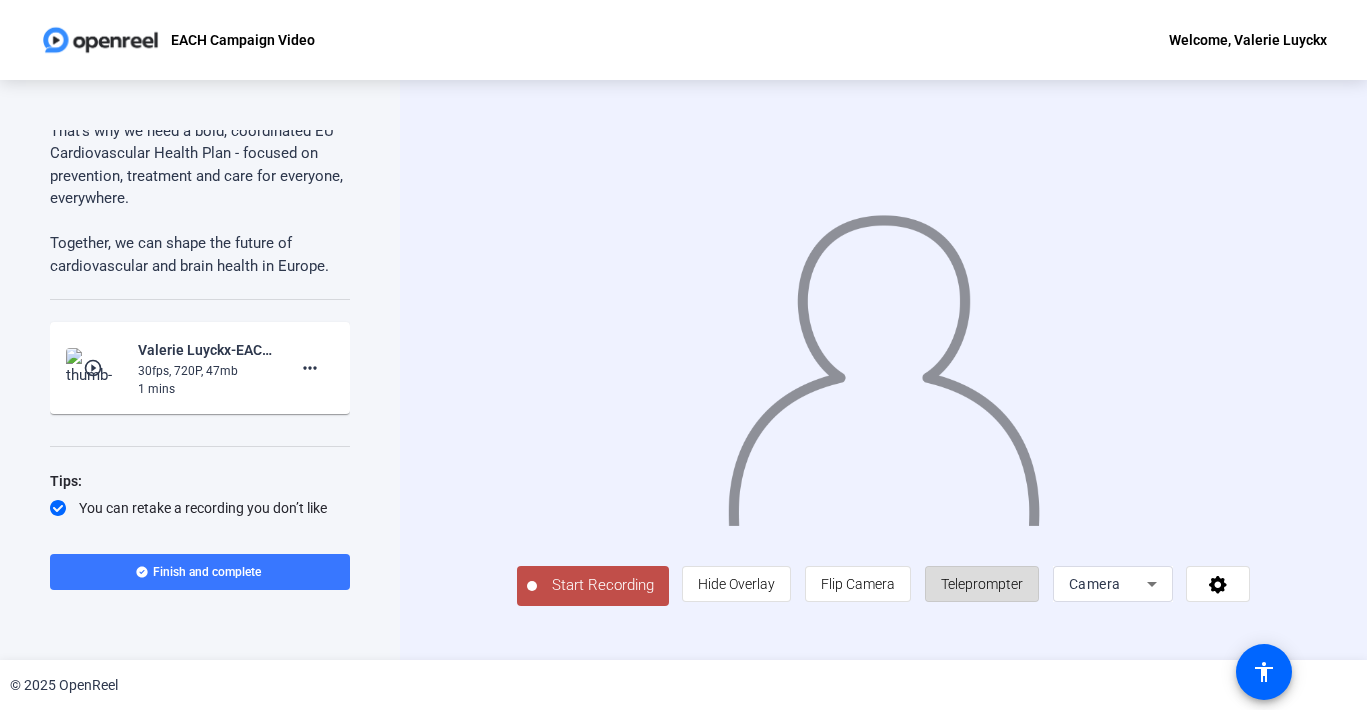 click on "Teleprompter" 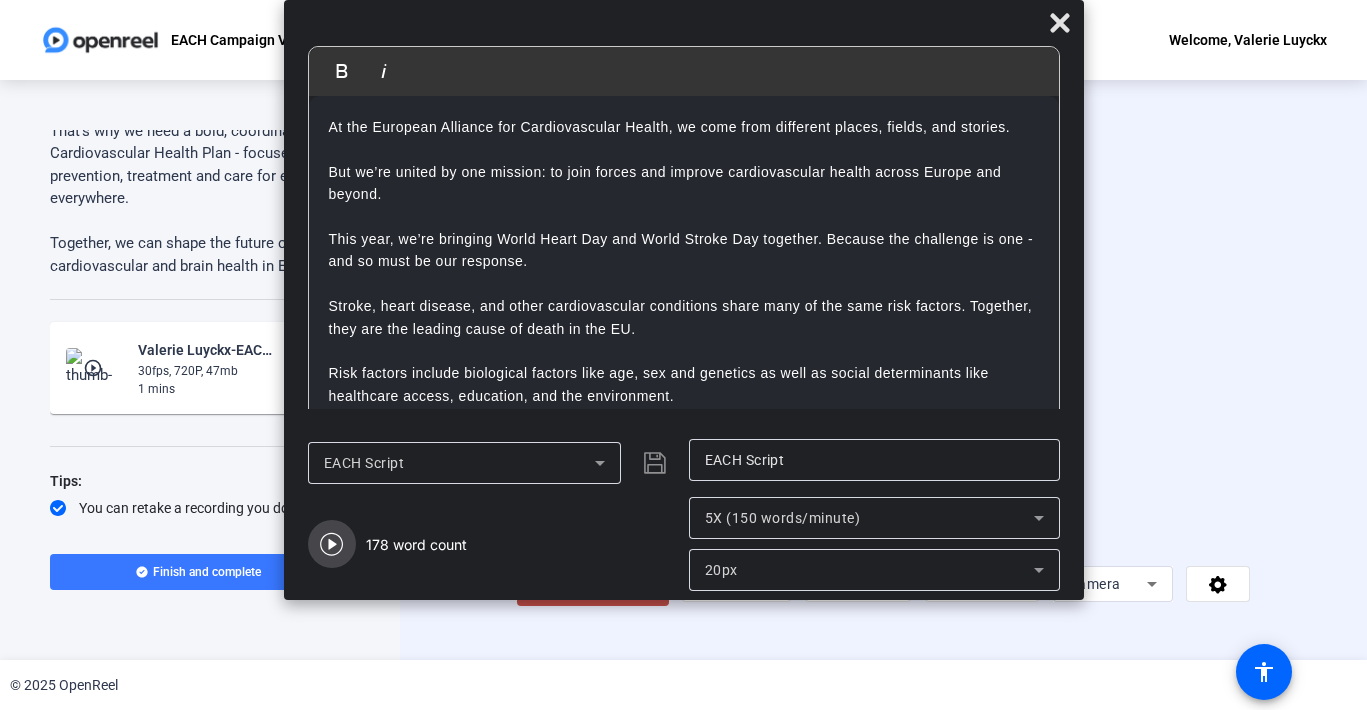 click 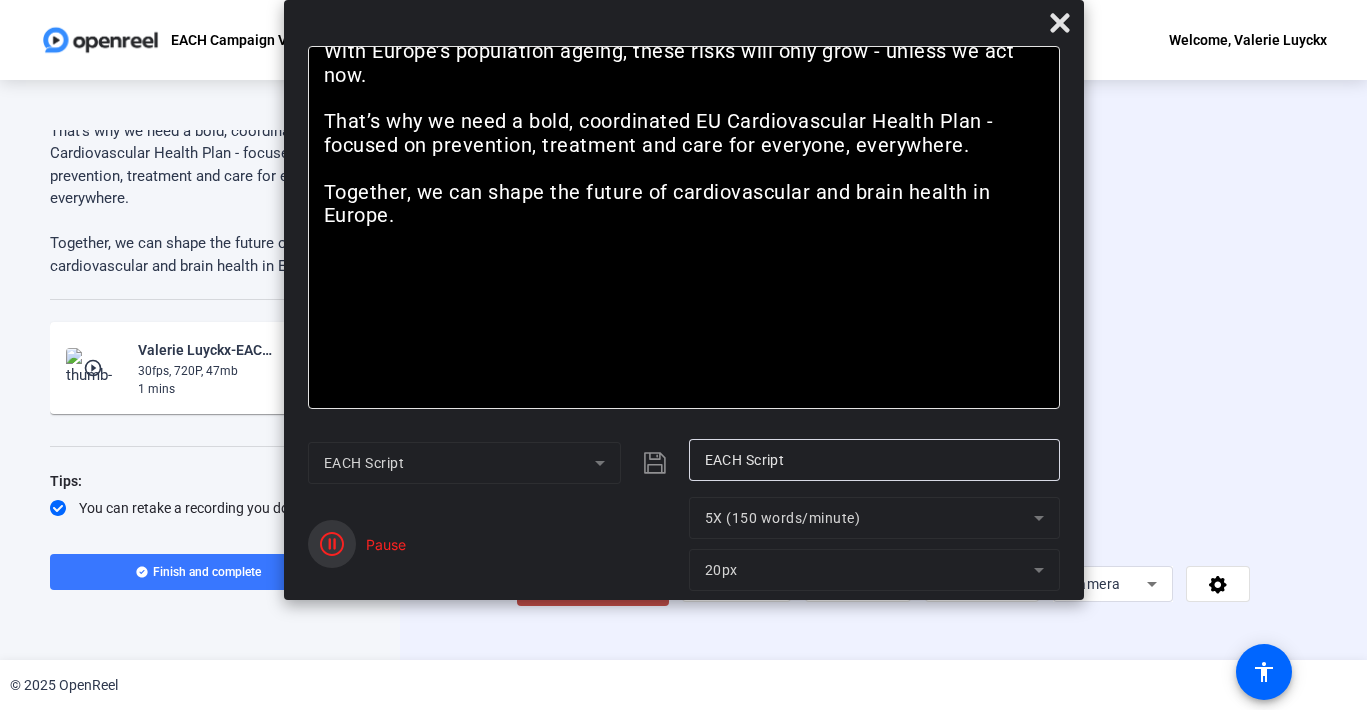 click 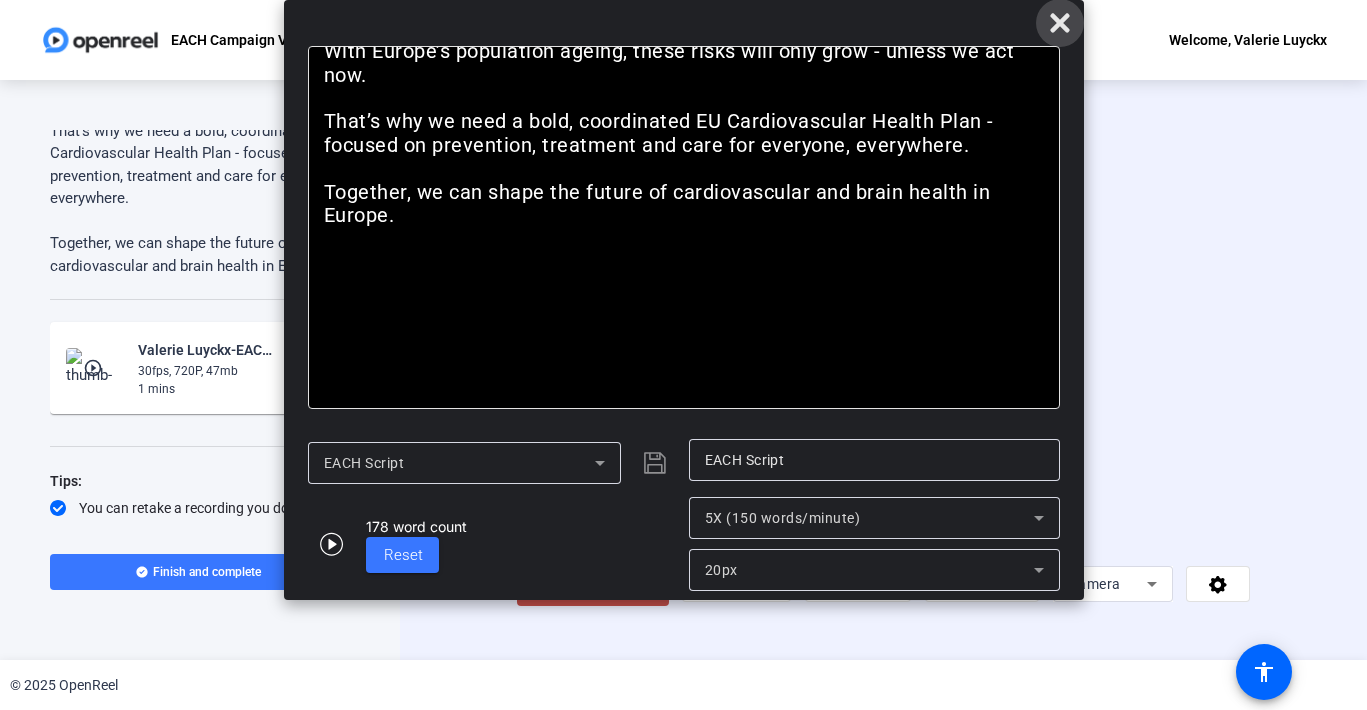 click 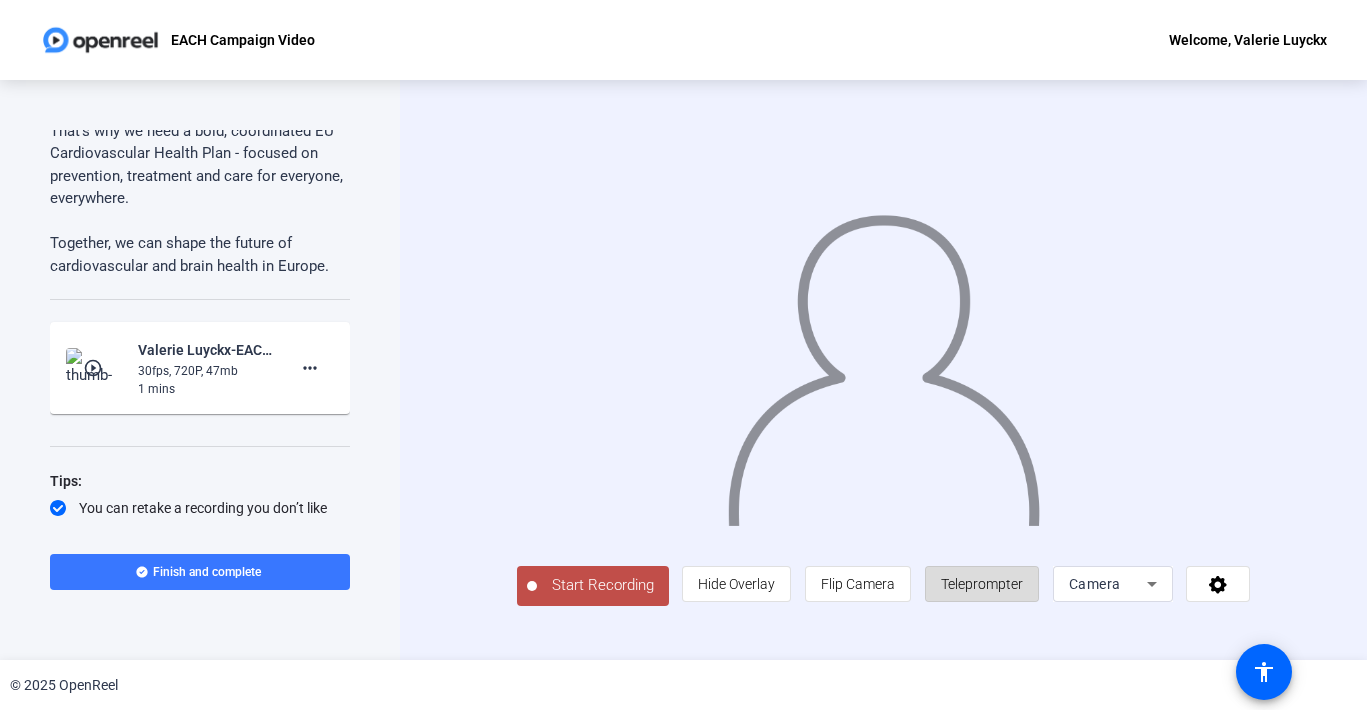click on "Teleprompter" 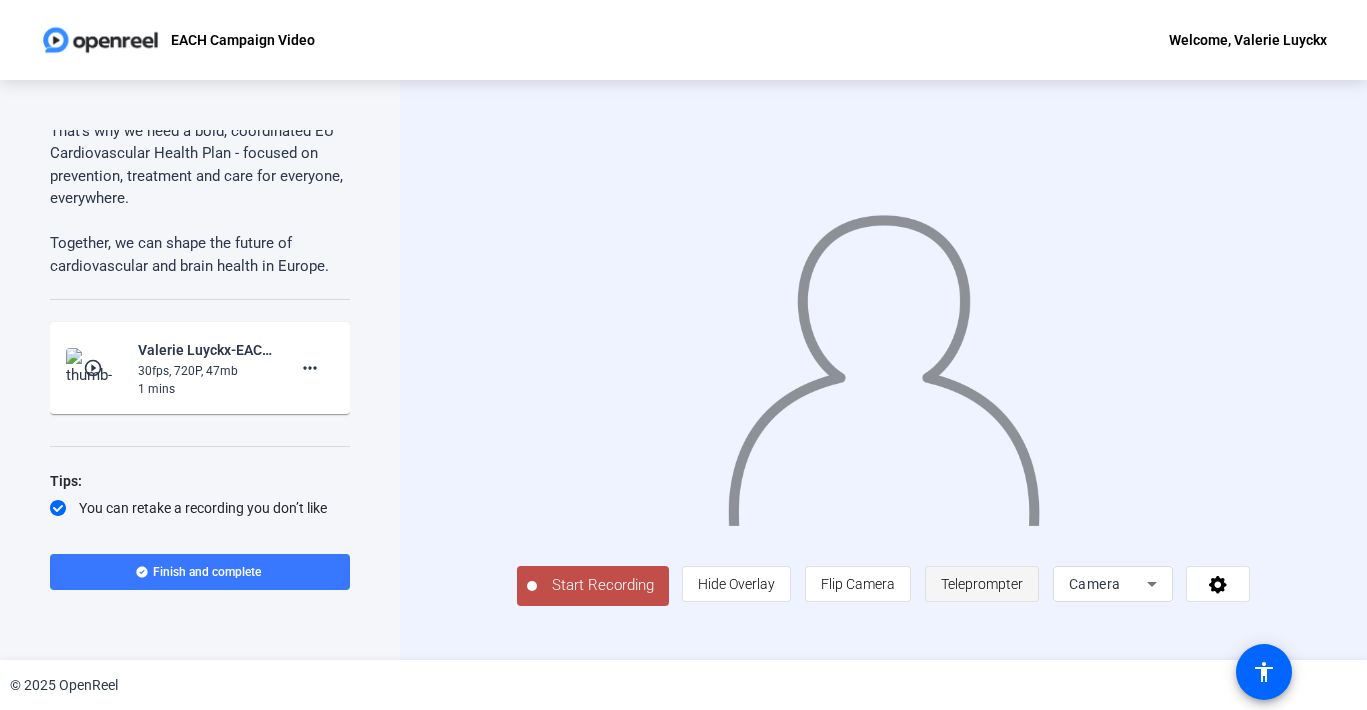 click on "Teleprompter" 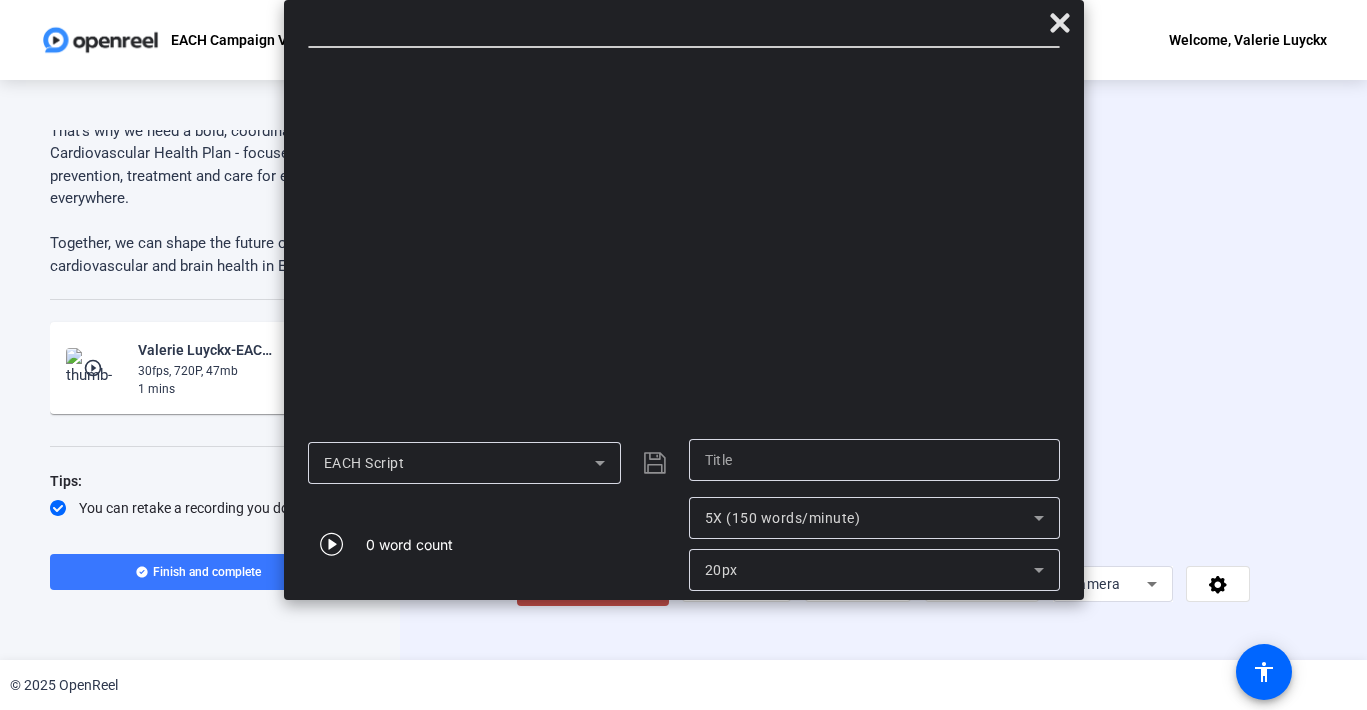 type on "EACH Script" 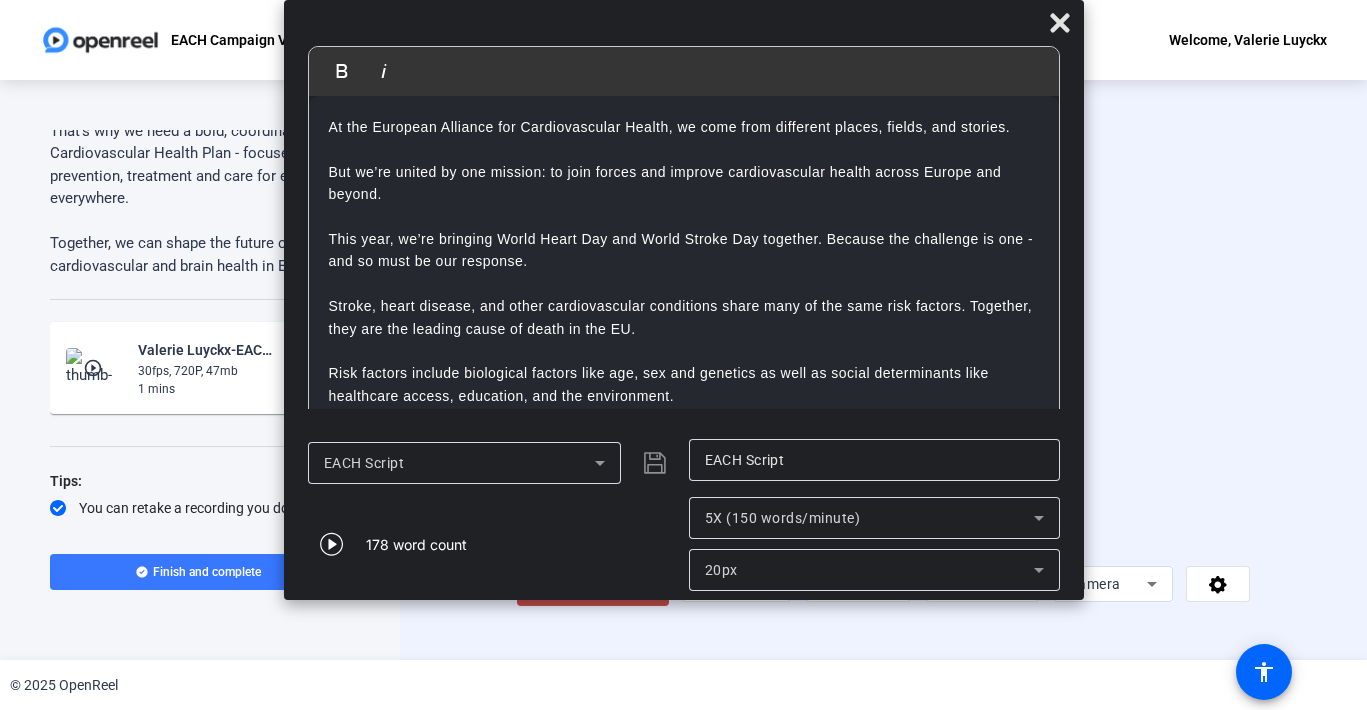 click on "Start Recording" 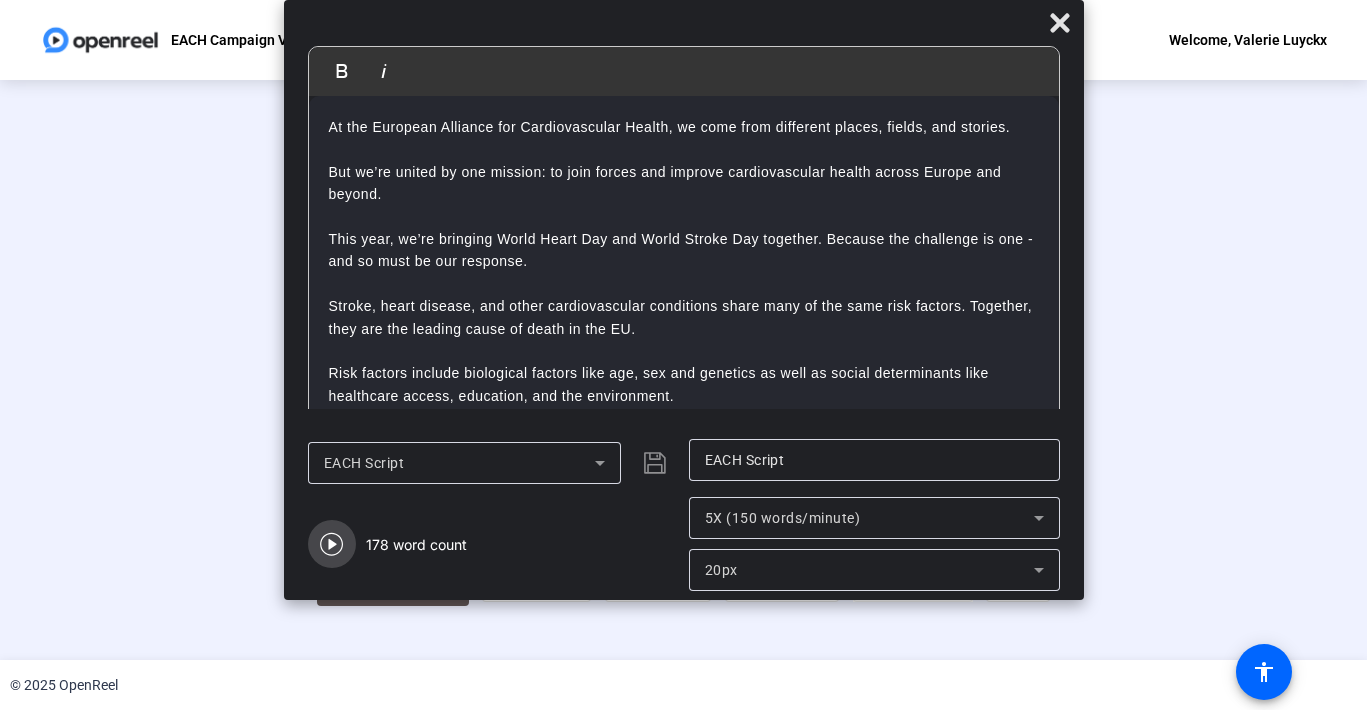 click 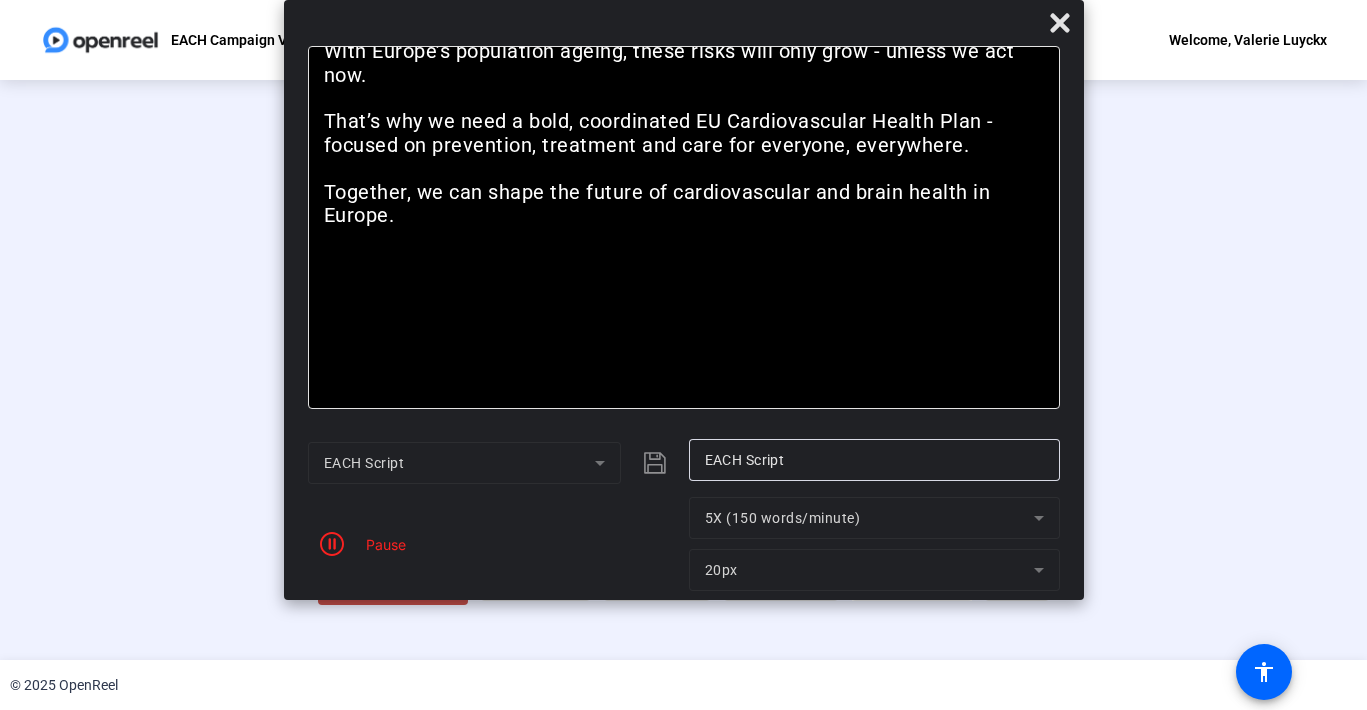 click on "Pause" 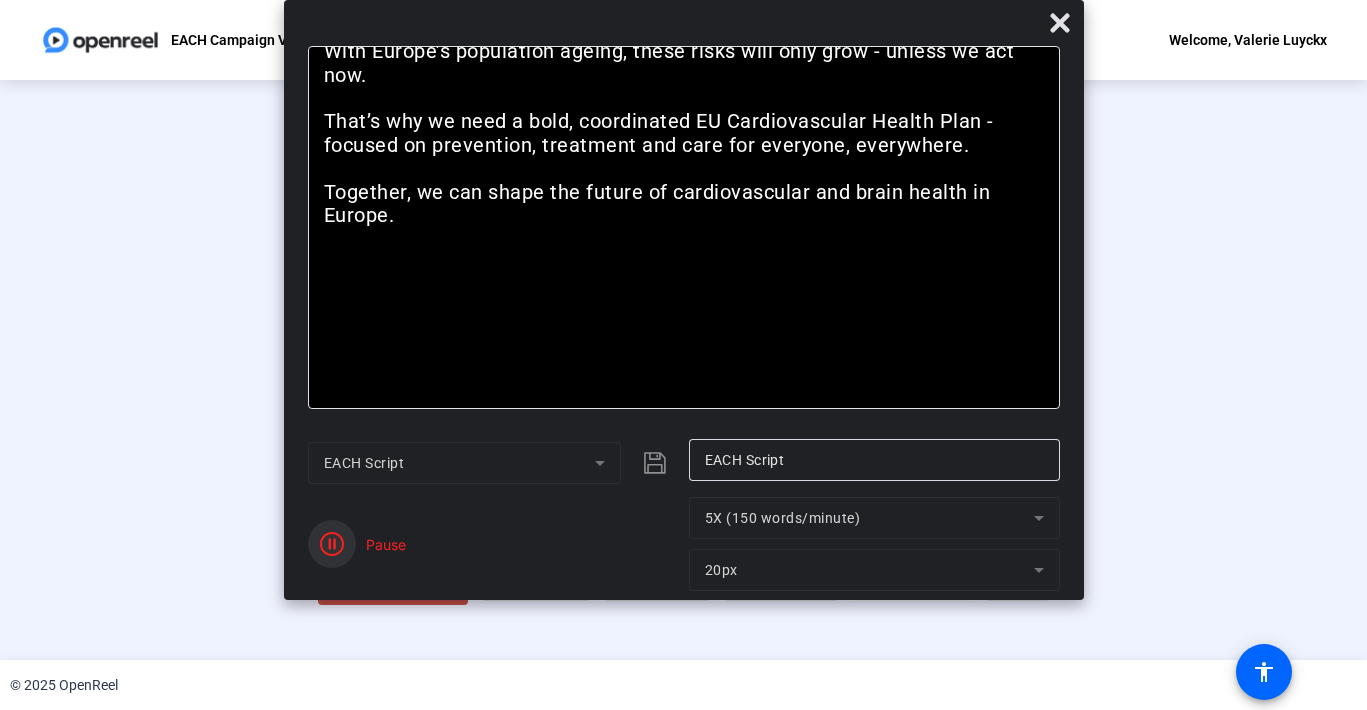 click 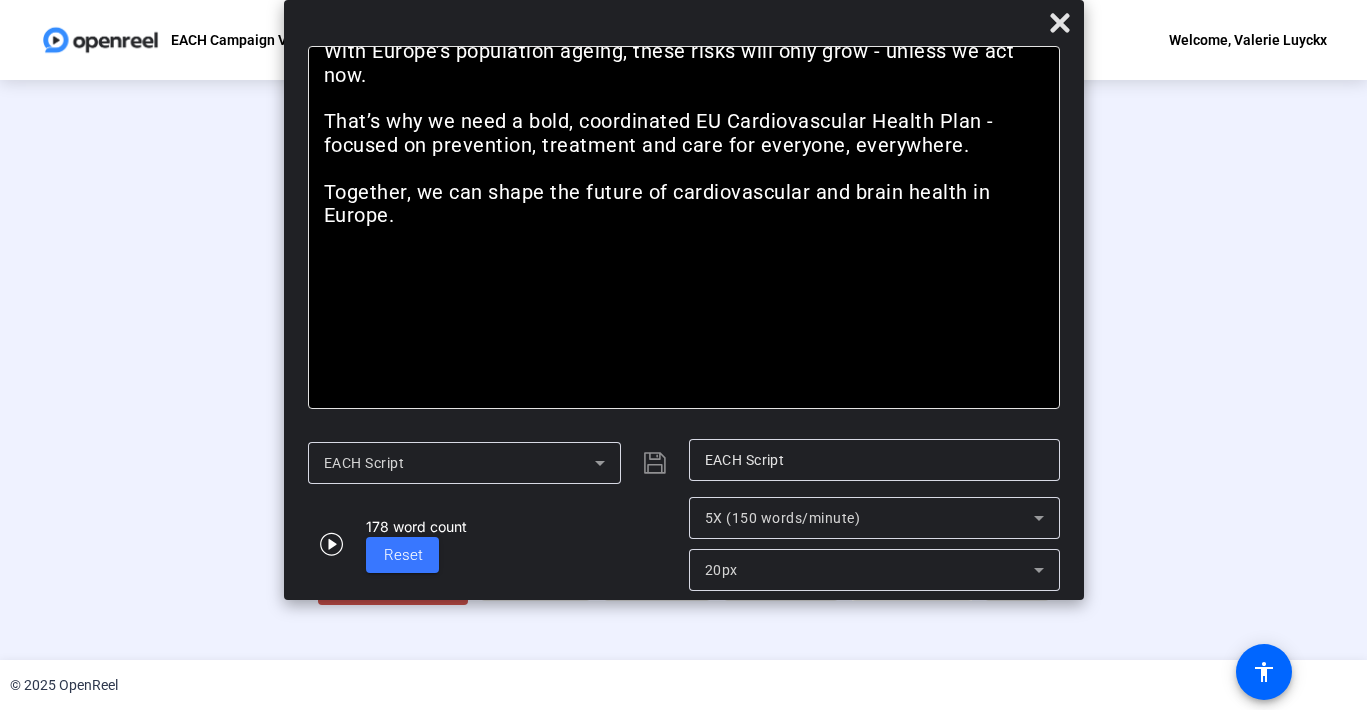 click on "© 2025 OpenReel" 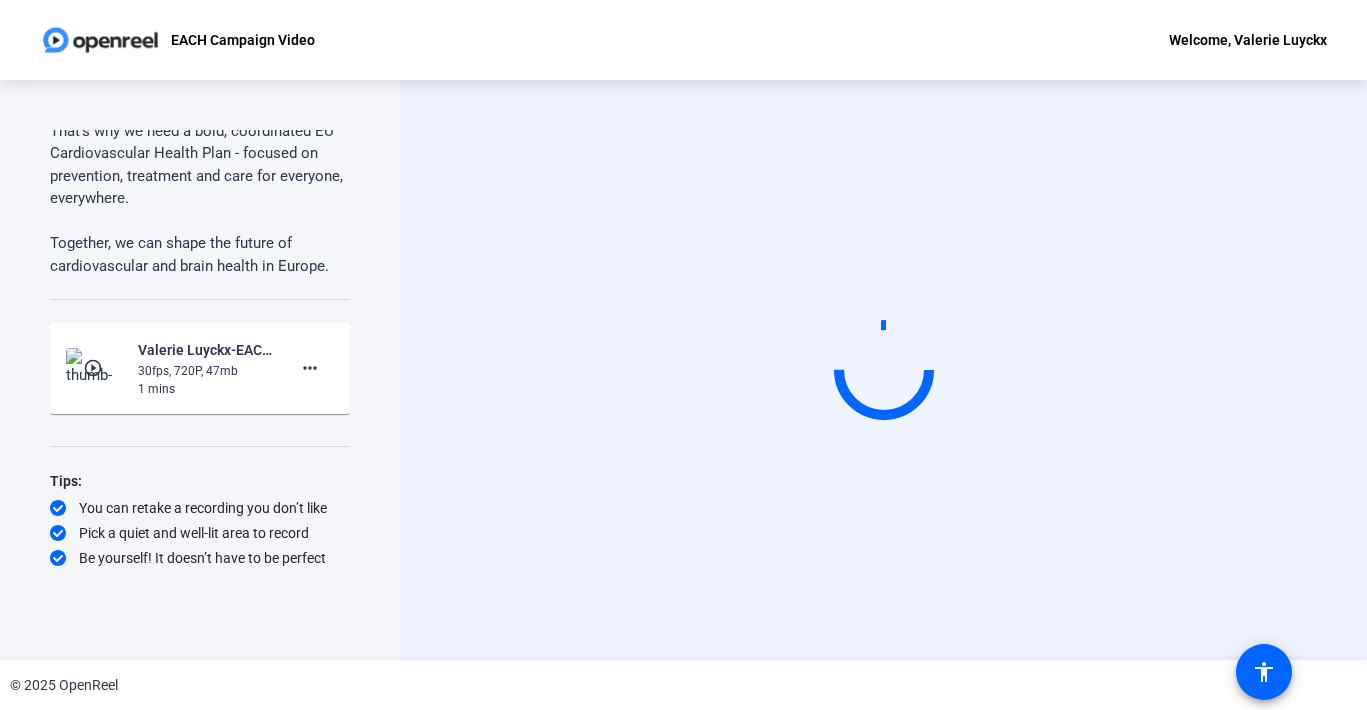 scroll, scrollTop: 0, scrollLeft: 0, axis: both 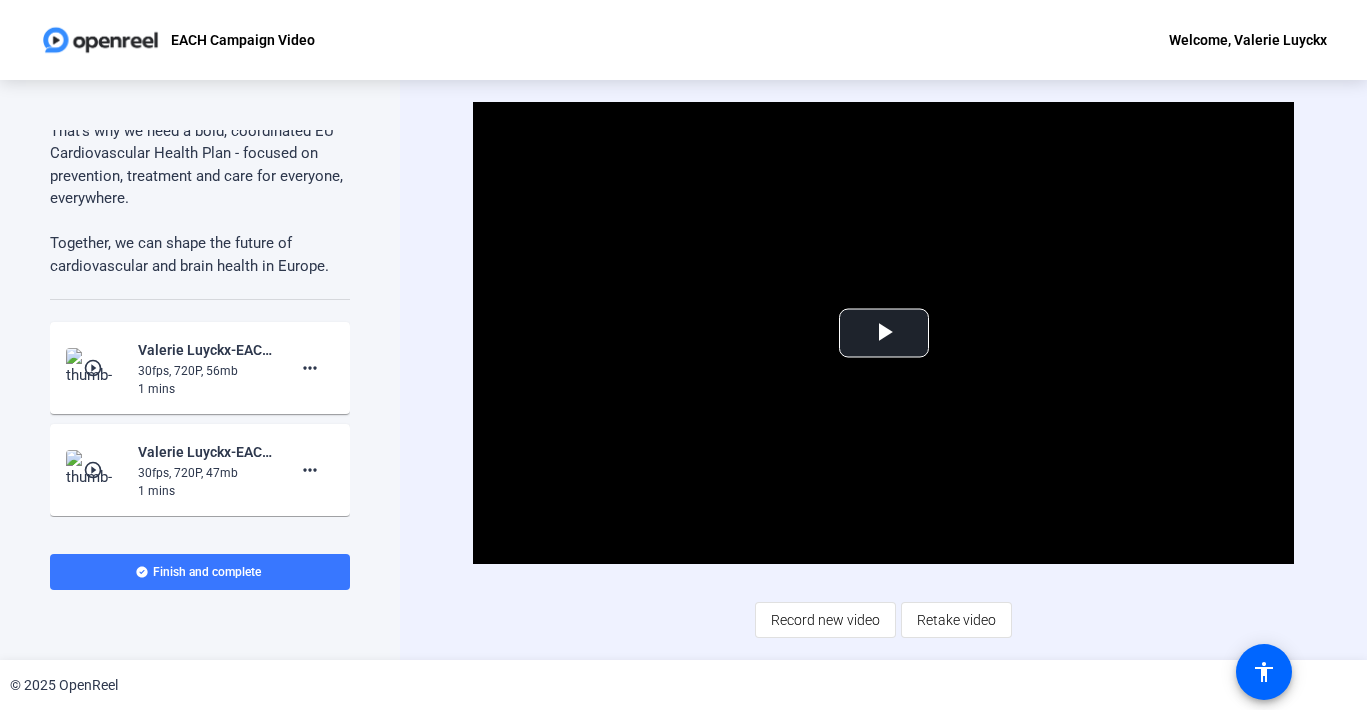 click on "30fps, 720P, 56mb" 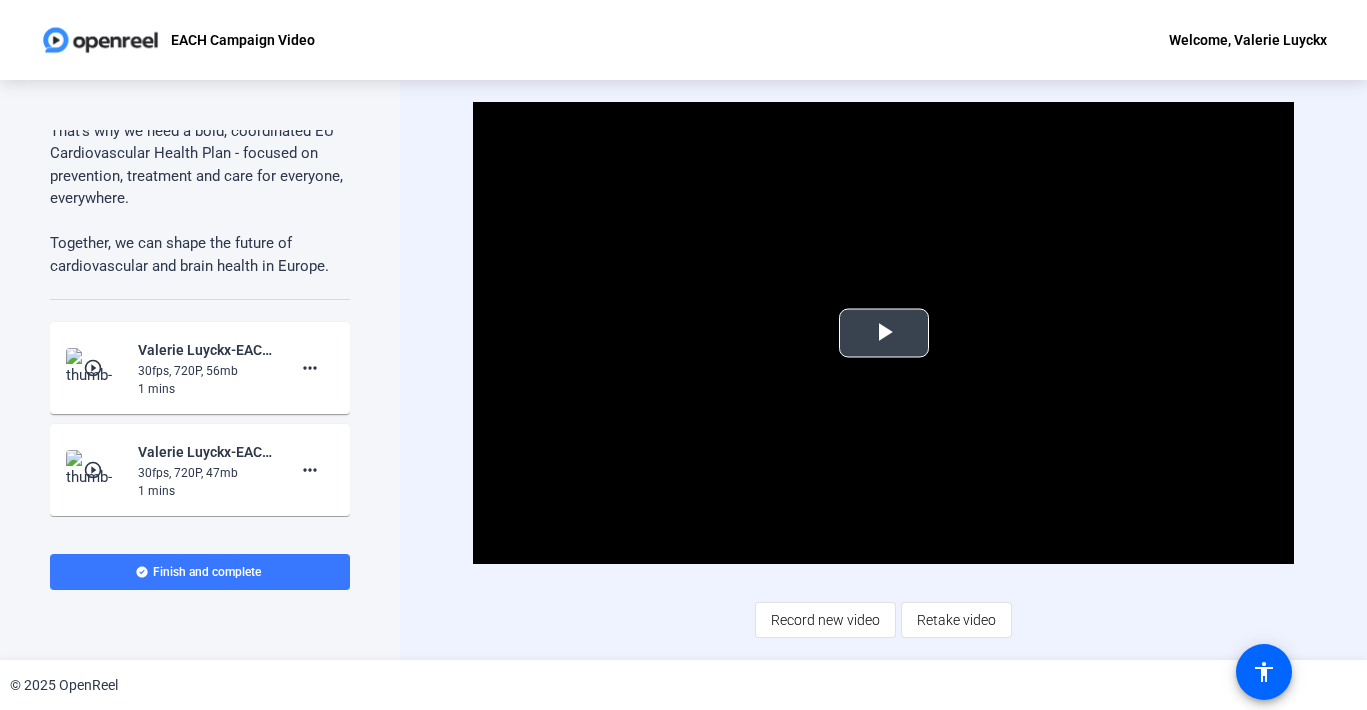 click at bounding box center (884, 333) 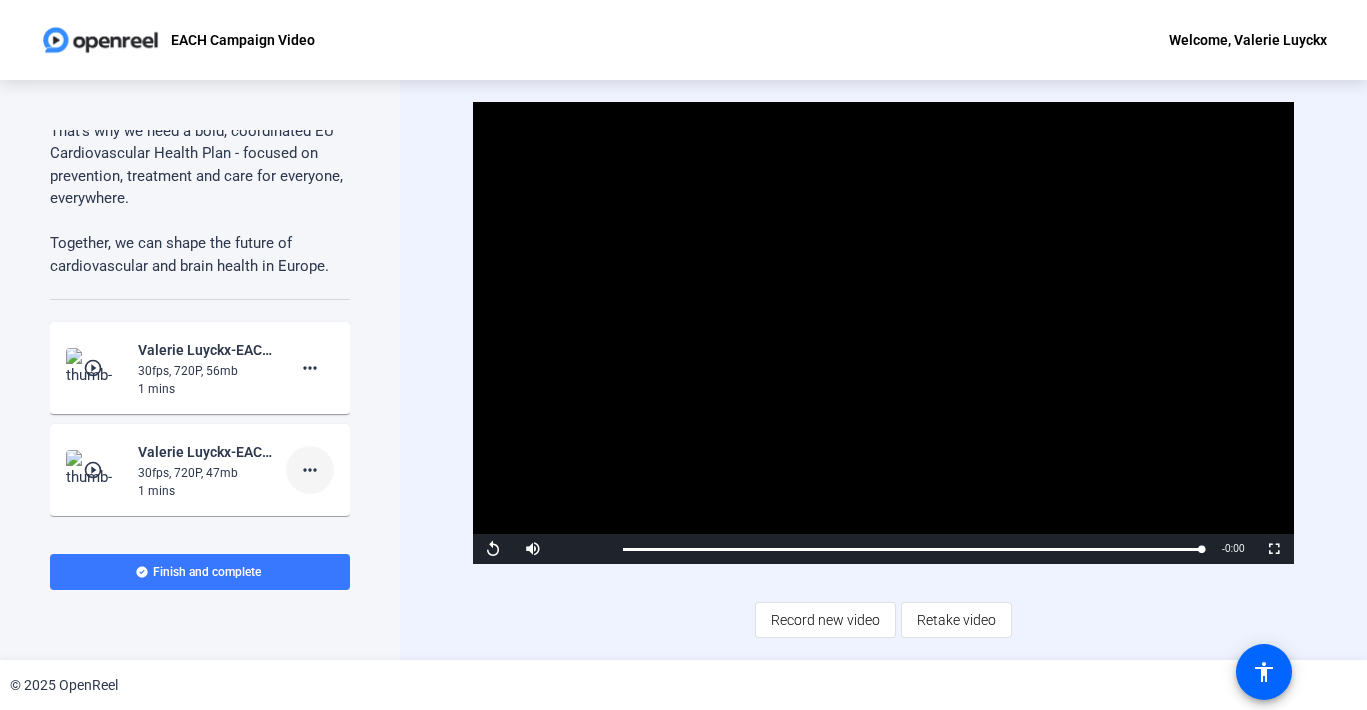 click on "more_horiz" 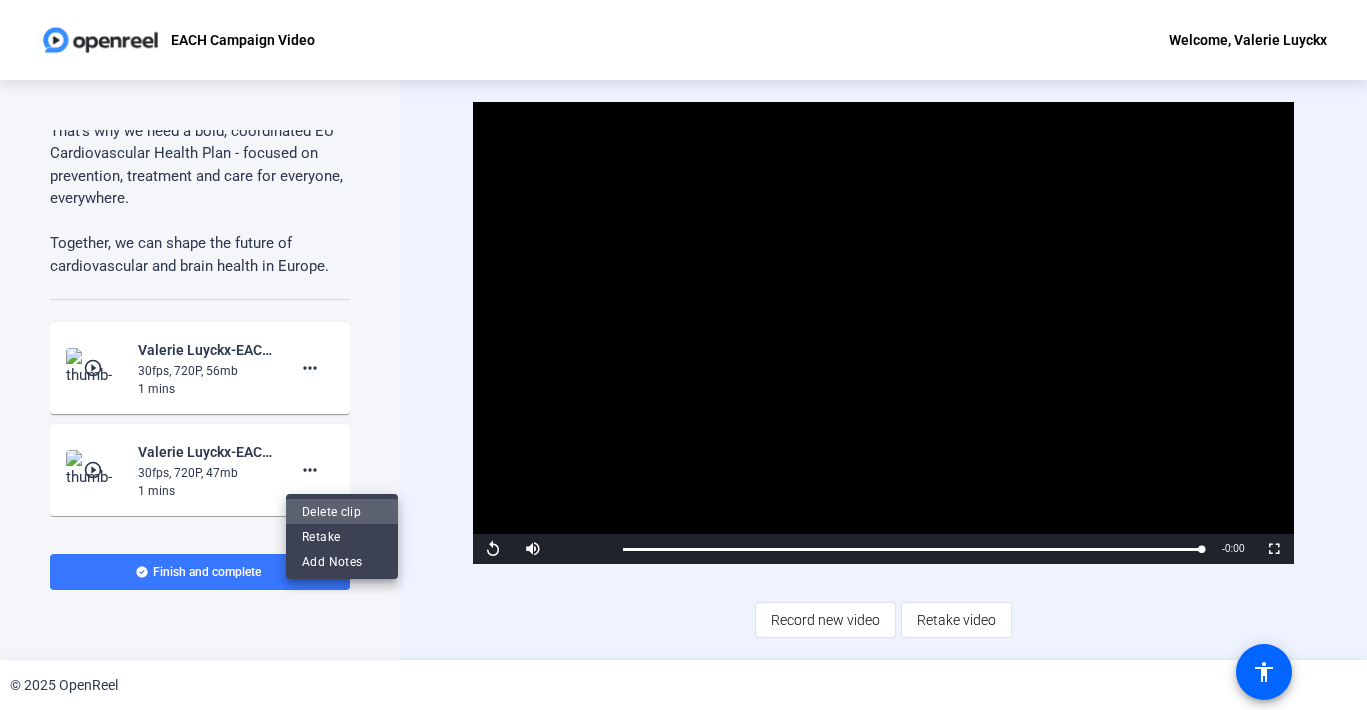 click on "Delete clip" at bounding box center (342, 512) 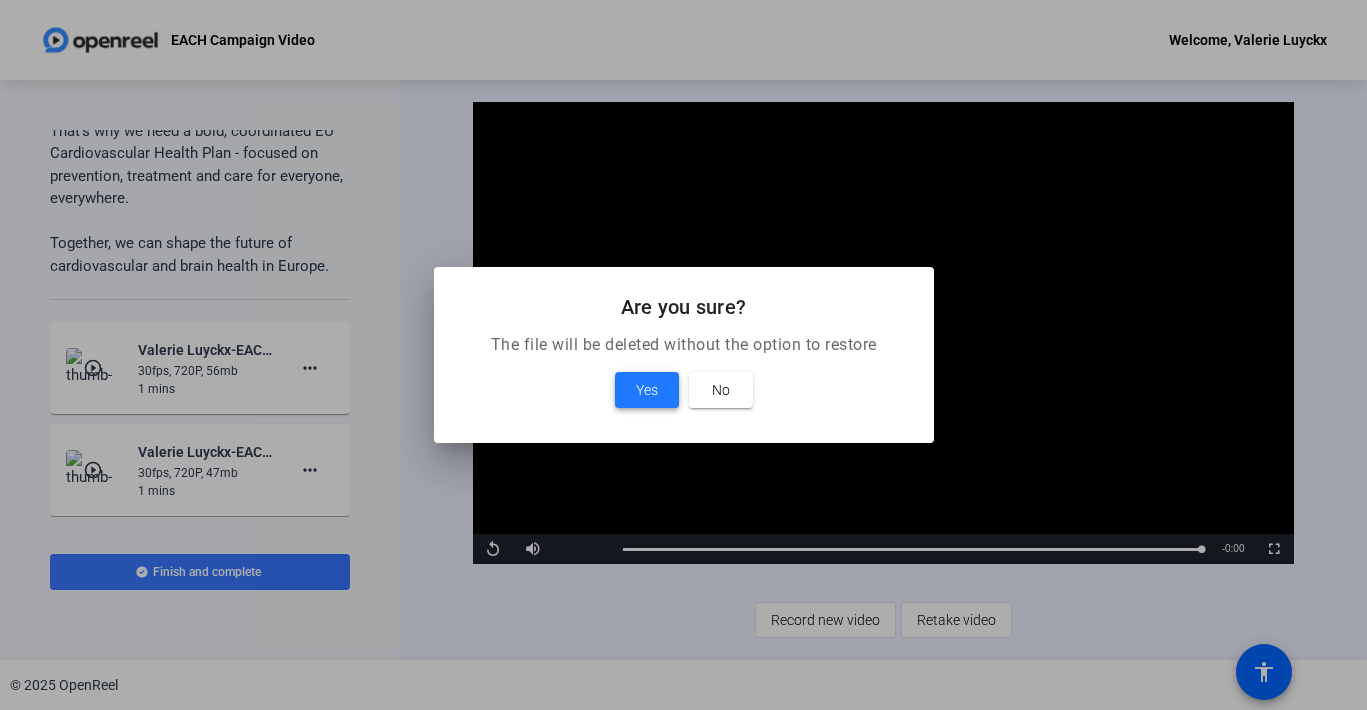 click at bounding box center [647, 390] 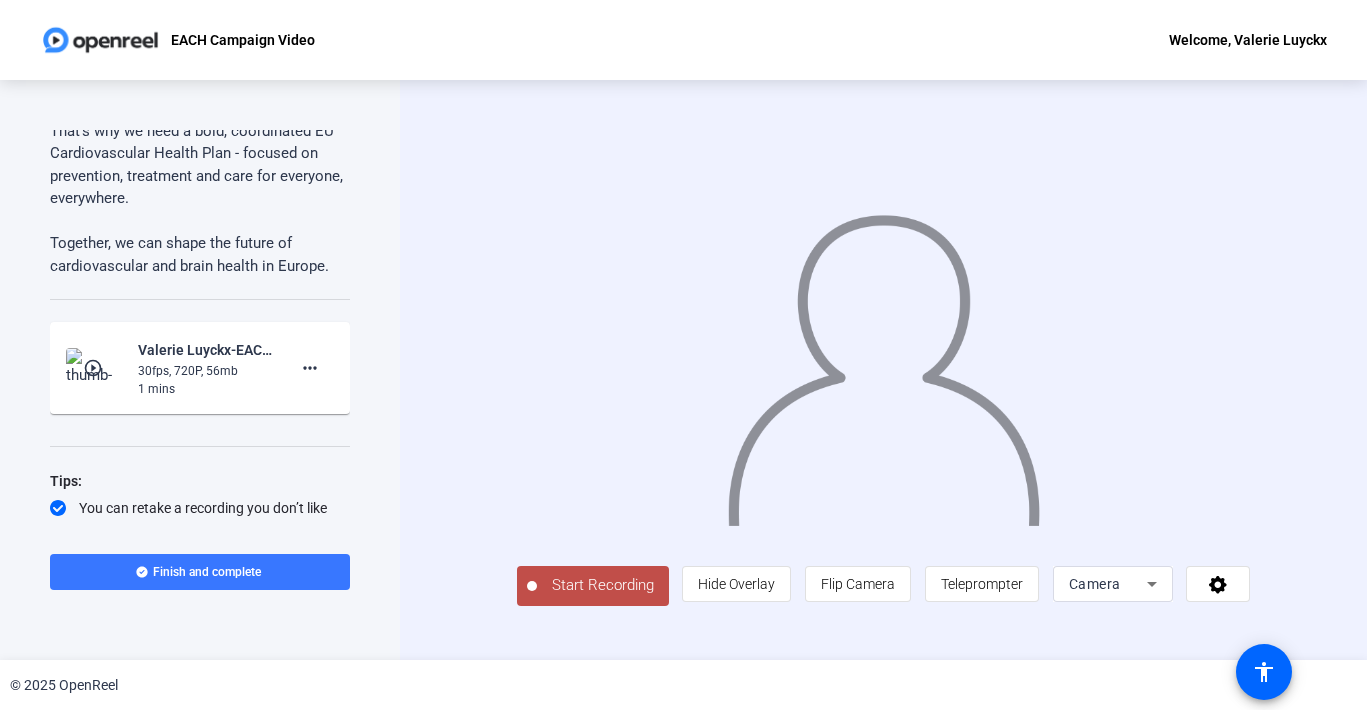 click 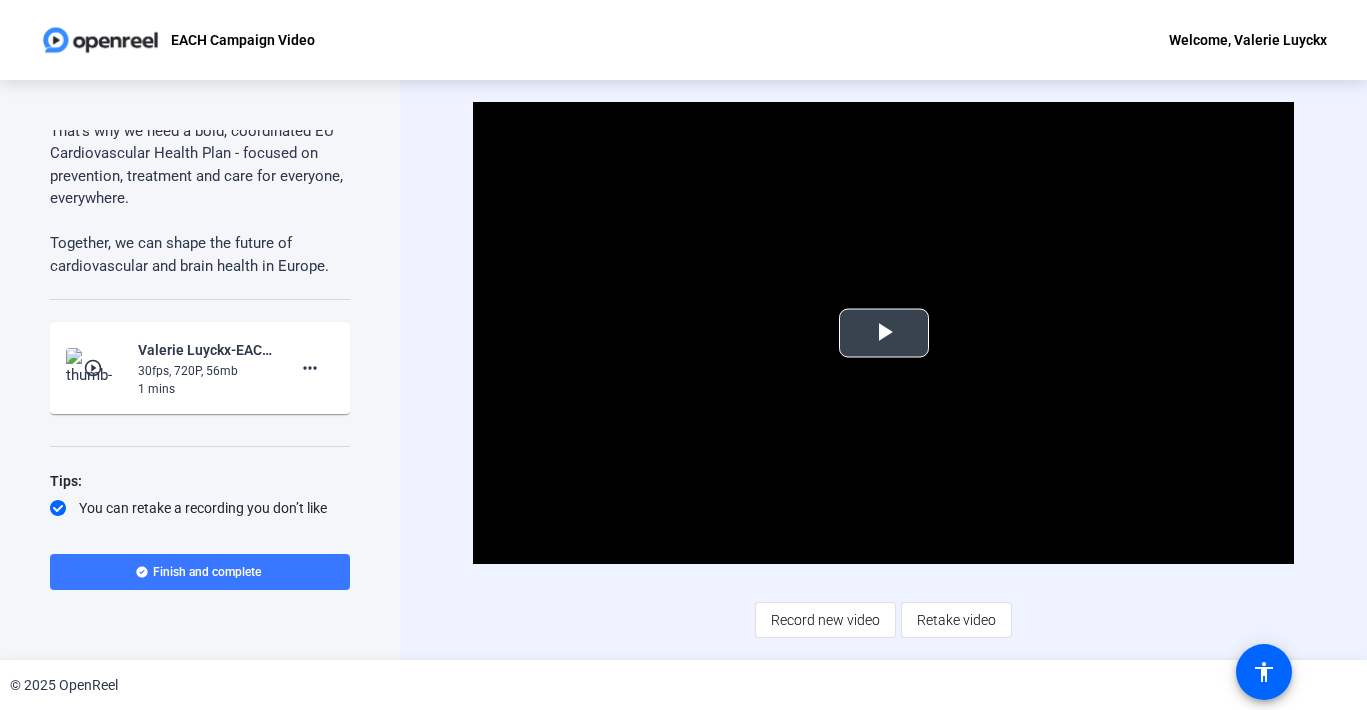 click at bounding box center (884, 333) 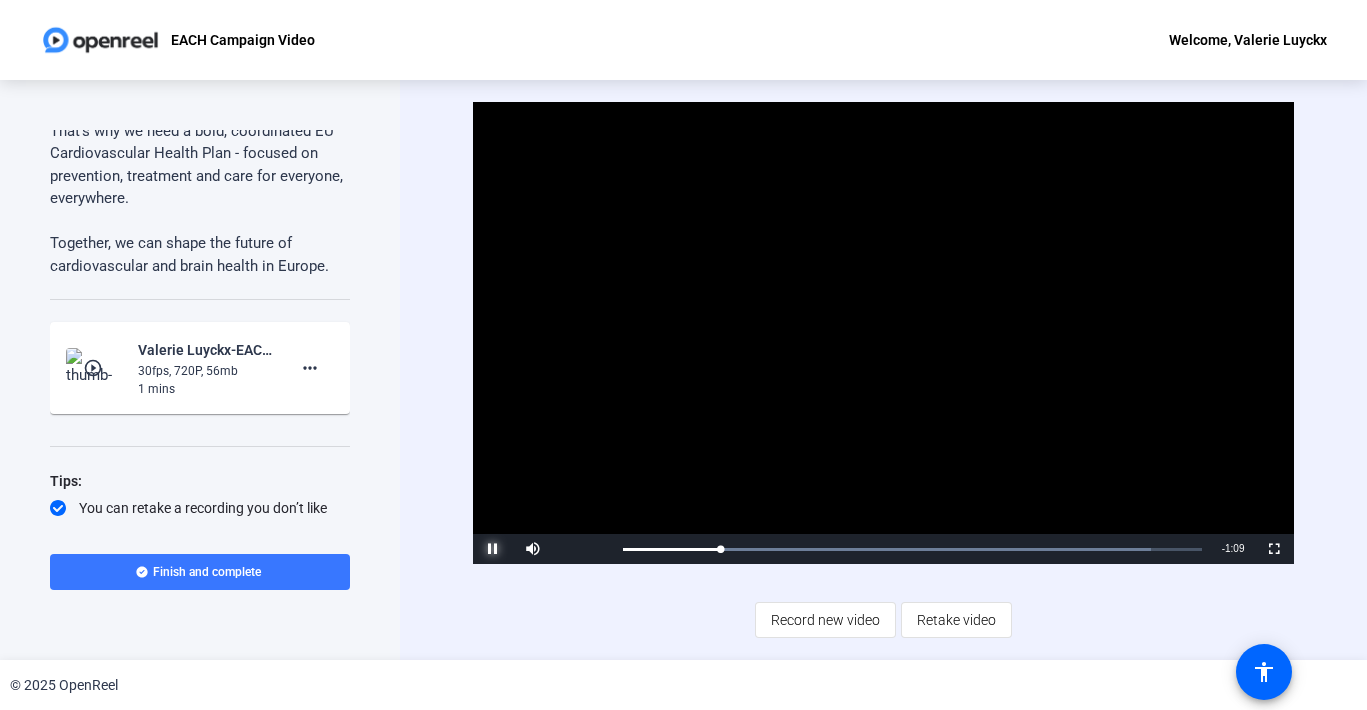 drag, startPoint x: 494, startPoint y: 547, endPoint x: 457, endPoint y: 573, distance: 45.221676 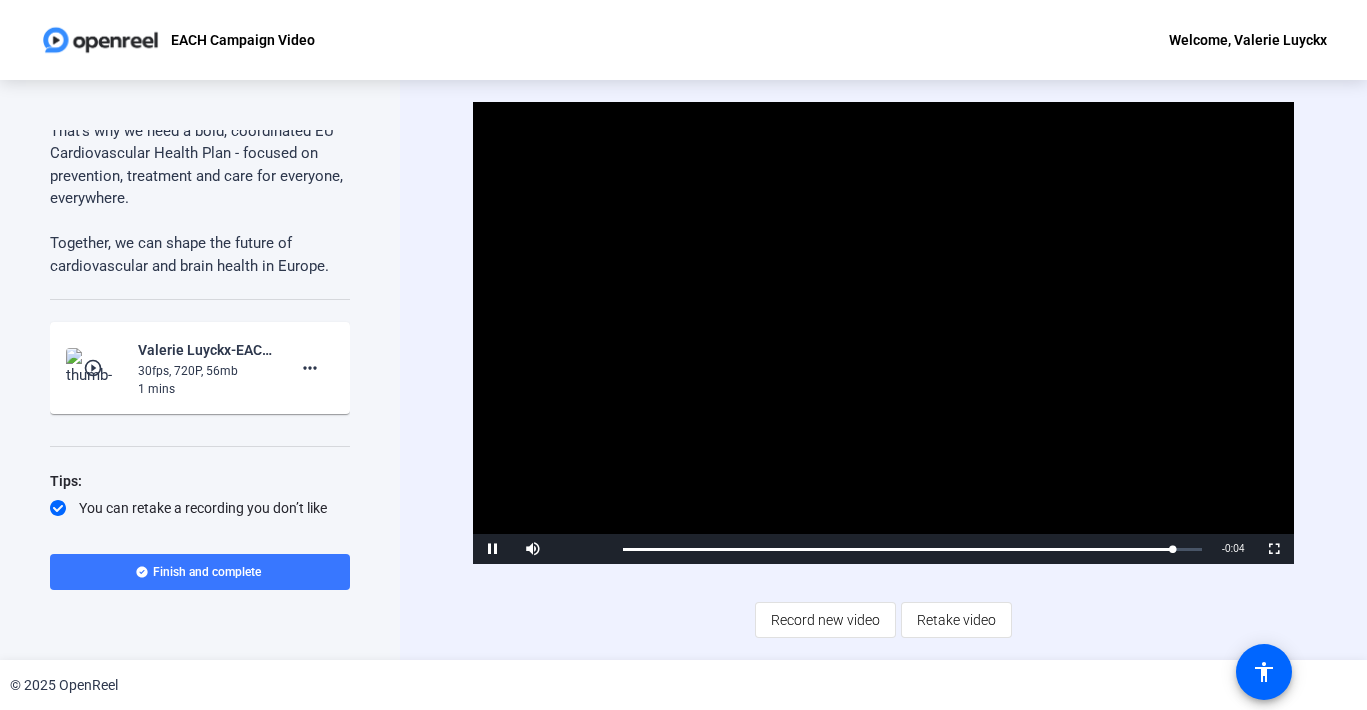 click on "Video Player is loading. Play Video Pause Mute Current Time  1:18 / Duration  1:22 Loaded :  91.18% 1:18 Stream Type  LIVE Seek to live, currently behind live LIVE Remaining Time  - 0:04   1x Playback Rate Chapters Chapters Descriptions descriptions off , selected Captions captions settings , opens captions settings dialog captions off , selected Audio Track Fullscreen This is a modal window. Beginning of dialog window. Escape will cancel and close the window. Text Color White Black Red Green Blue Yellow Magenta Cyan Transparency Opaque Semi-Transparent Background Color Black White Red Green Blue Yellow Magenta Cyan Transparency Opaque Semi-Transparent Transparent Window Color Black White Red Green Blue Yellow Magenta Cyan Transparency Transparent Semi-Transparent Opaque Font Size 50% 75% 100% 125% 150% 175% 200% 300% 400% Text Edge Style None Raised Depressed Uniform Dropshadow Font Family Proportional Sans-Serif Monospace Sans-Serif Proportional Serif Monospace Serif Casual Script Small Caps Reset Done" 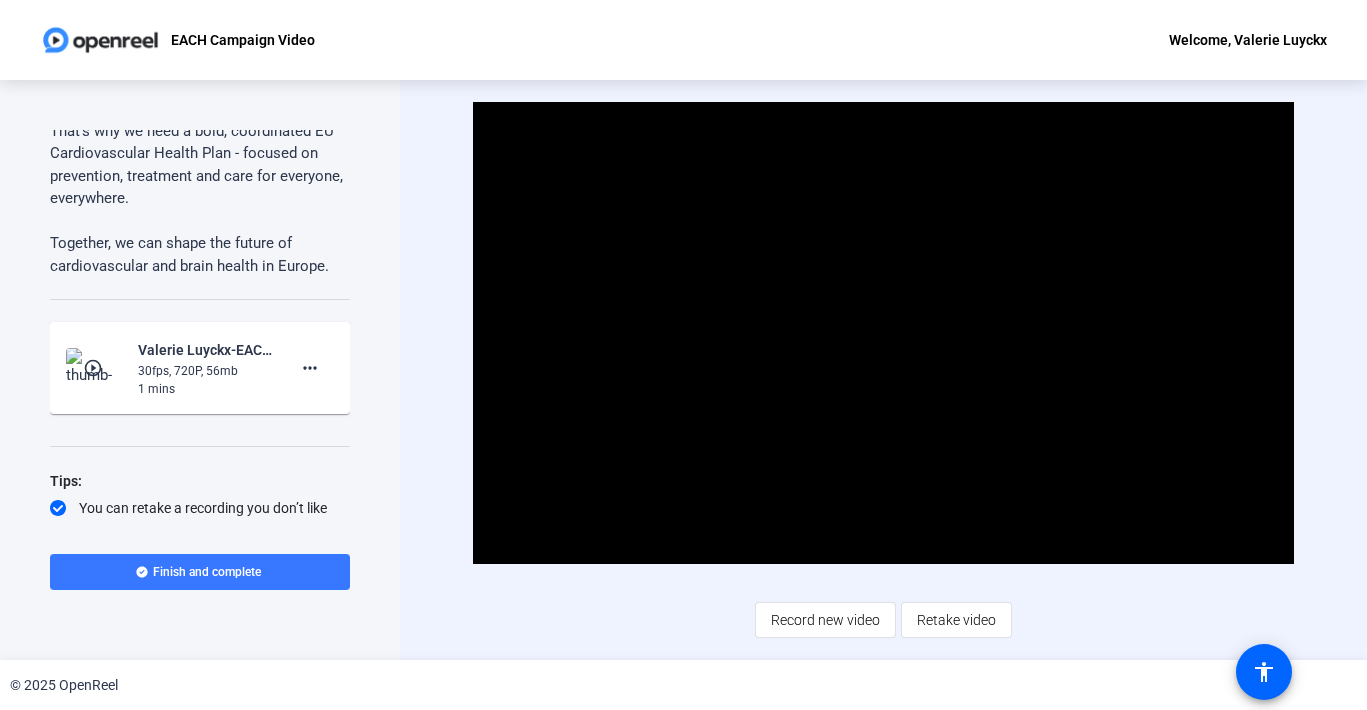 click on "30fps, 720P, 56mb" 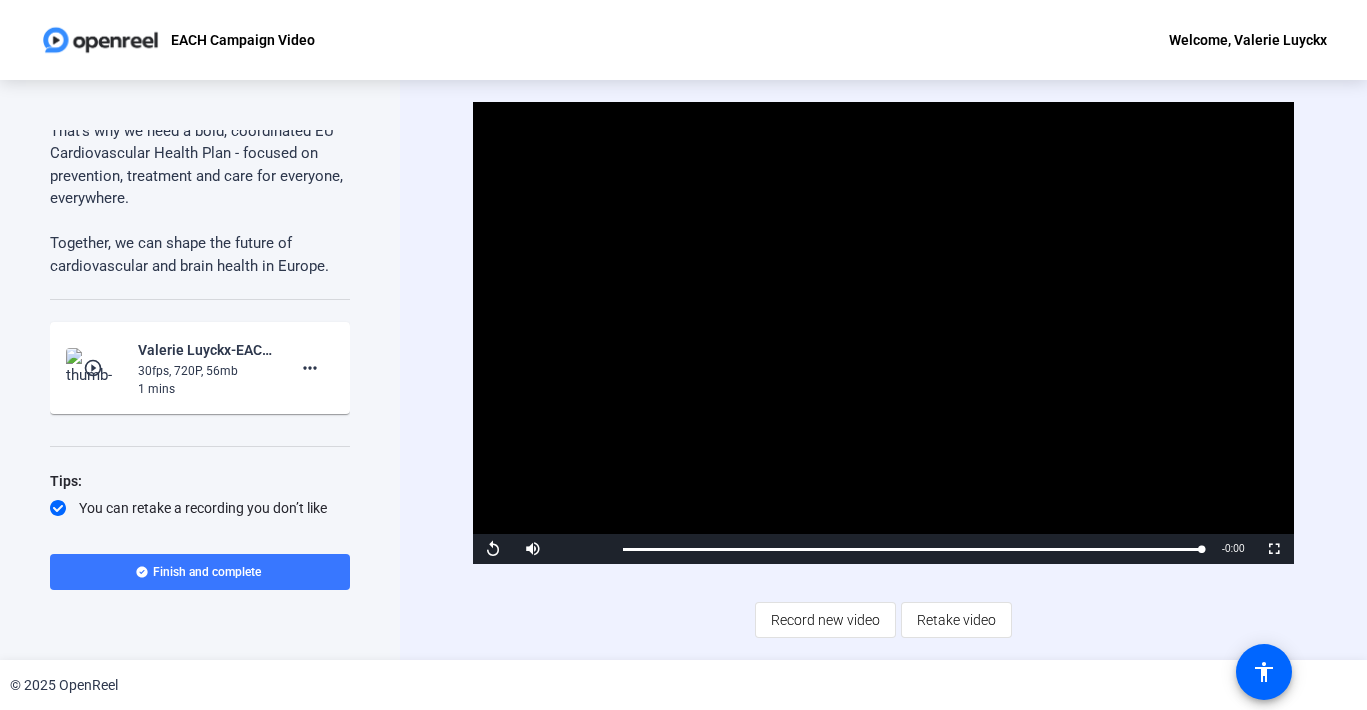 click on "Video Player is loading. Play Video Replay Mute Current Time  1:22 / Duration  1:22 Loaded :  91.18% 1:22 Stream Type  LIVE Seek to live, currently behind live LIVE Remaining Time  - 0:00   1x Playback Rate Chapters Chapters Descriptions descriptions off , selected Captions captions settings , opens captions settings dialog captions off , selected Audio Track Fullscreen This is a modal window. Beginning of dialog window. Escape will cancel and close the window. Text Color White Black Red Green Blue Yellow Magenta Cyan Transparency Opaque Semi-Transparent Background Color Black White Red Green Blue Yellow Magenta Cyan Transparency Opaque Semi-Transparent Transparent Window Color Black White Red Green Blue Yellow Magenta Cyan Transparency Transparent Semi-Transparent Opaque Font Size 50% 75% 100% 125% 150% 175% 200% 300% 400% Text Edge Style None Raised Depressed Uniform Dropshadow Font Family Proportional Sans-Serif Monospace Sans-Serif Proportional Serif Monospace Serif Casual Script Small Caps Reset" 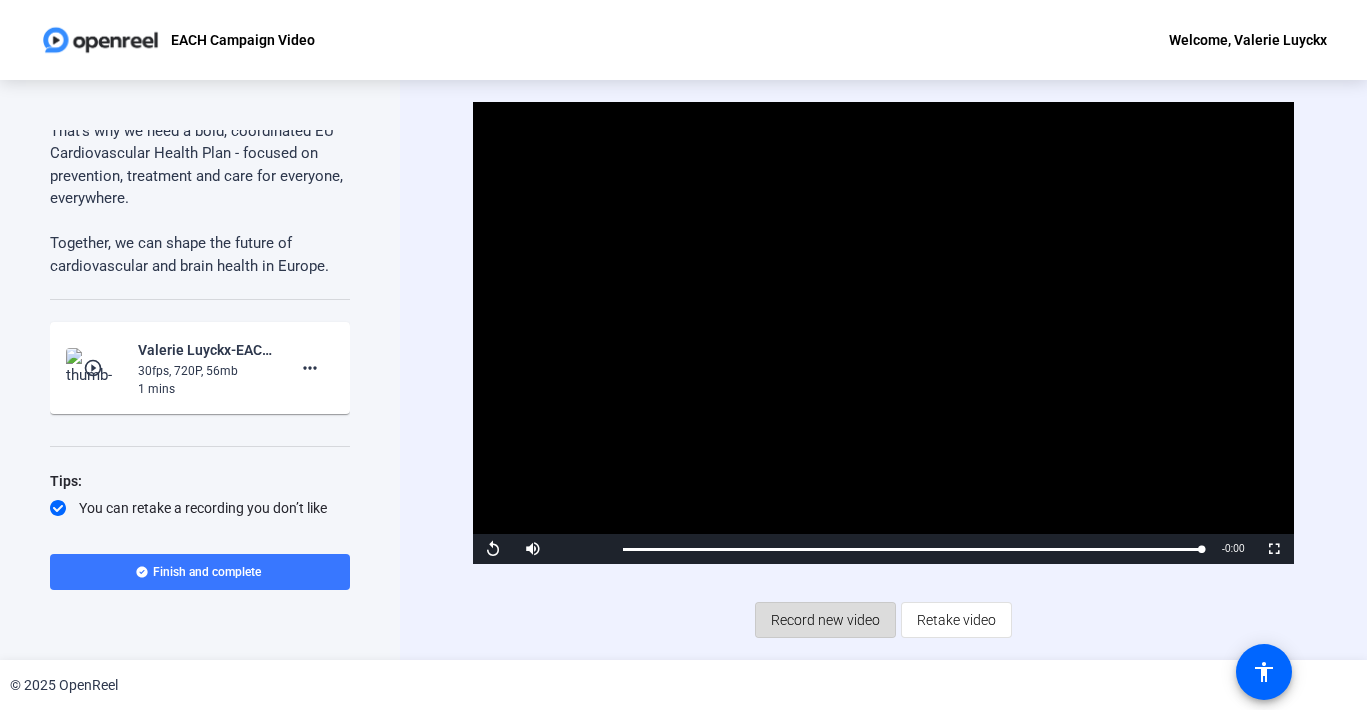 click on "Record new video" 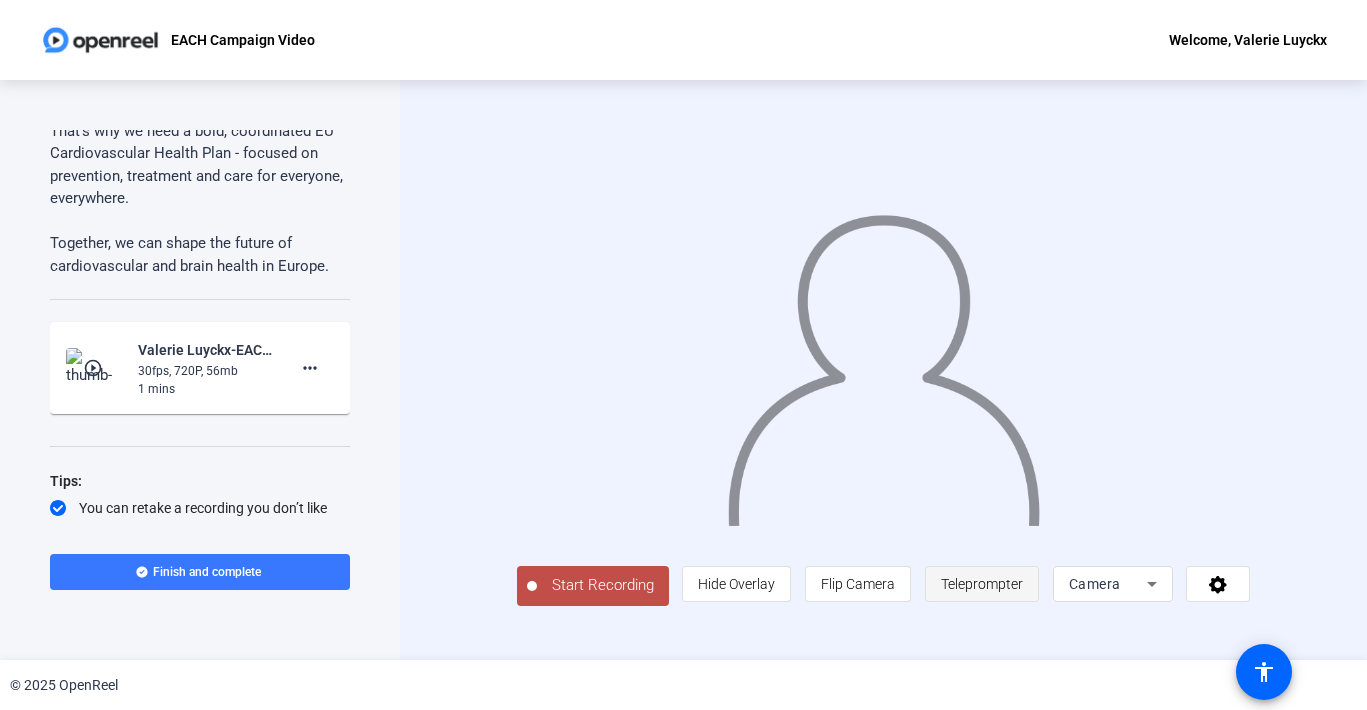 click on "Teleprompter" 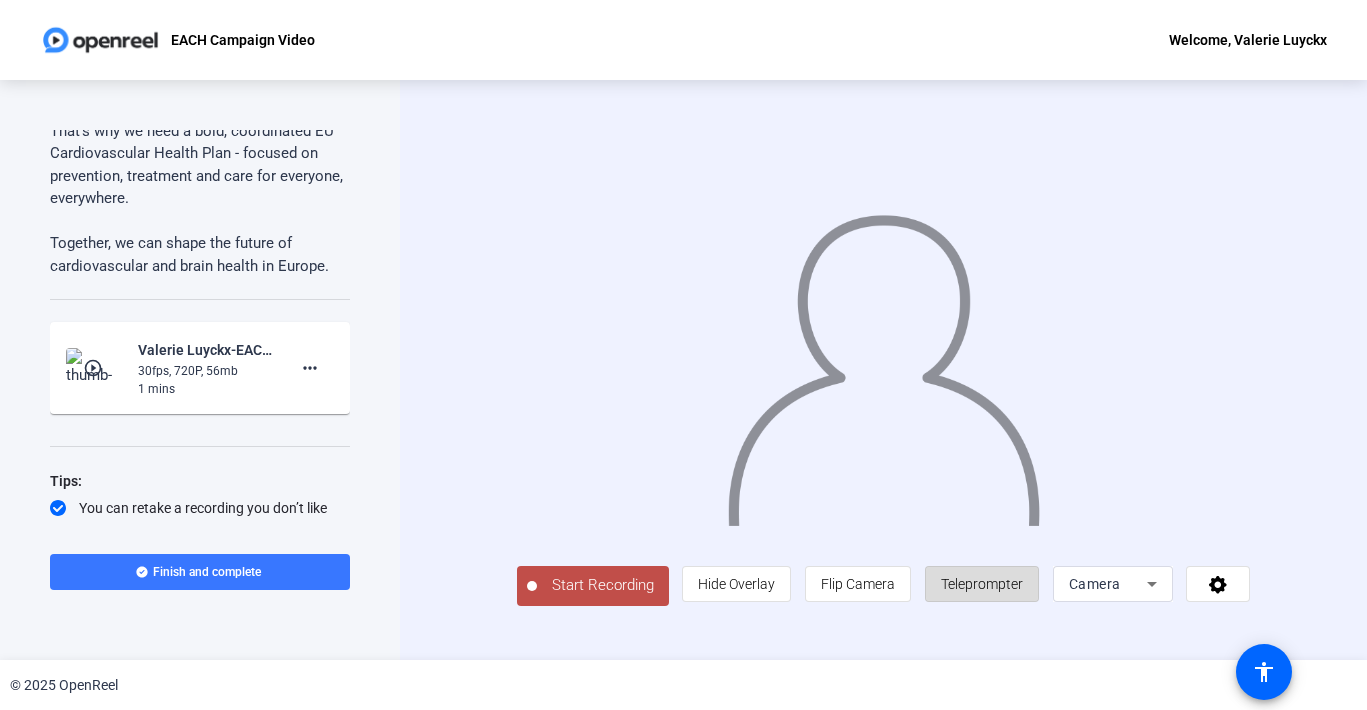 click on "Teleprompter" 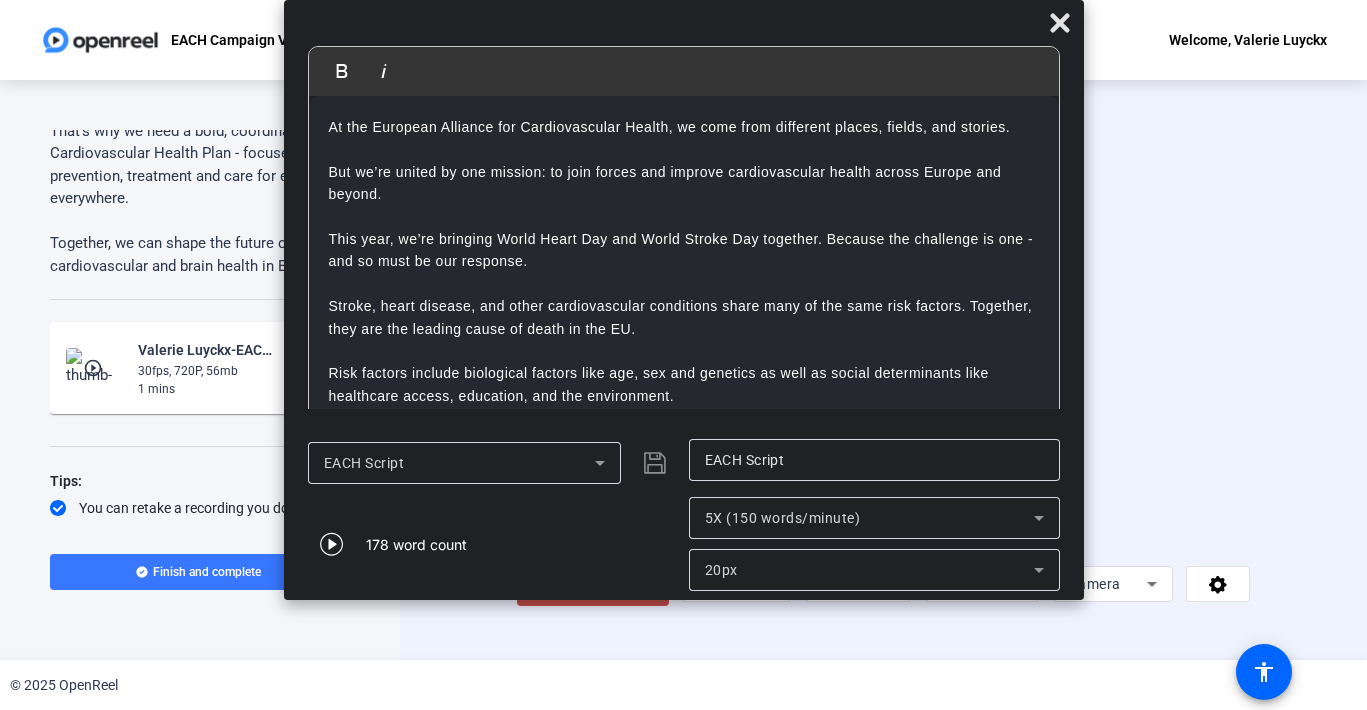 click on "Bold Italic" at bounding box center [684, 71] 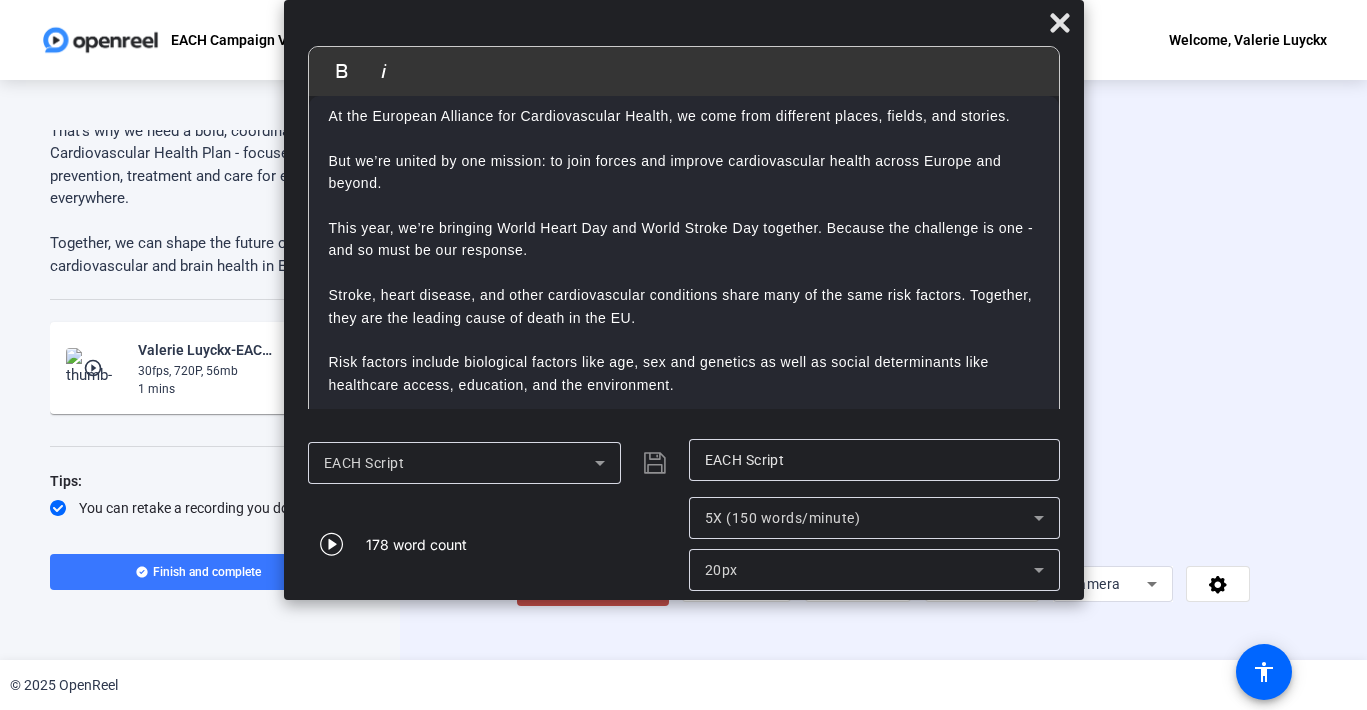 scroll, scrollTop: 9, scrollLeft: 0, axis: vertical 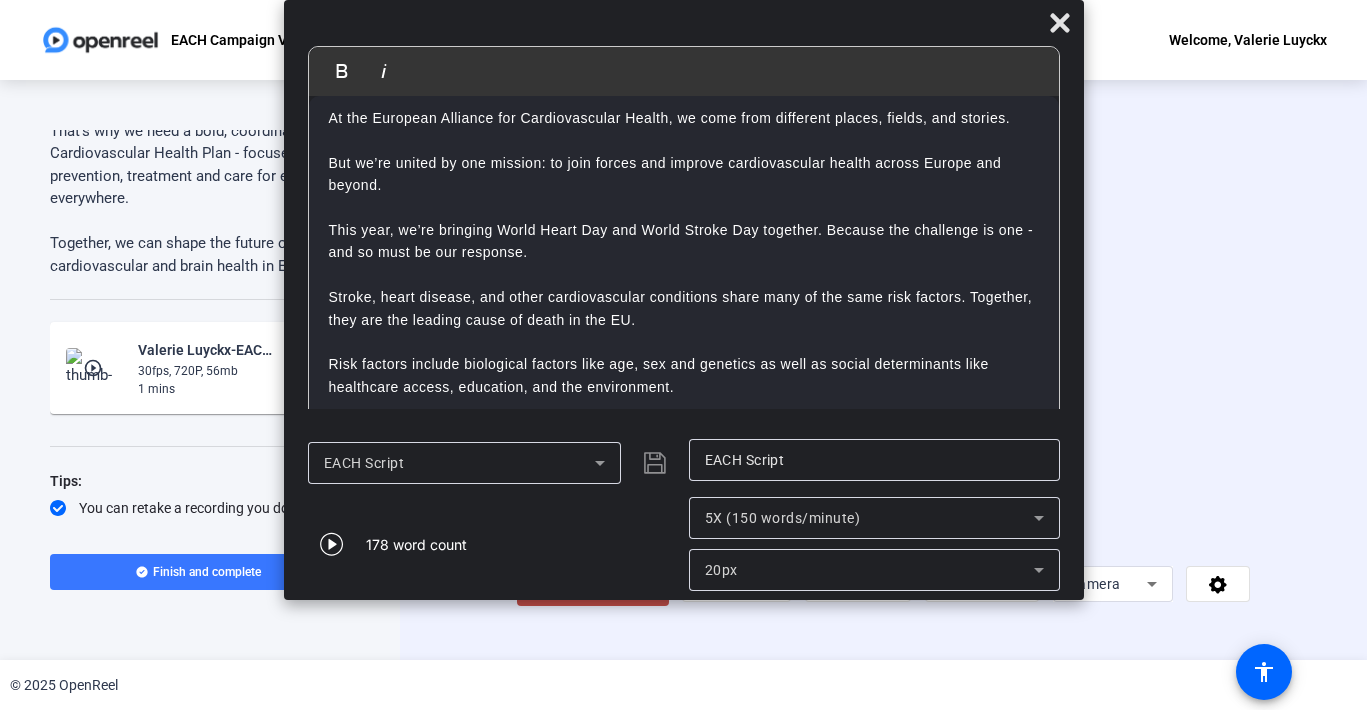 click on "Start Recording" 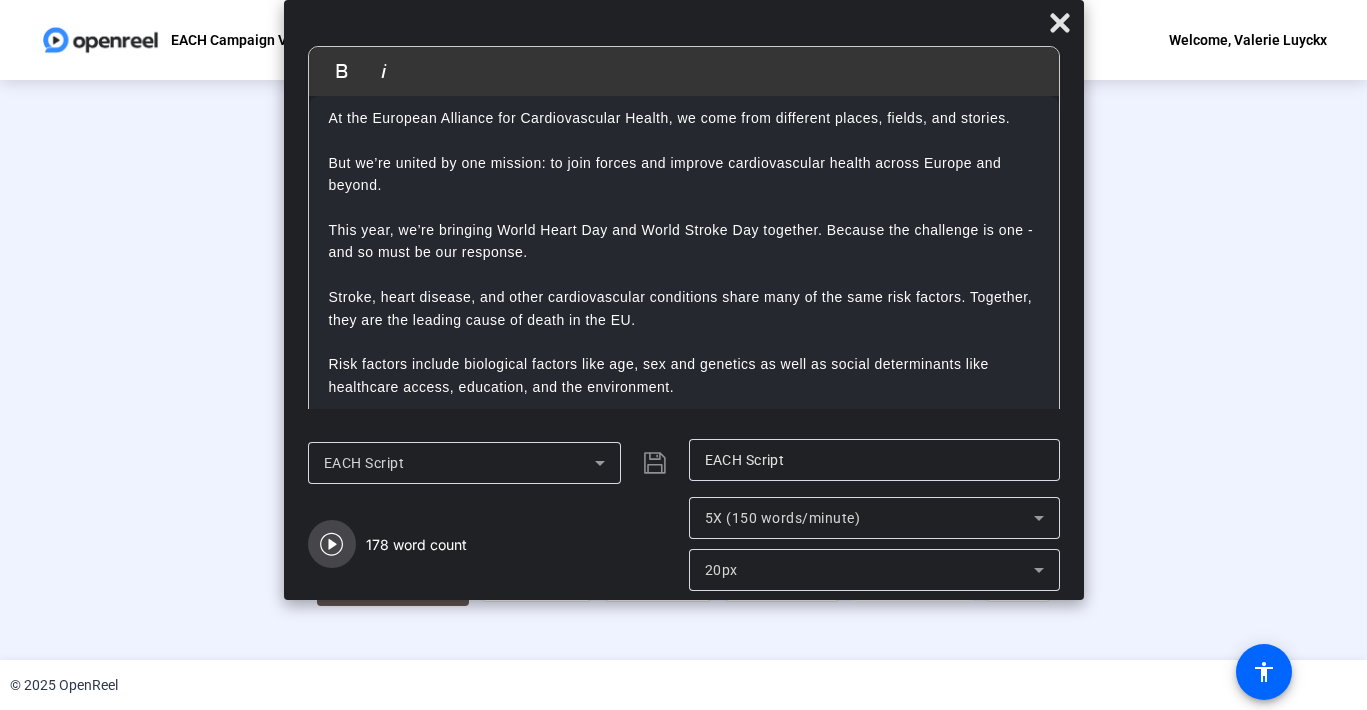 click 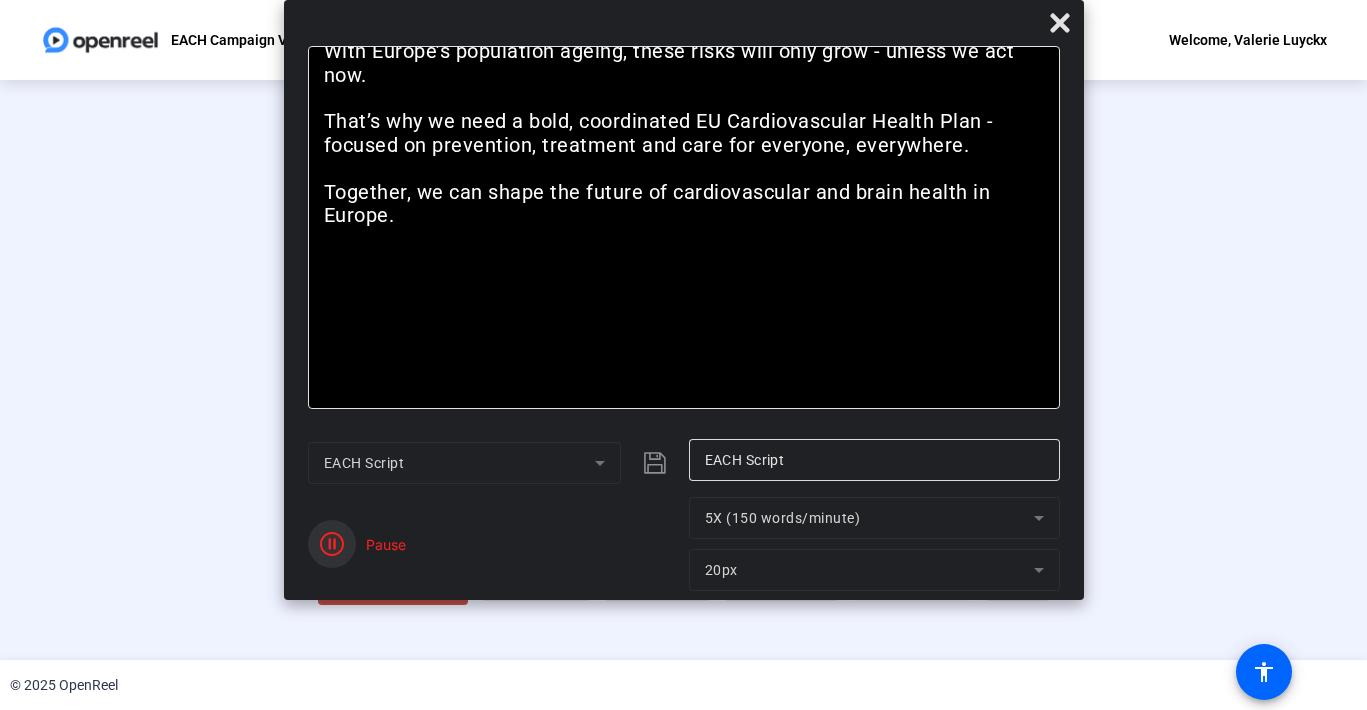 click 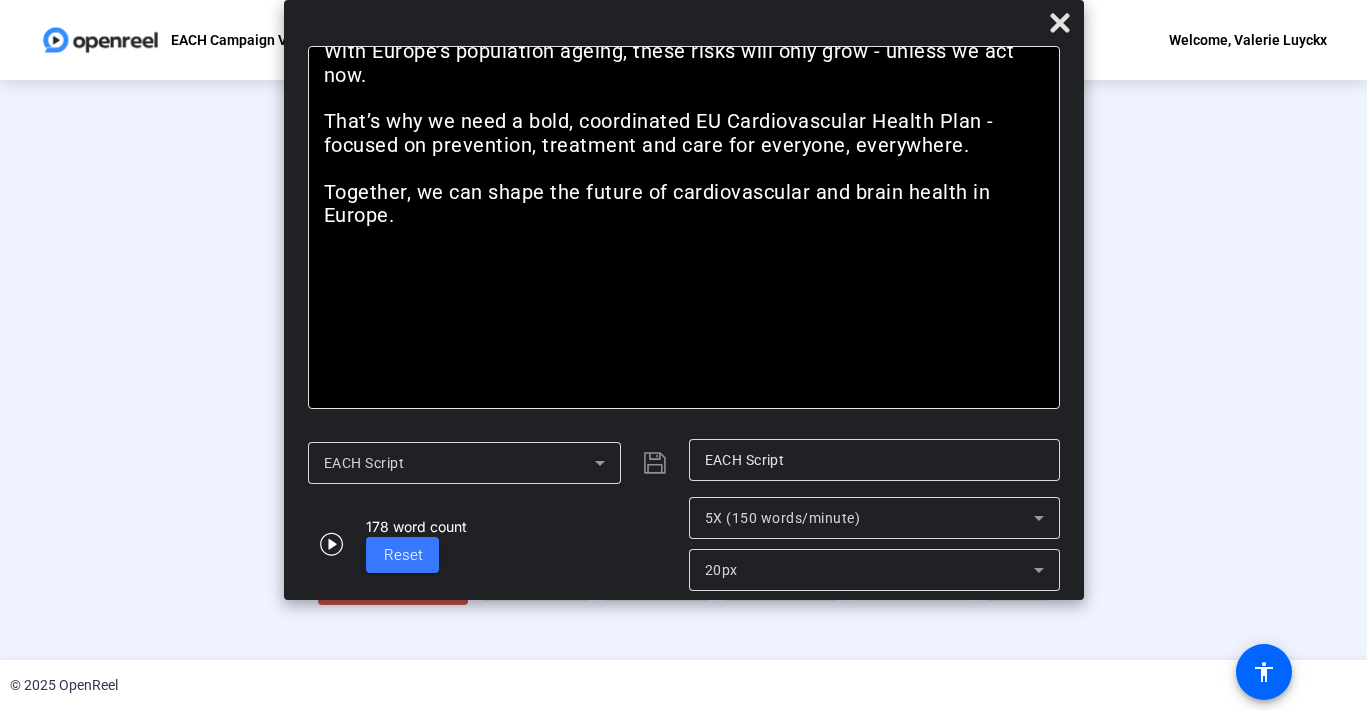click 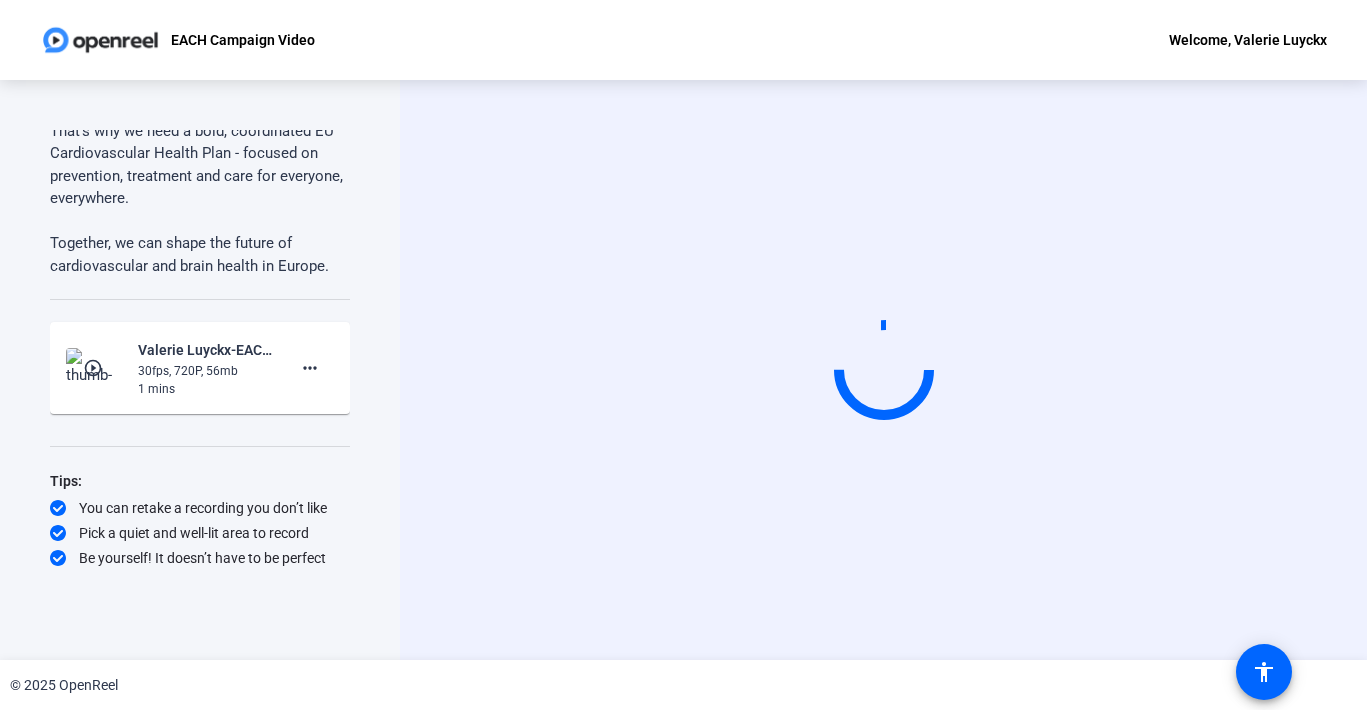 scroll, scrollTop: 0, scrollLeft: 0, axis: both 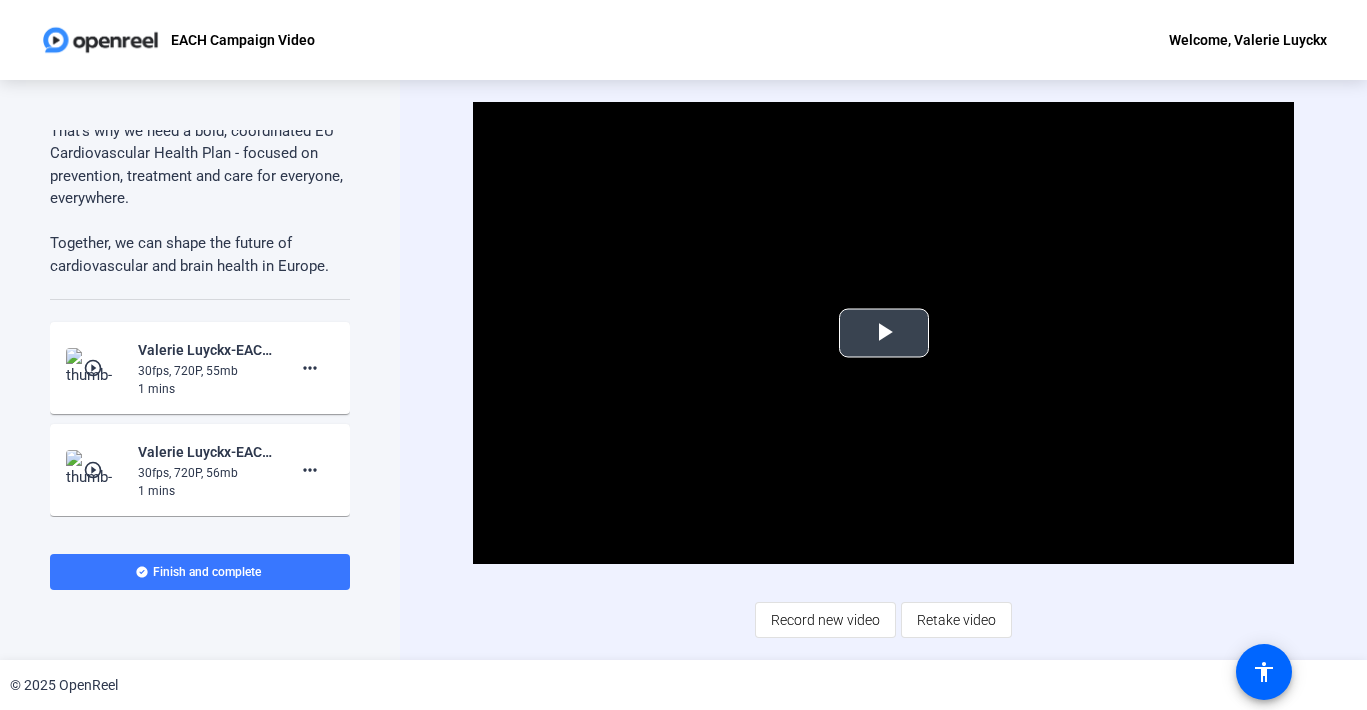 click at bounding box center [884, 333] 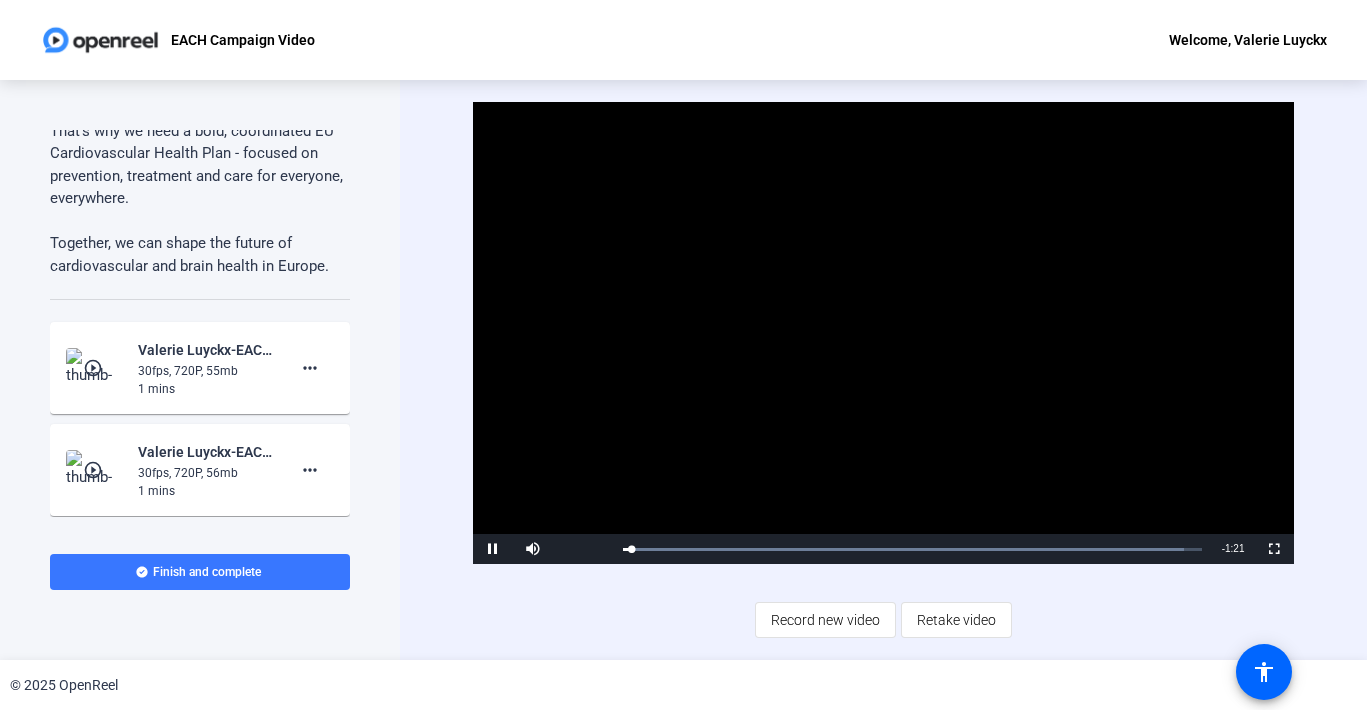 click on "30fps, 720P, 55mb" 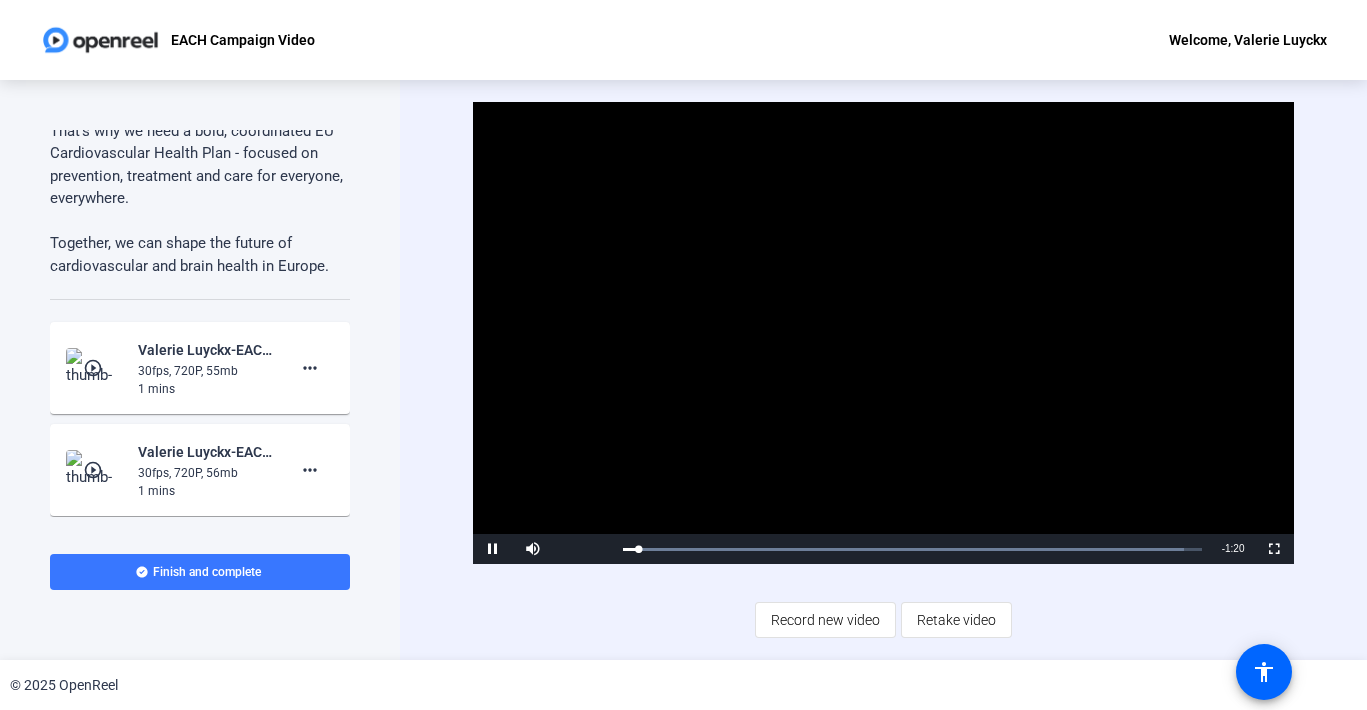 click on "play_circle_outline" 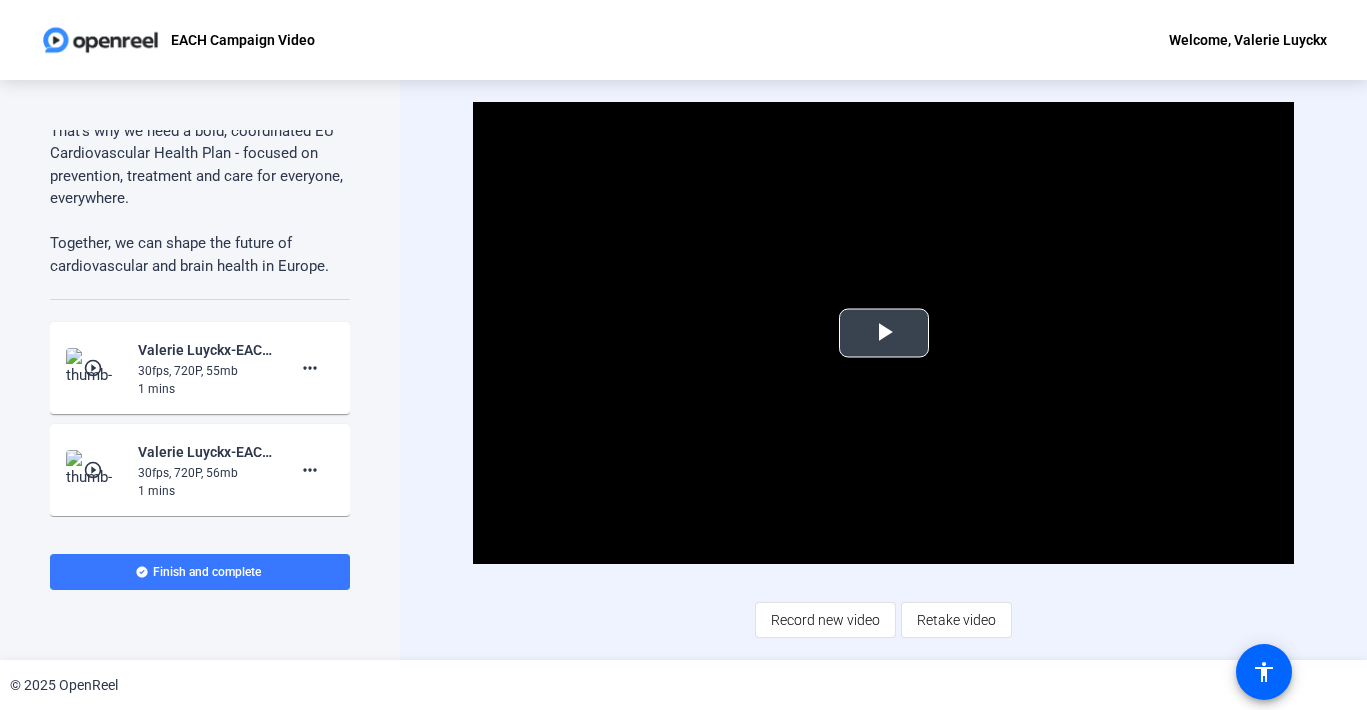 click at bounding box center (884, 333) 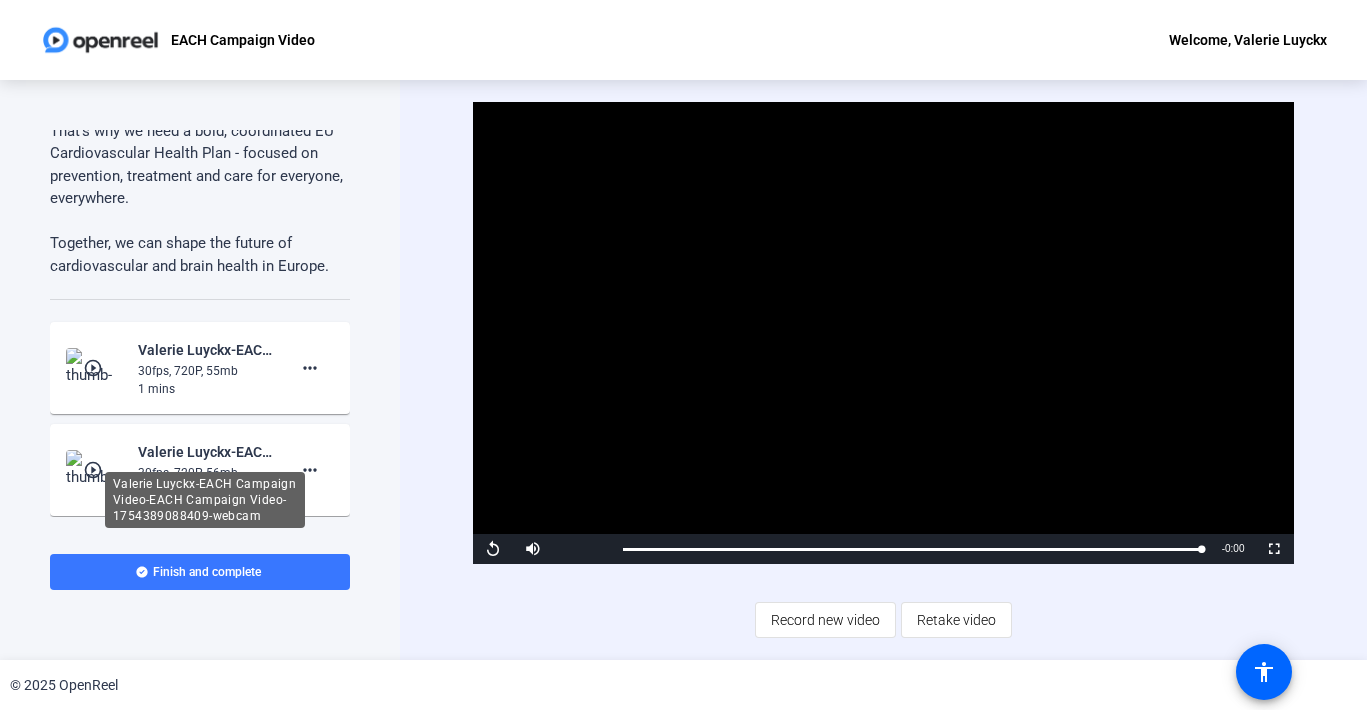 click on "Valerie Luyckx-EACH Campaign Video-EACH Campaign Video-1754389088409-webcam" 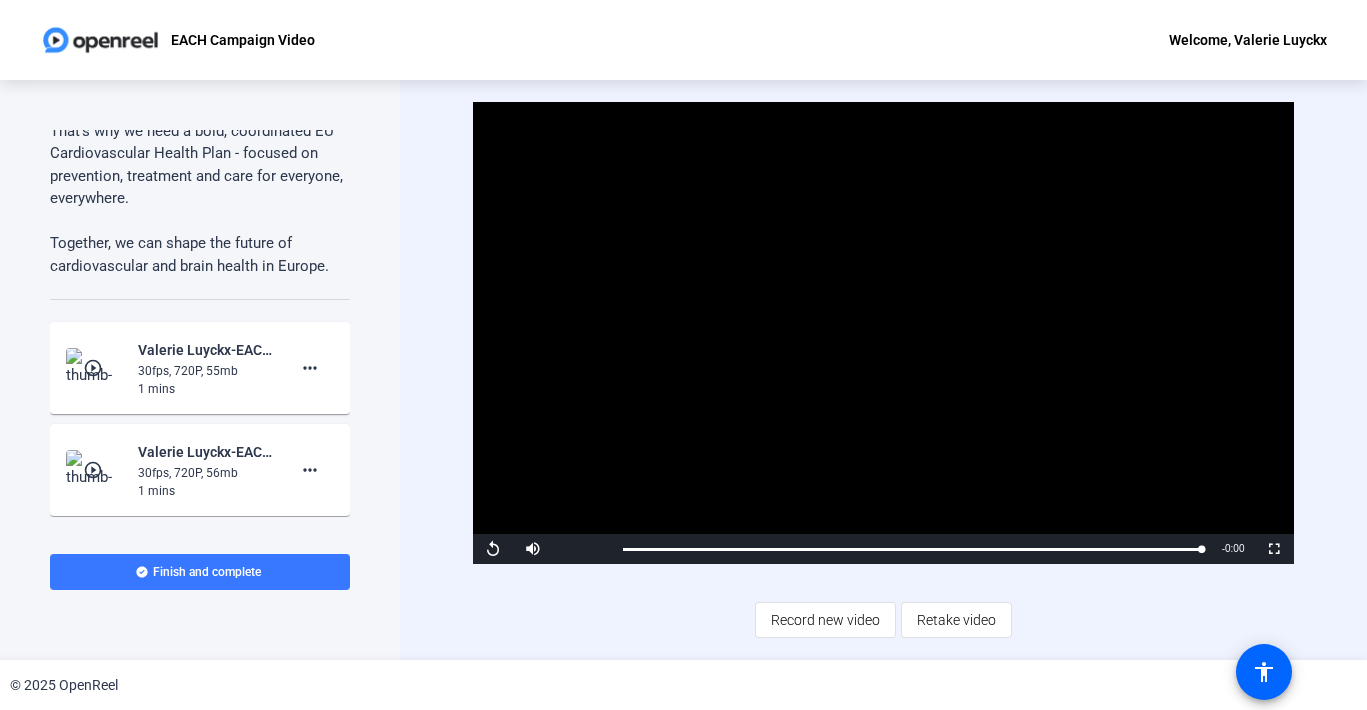 click on "play_circle_outline" 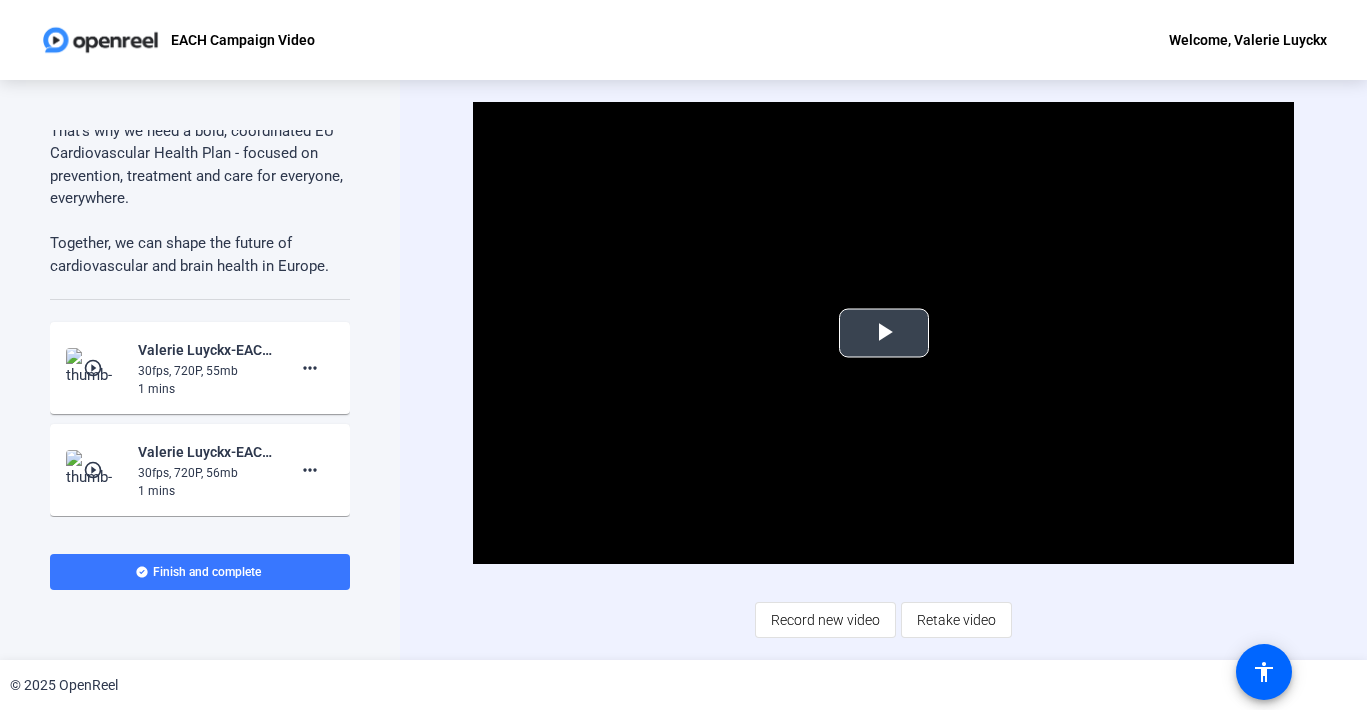 click at bounding box center [884, 333] 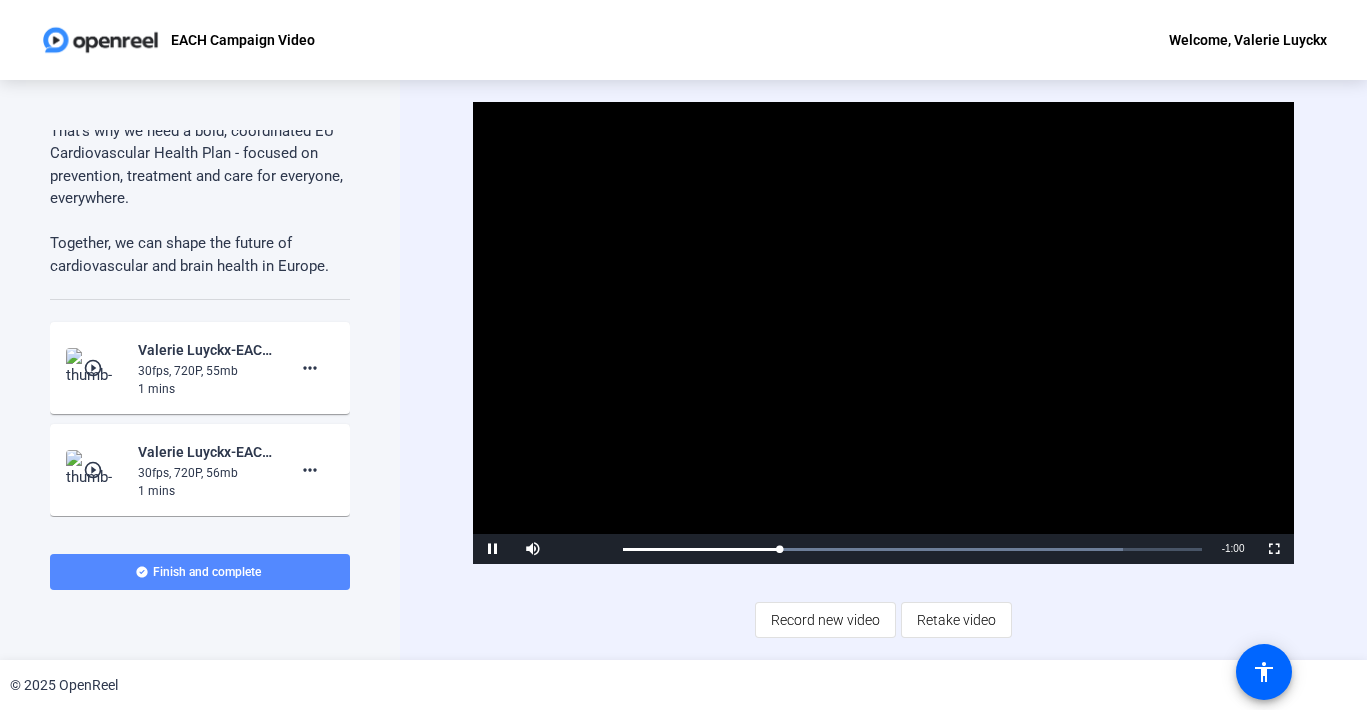 click on "Finish and complete" 